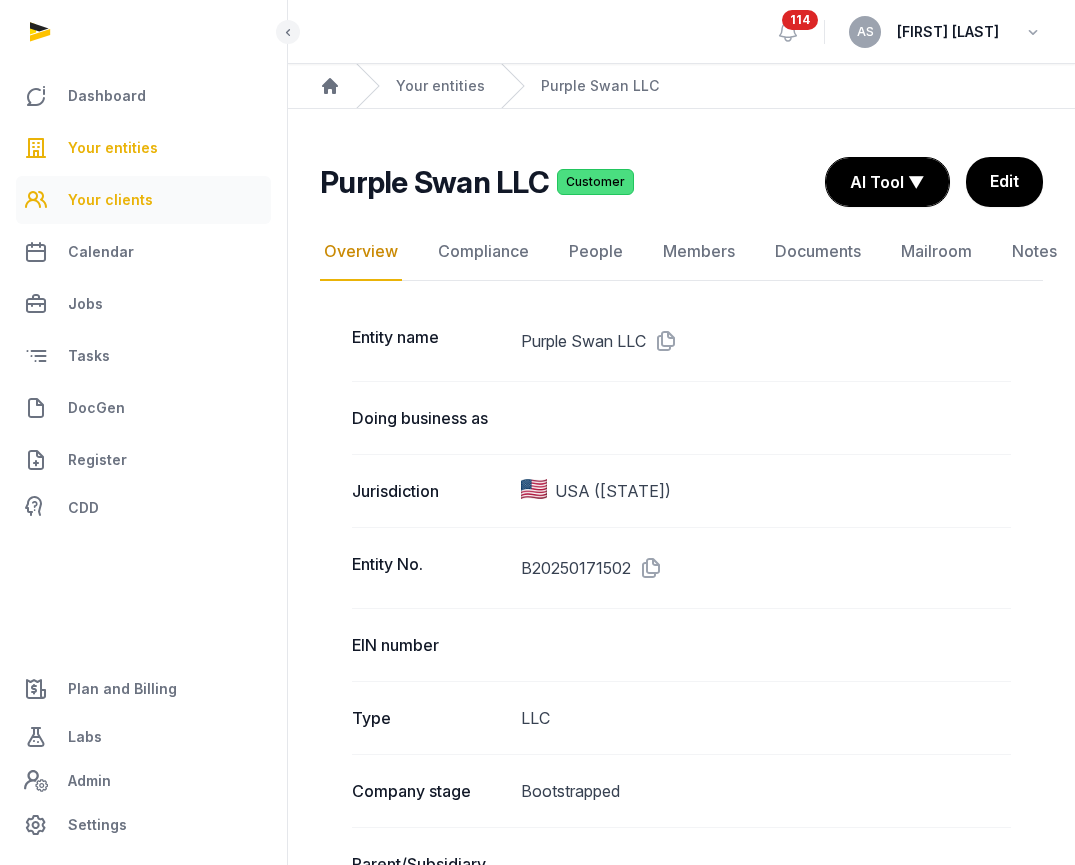 scroll, scrollTop: 0, scrollLeft: 0, axis: both 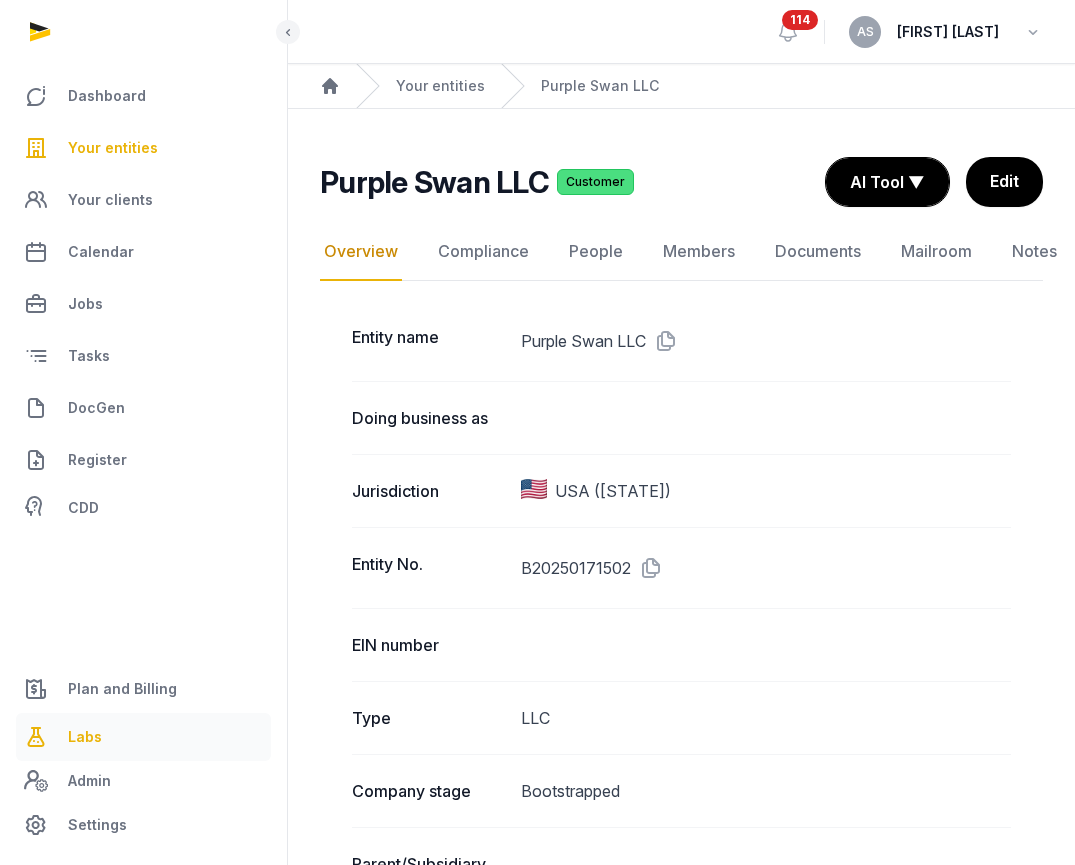 click on "Labs" at bounding box center [85, 737] 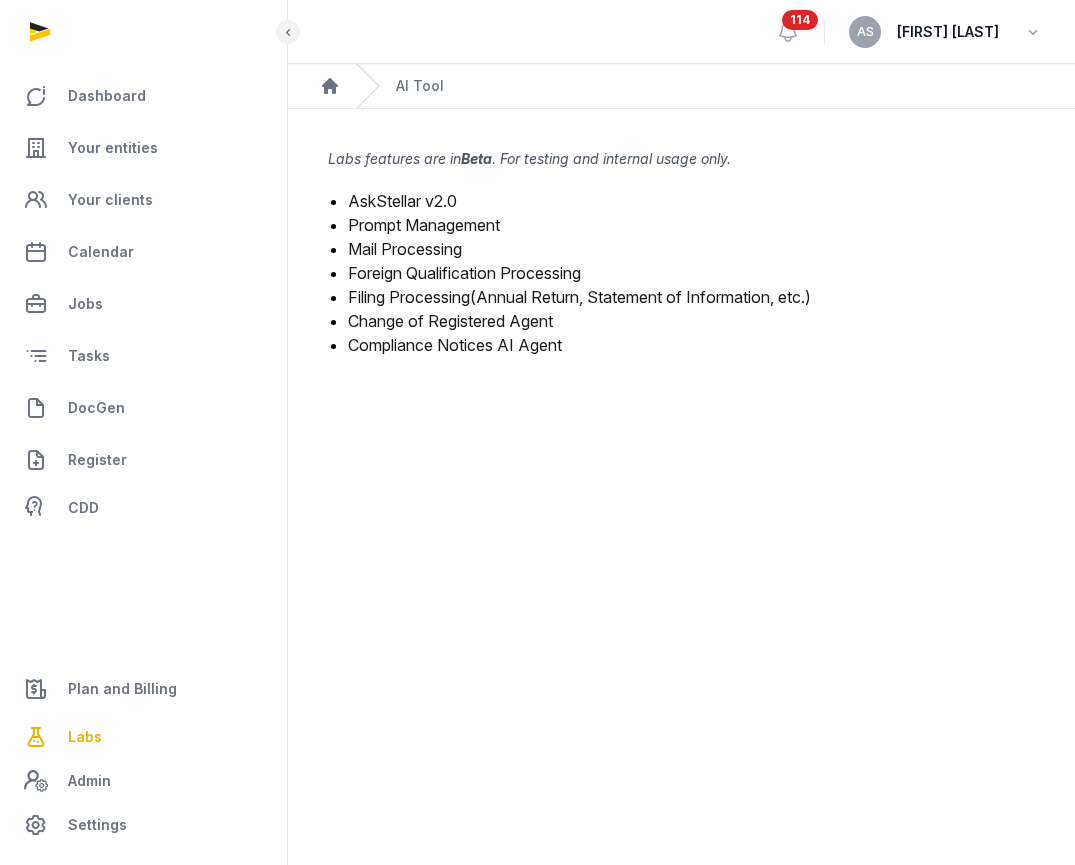 click on "Mail Processing" at bounding box center (405, 249) 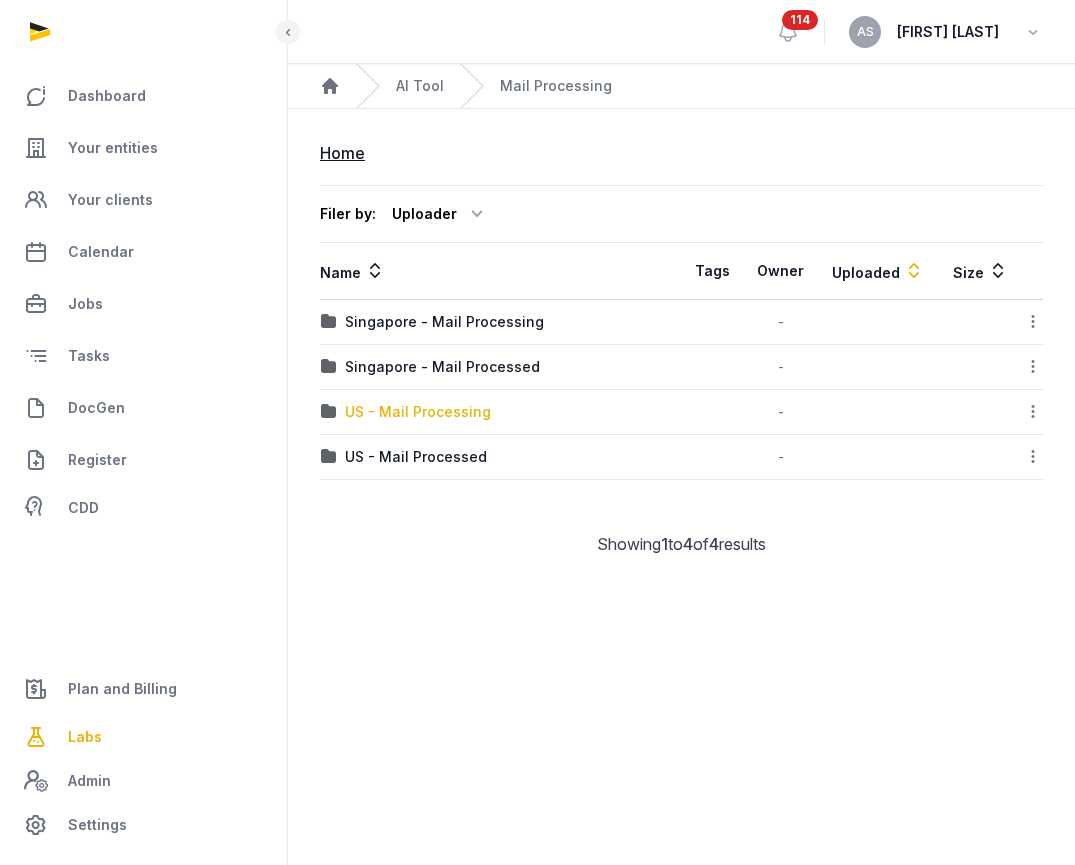 click on "US - Mail Processing" at bounding box center (418, 412) 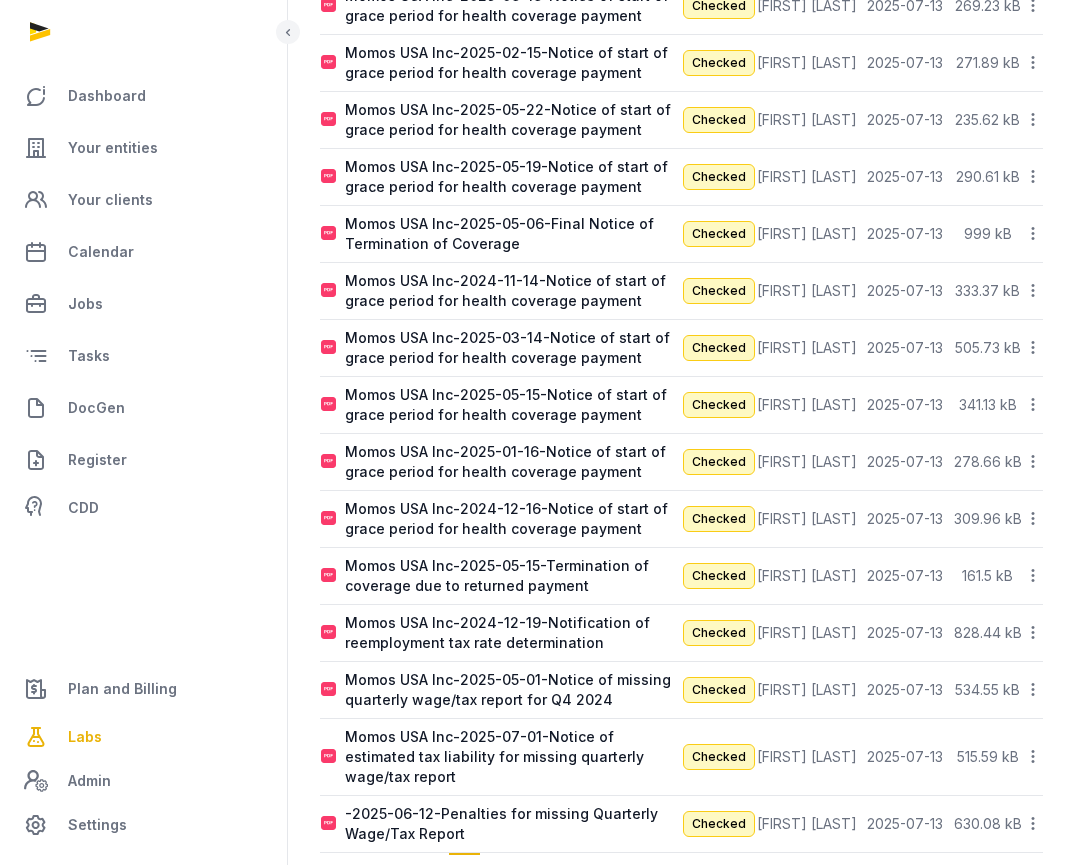 scroll, scrollTop: 1387, scrollLeft: 0, axis: vertical 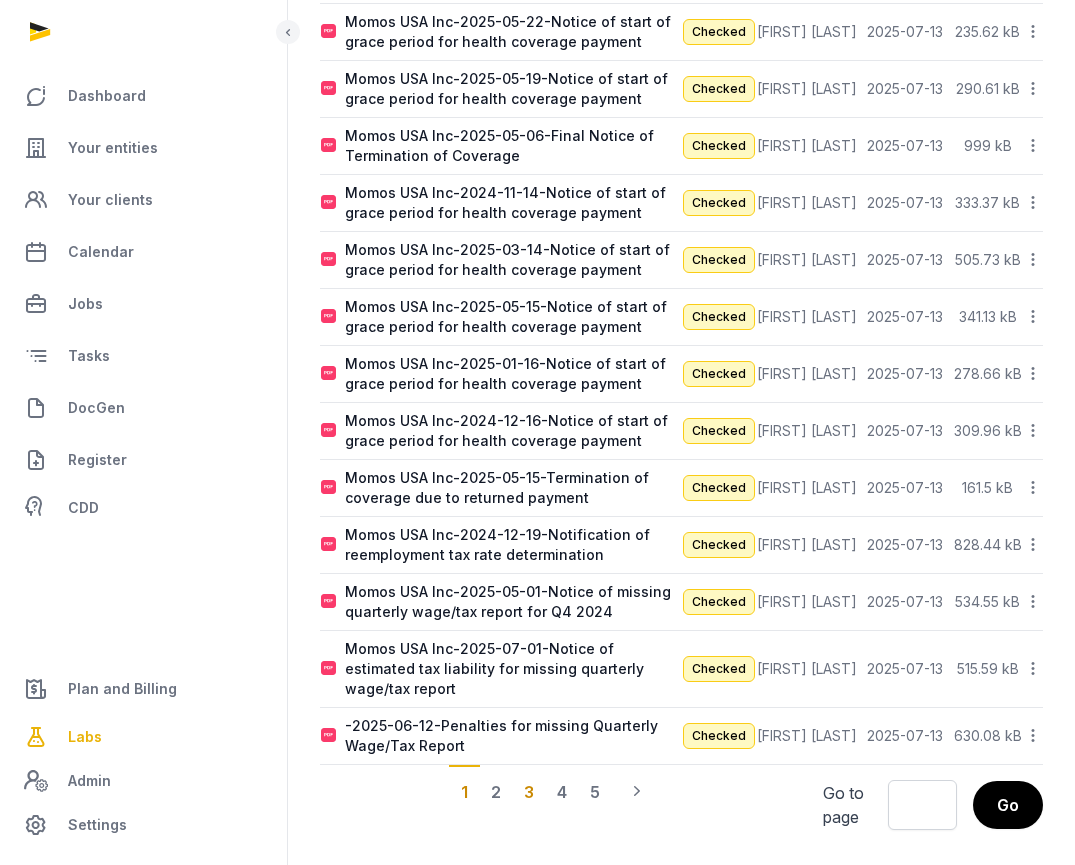 click on "3" 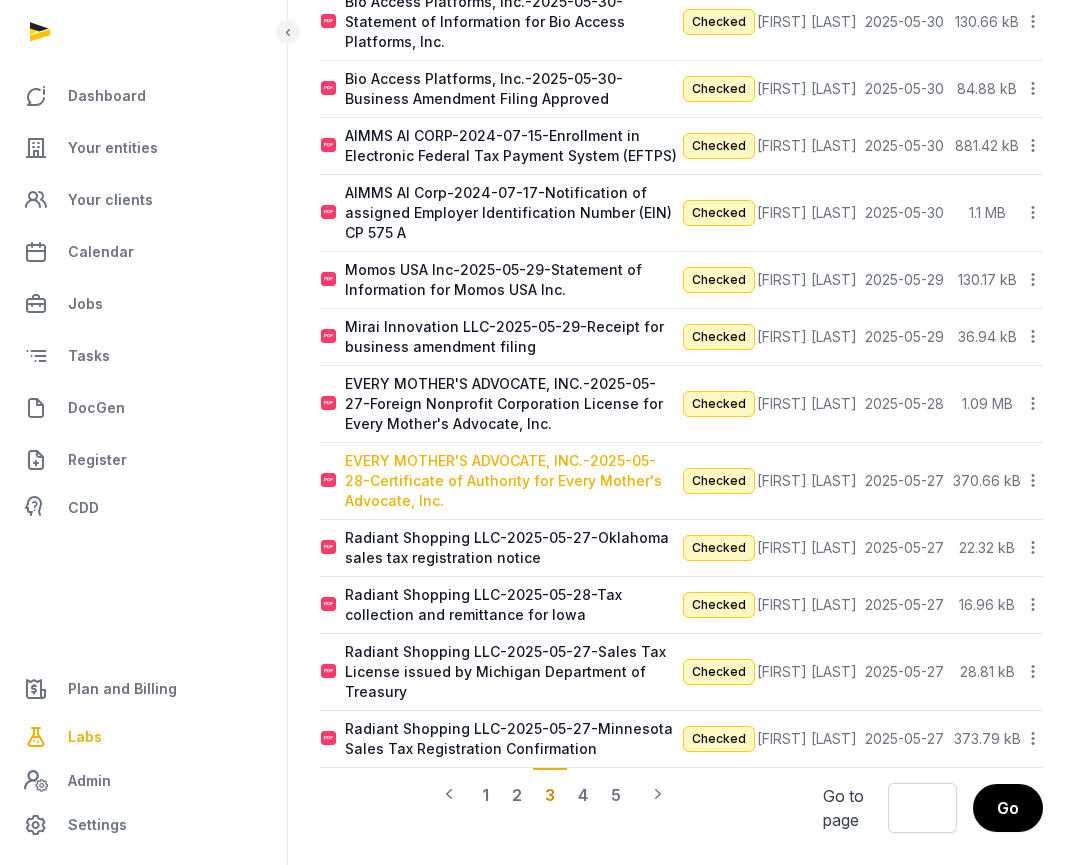 scroll, scrollTop: 1479, scrollLeft: 0, axis: vertical 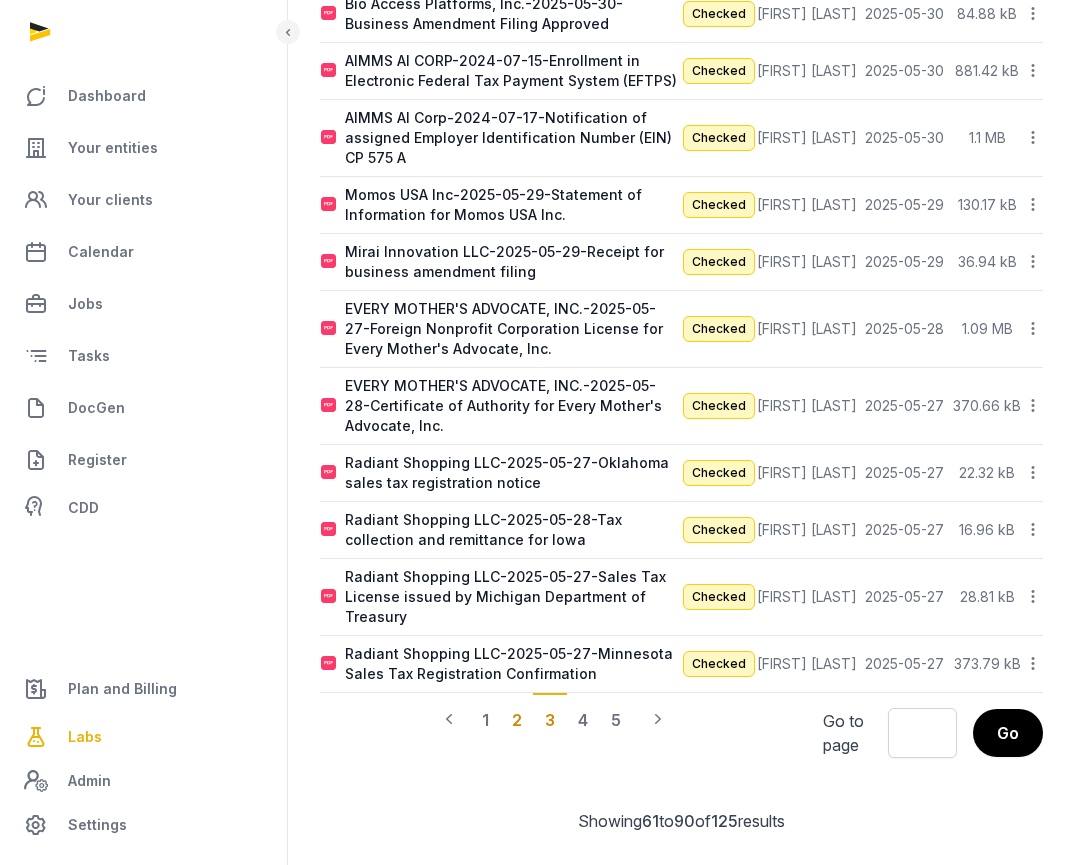 click on "2" 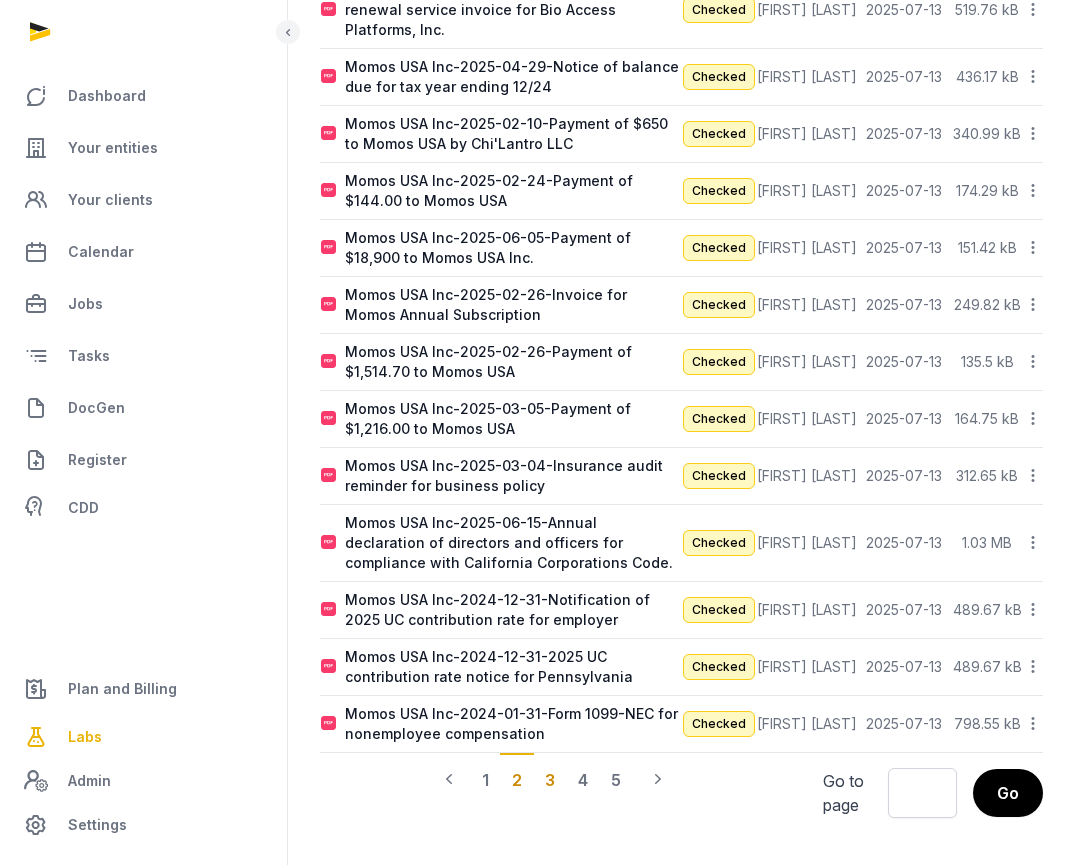 click on "3" 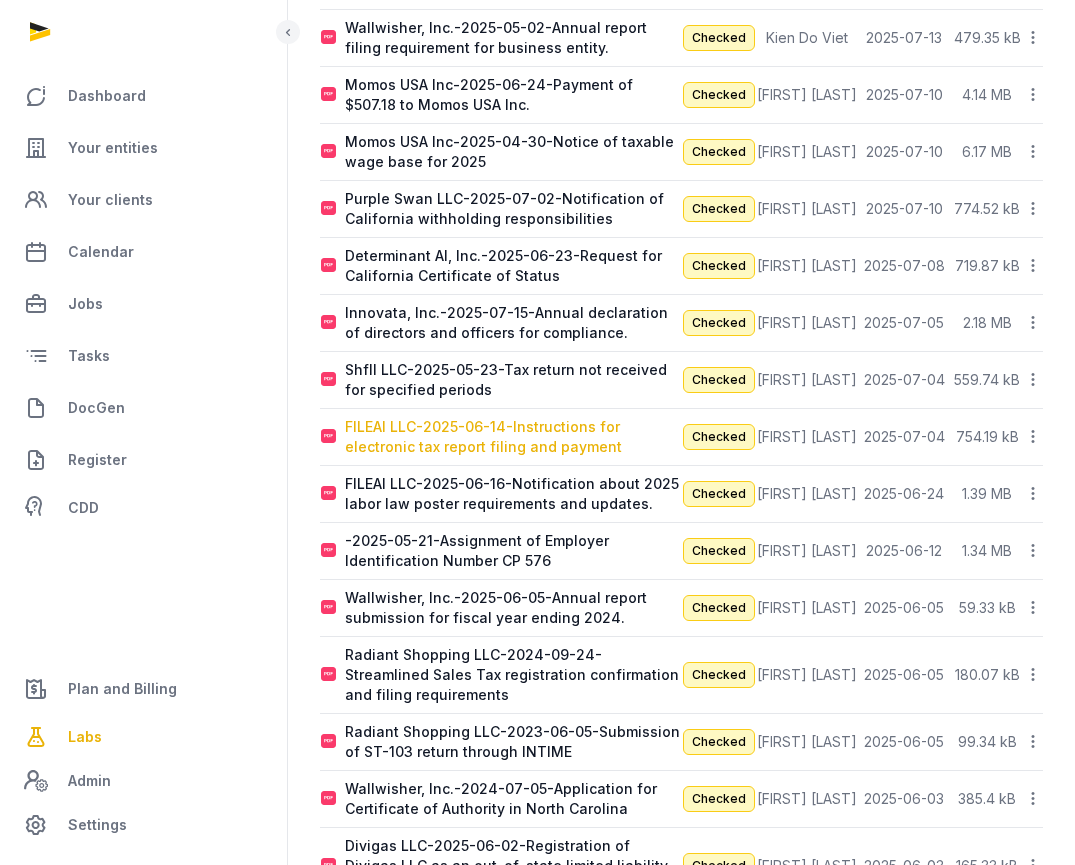 click on "FILEAI LLC-2025-06-14-Instructions for electronic tax report filing and payment" at bounding box center (513, 437) 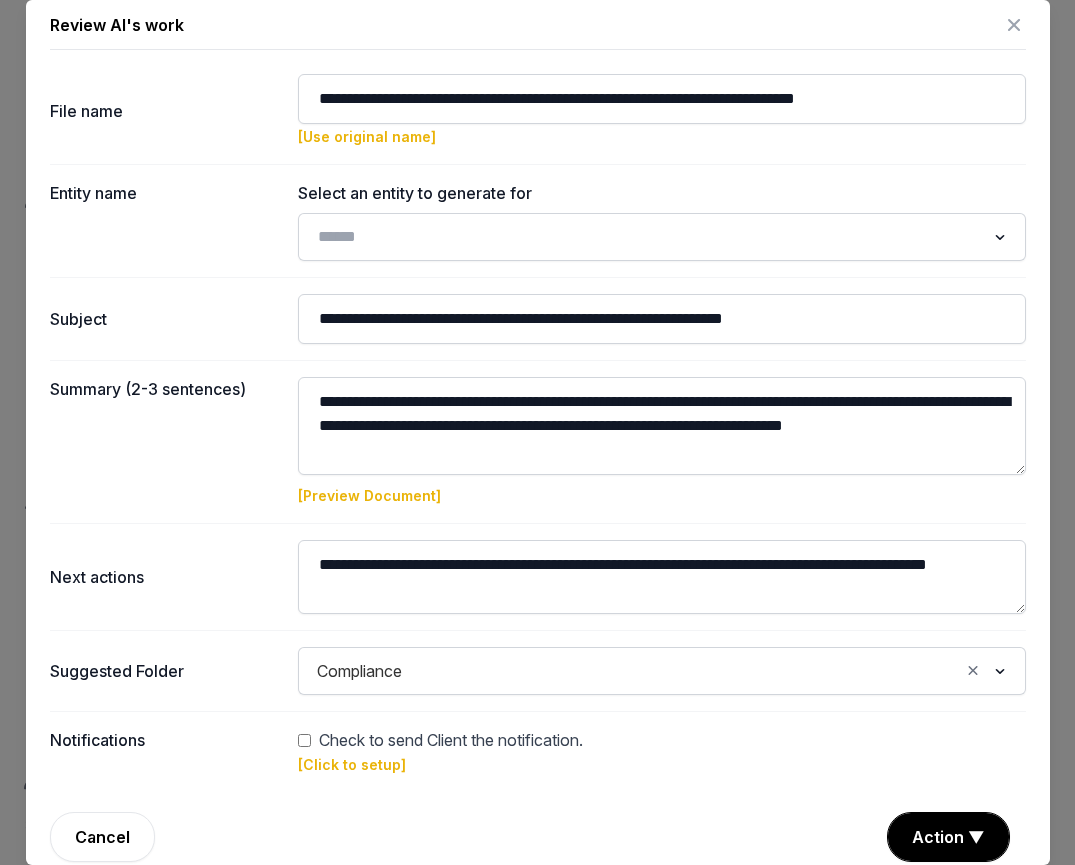scroll, scrollTop: 12, scrollLeft: 0, axis: vertical 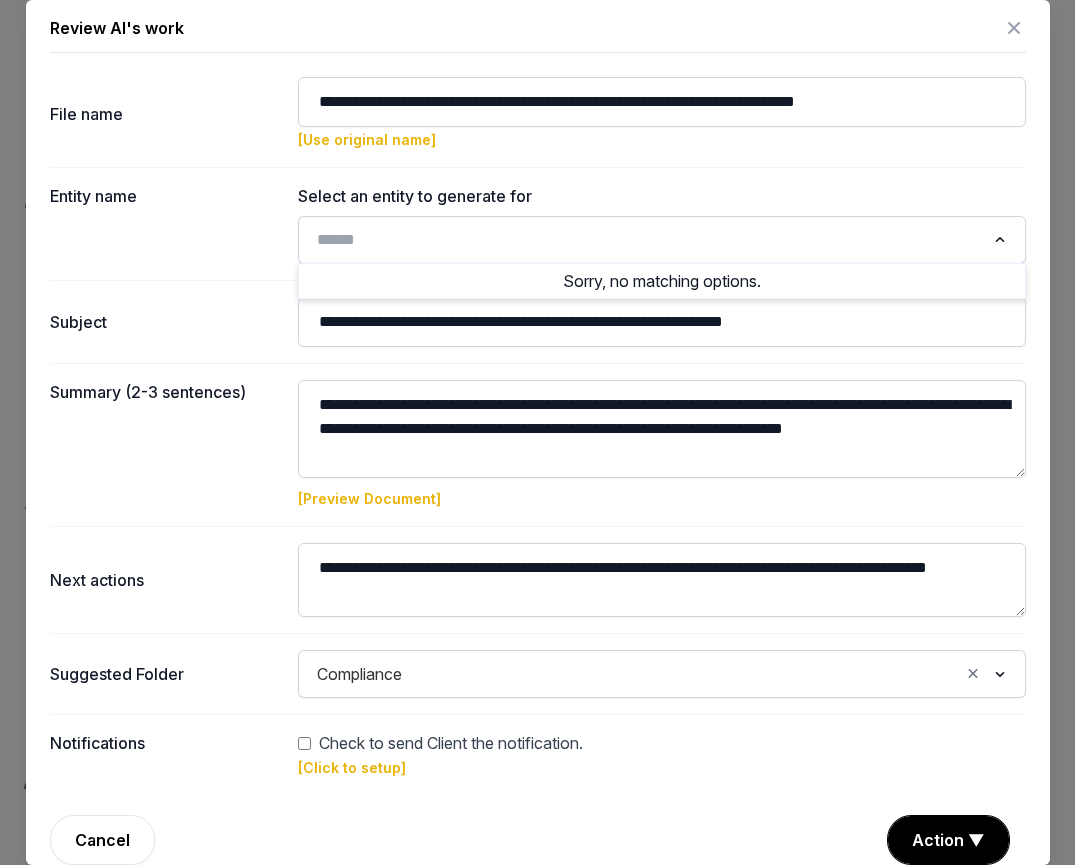 click 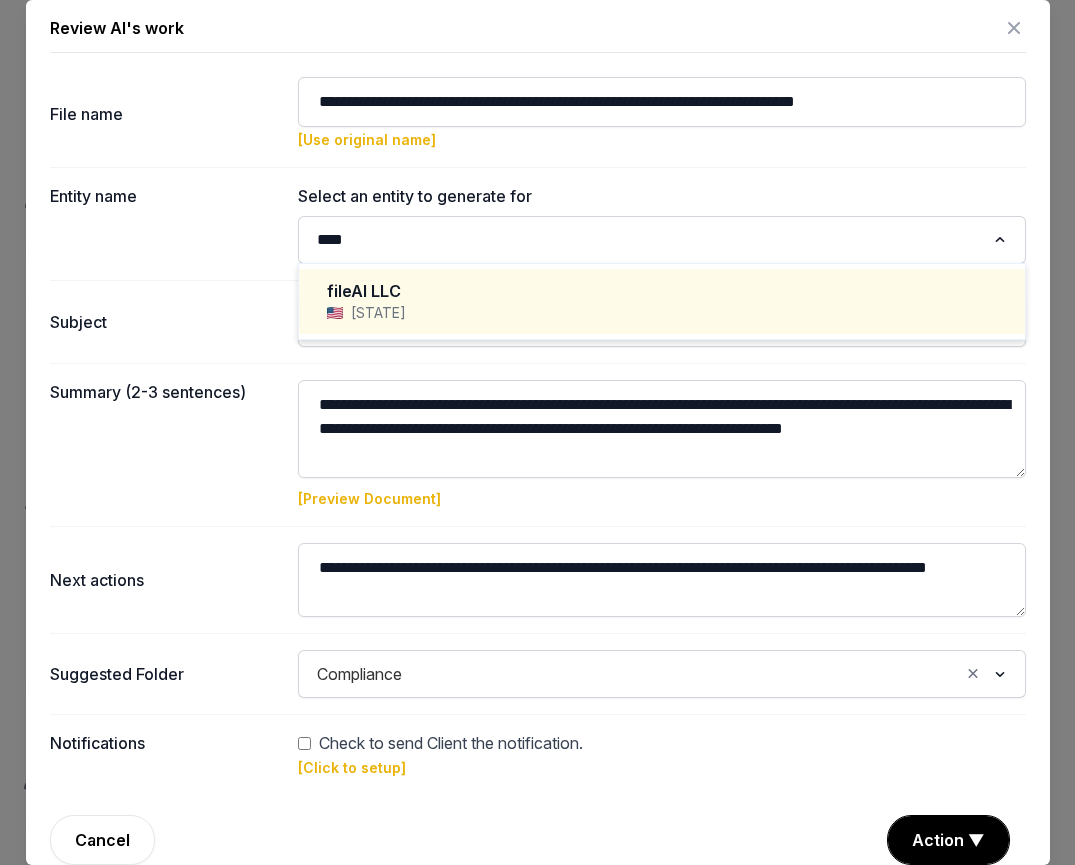 click on "fileAI LLC" at bounding box center (662, 291) 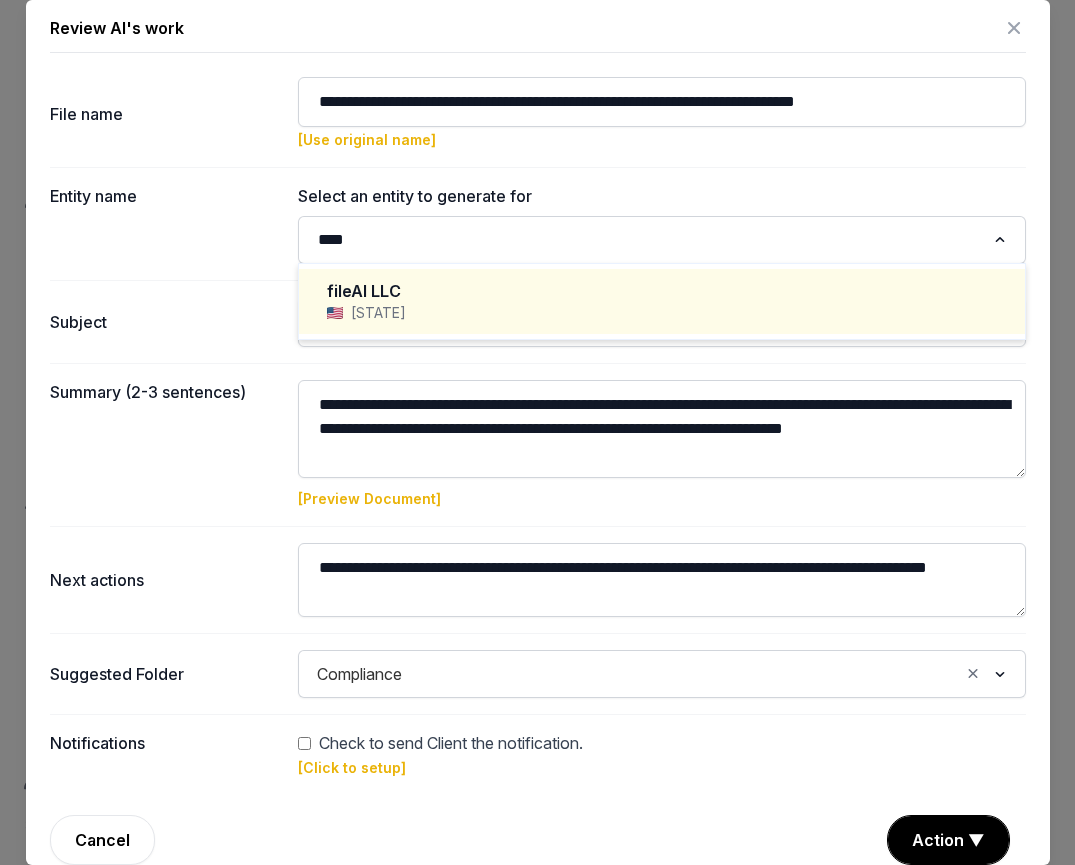 type on "**********" 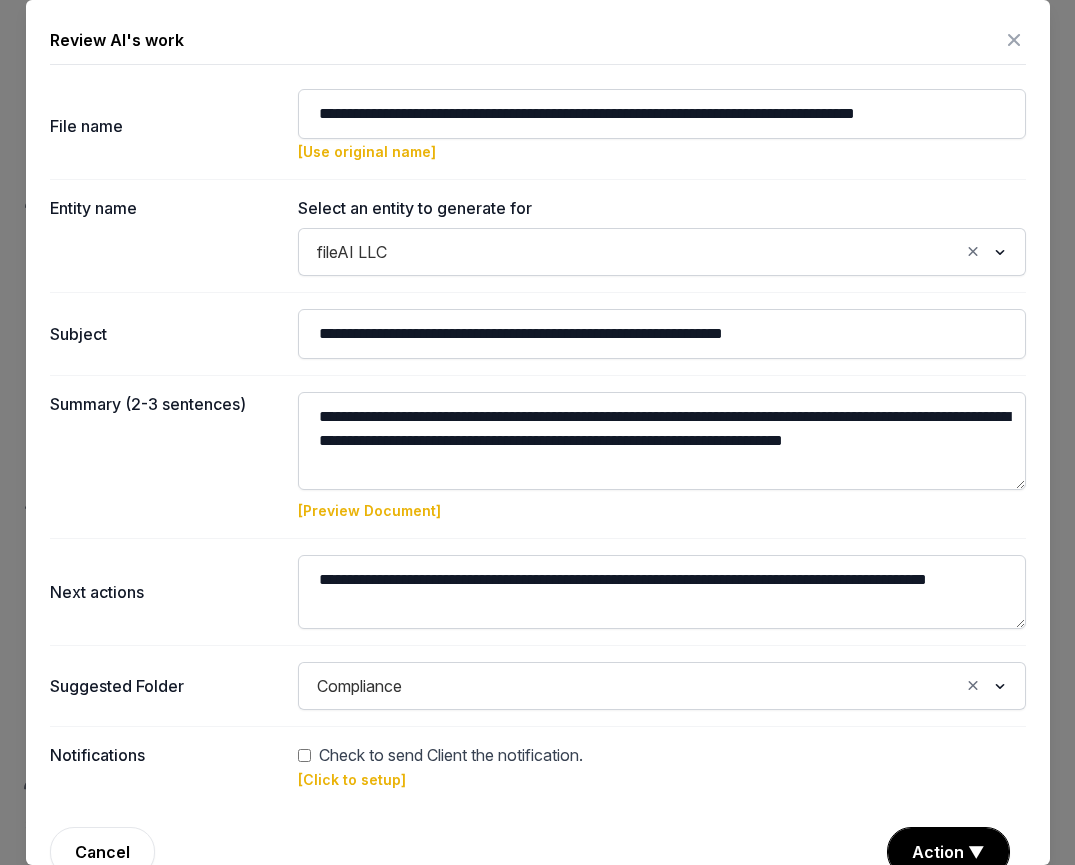 scroll, scrollTop: 36, scrollLeft: 0, axis: vertical 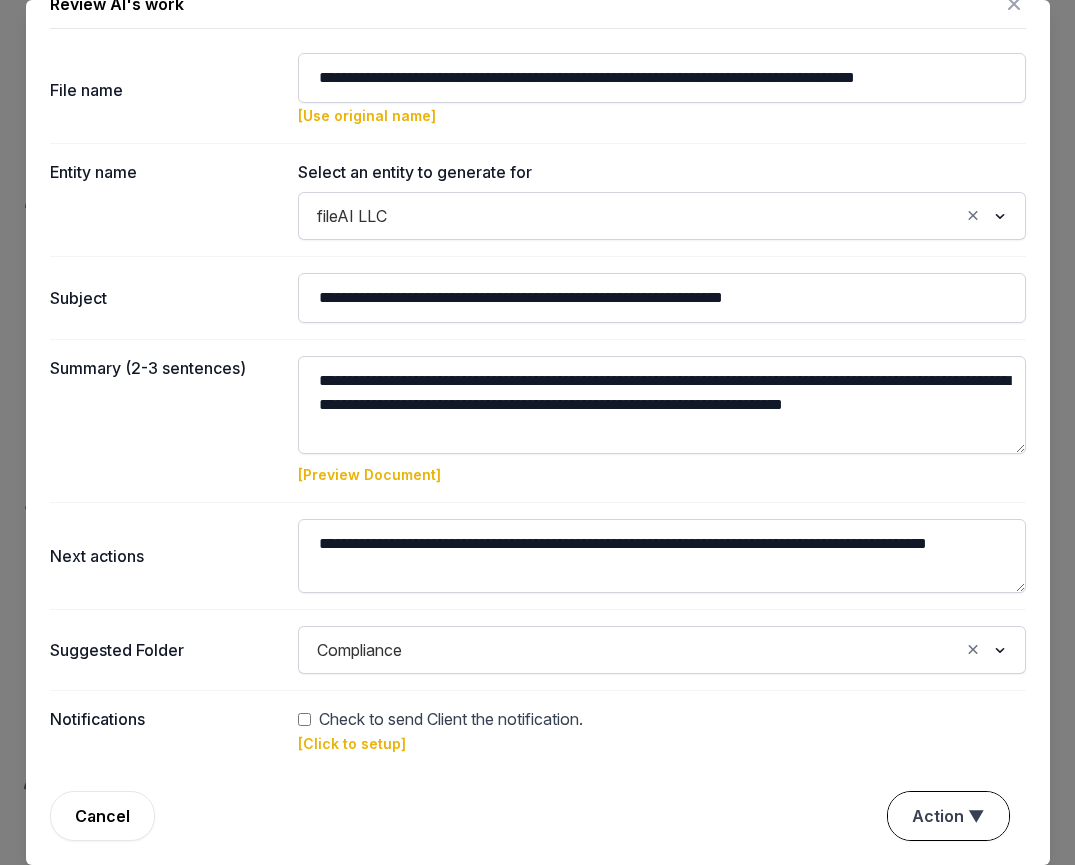 click on "Action ▼" at bounding box center (948, 816) 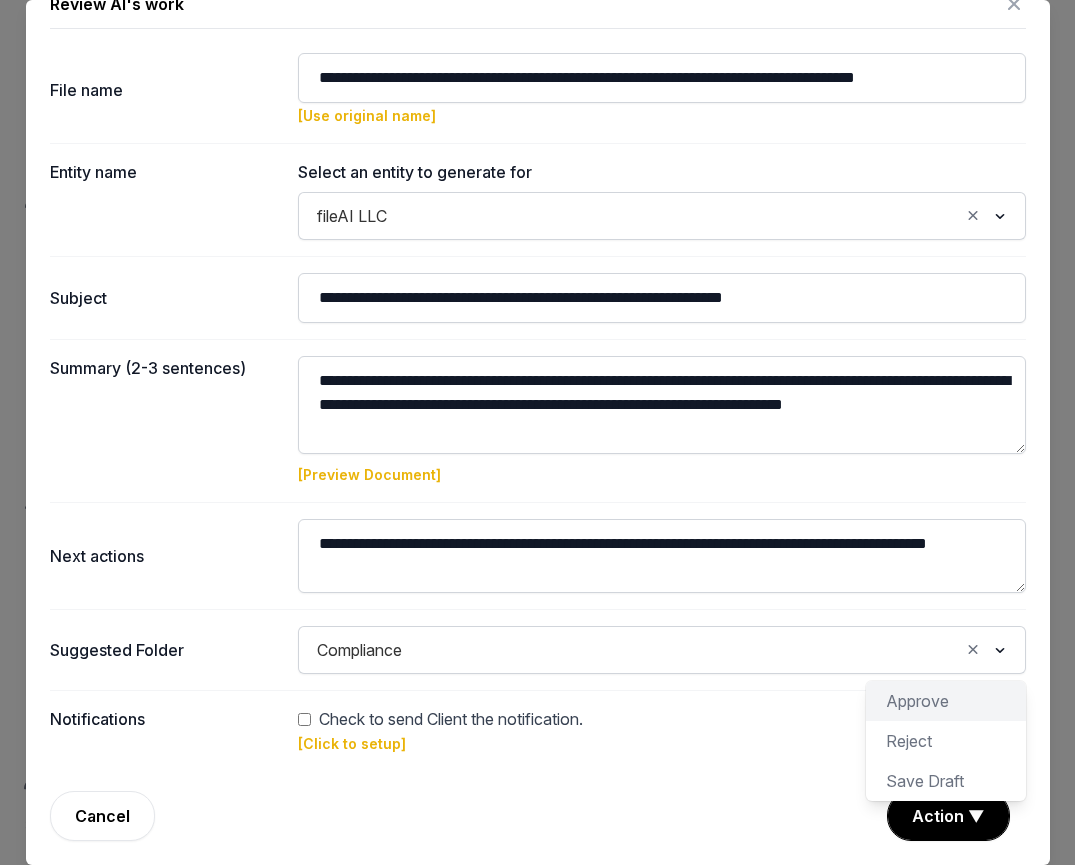 click on "Approve" 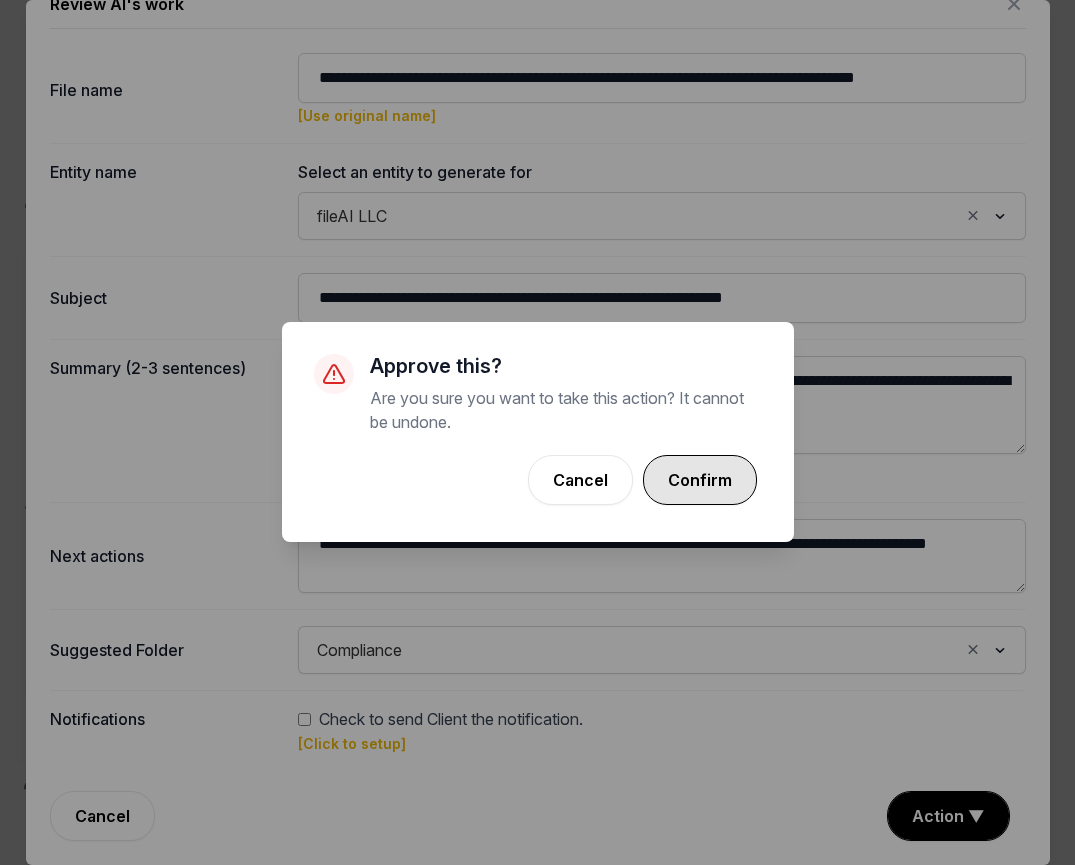 click on "Confirm" at bounding box center [700, 480] 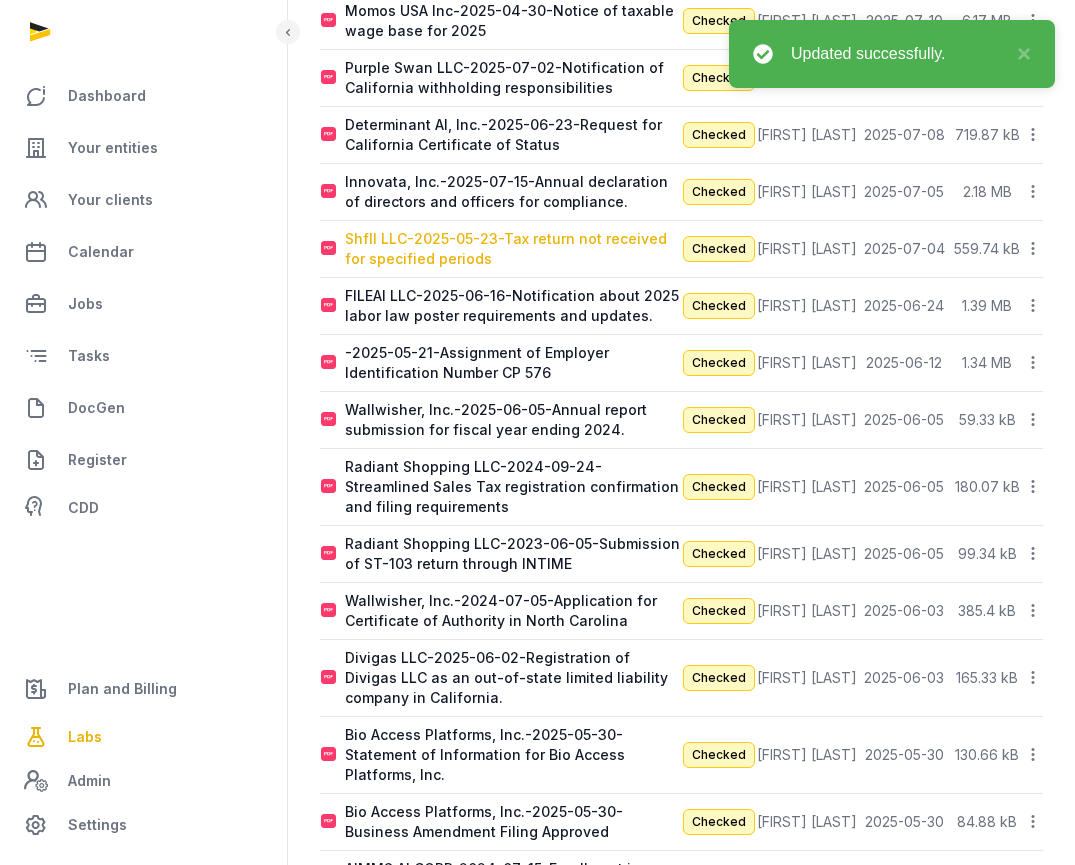 click on "Shfll LLC-2025-05-23-Tax return not received for specified periods" at bounding box center [513, 249] 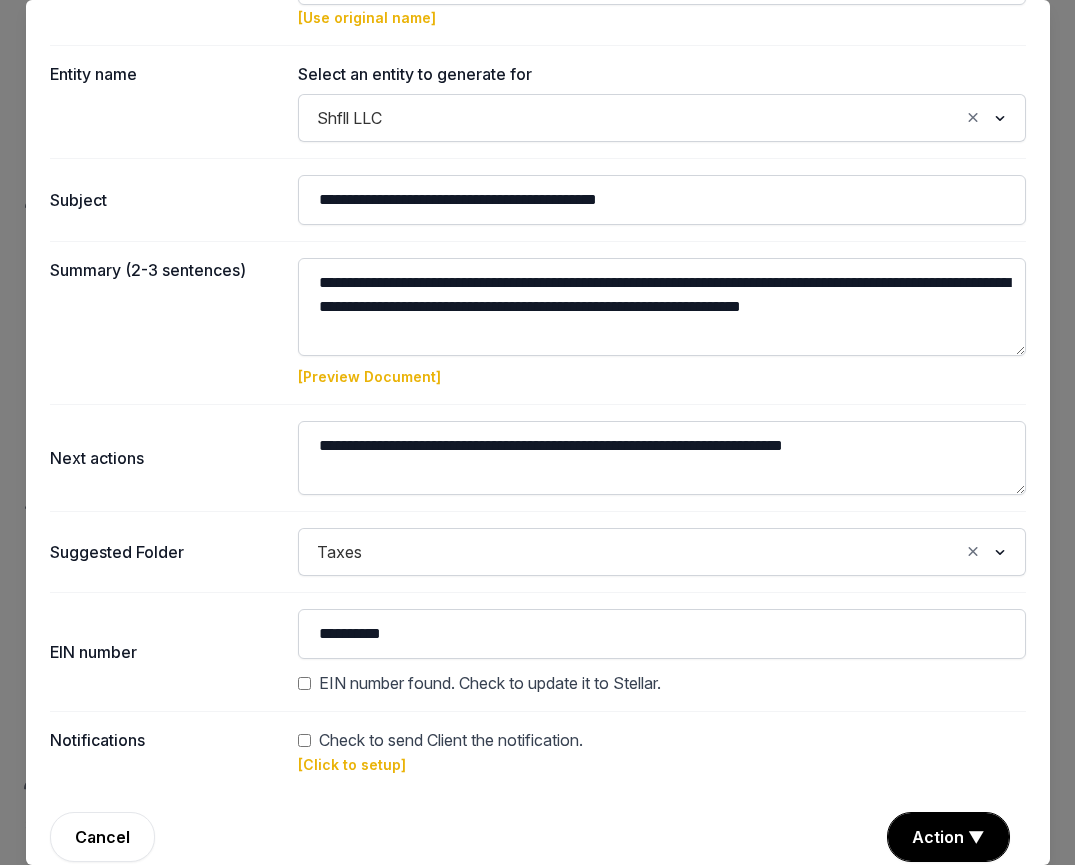 scroll, scrollTop: 155, scrollLeft: 0, axis: vertical 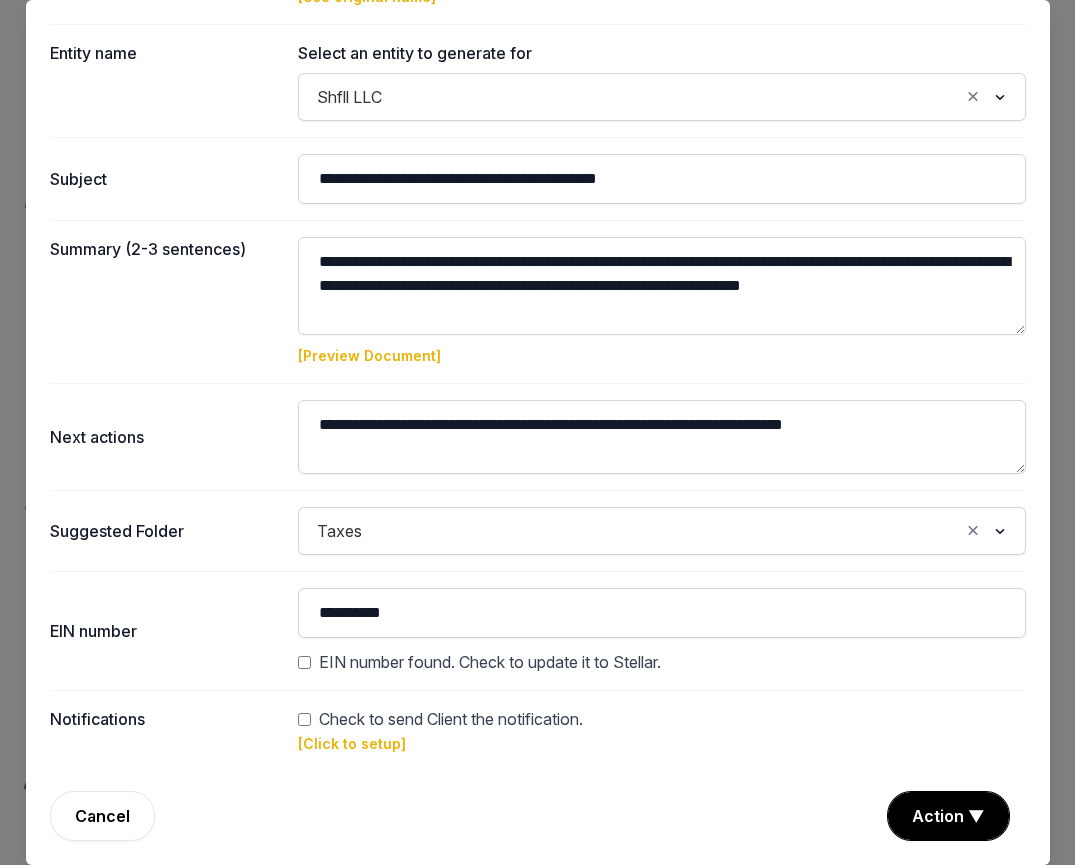 click on "Check to send Client the notification." at bounding box center [451, 719] 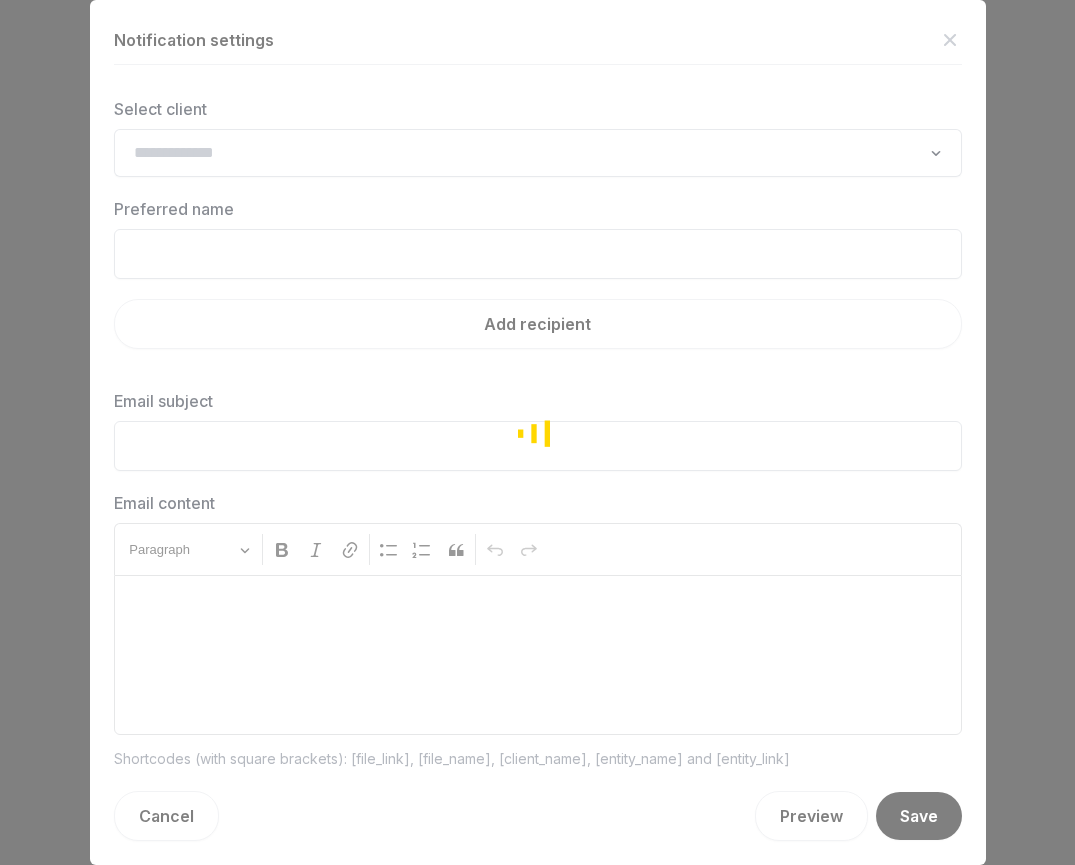 type on "**********" 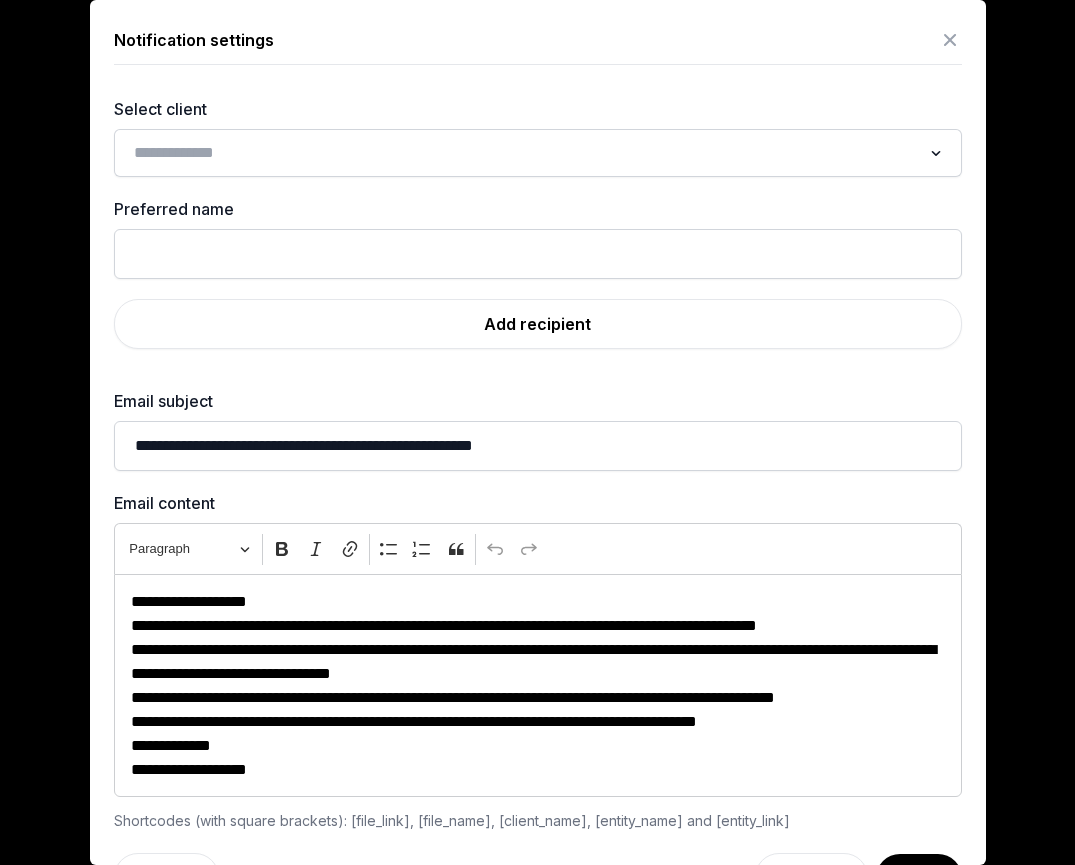 click at bounding box center [950, 40] 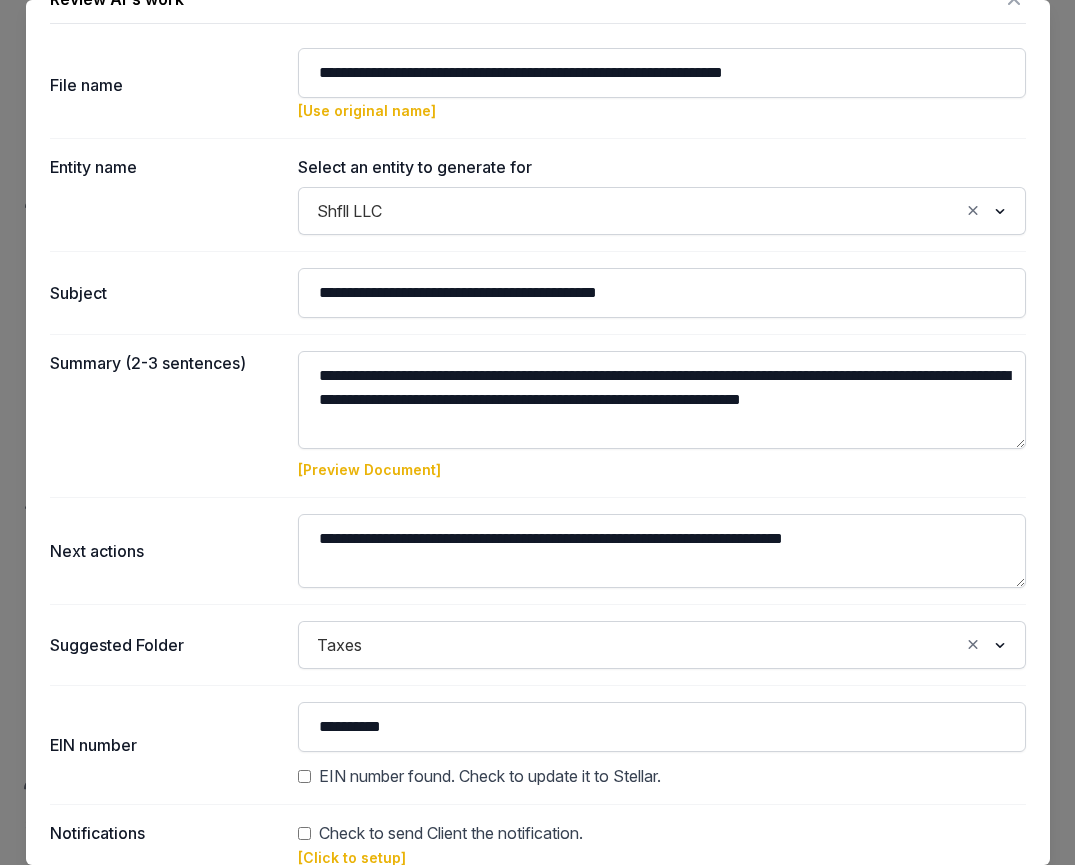scroll, scrollTop: 0, scrollLeft: 0, axis: both 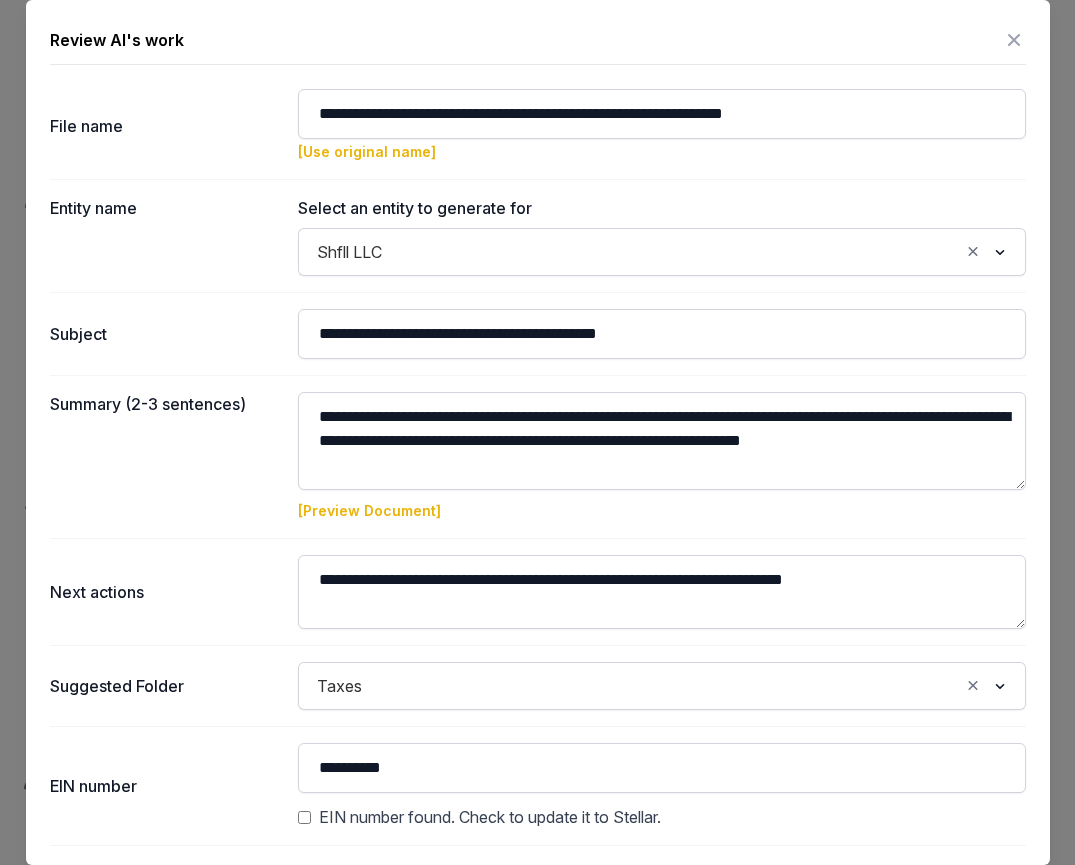 click at bounding box center [1014, 40] 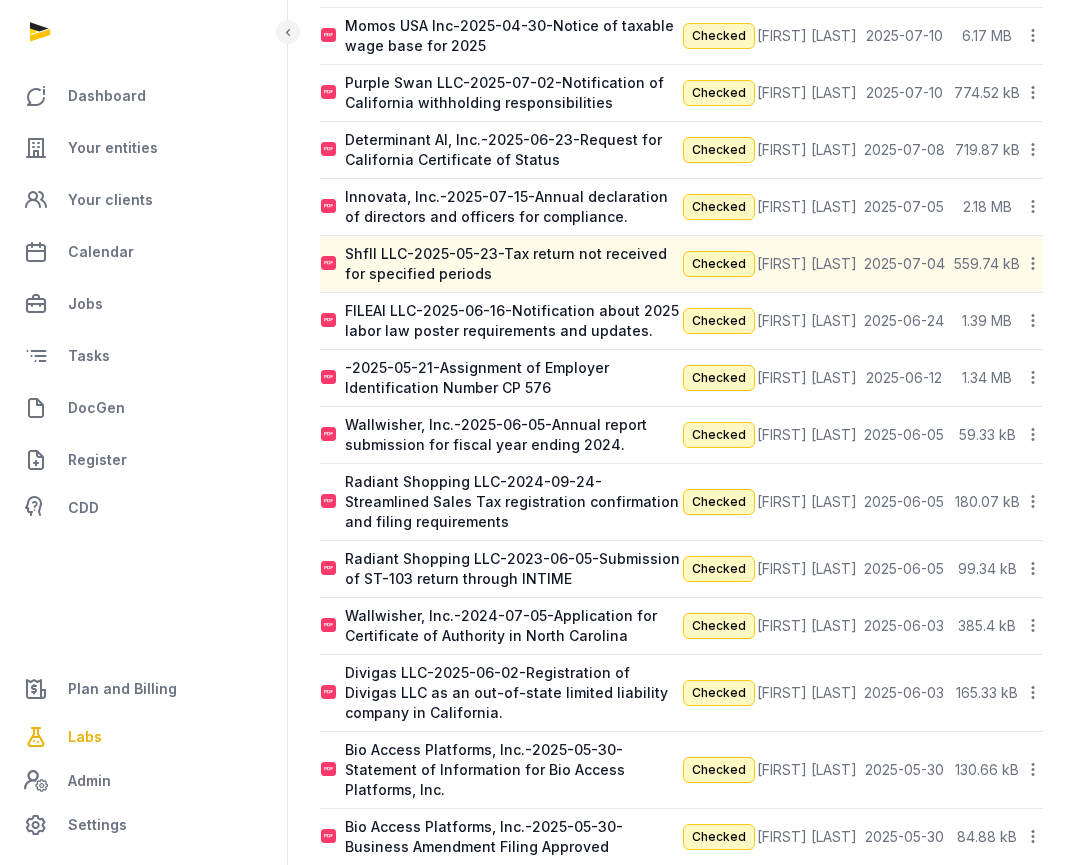scroll, scrollTop: 580, scrollLeft: 0, axis: vertical 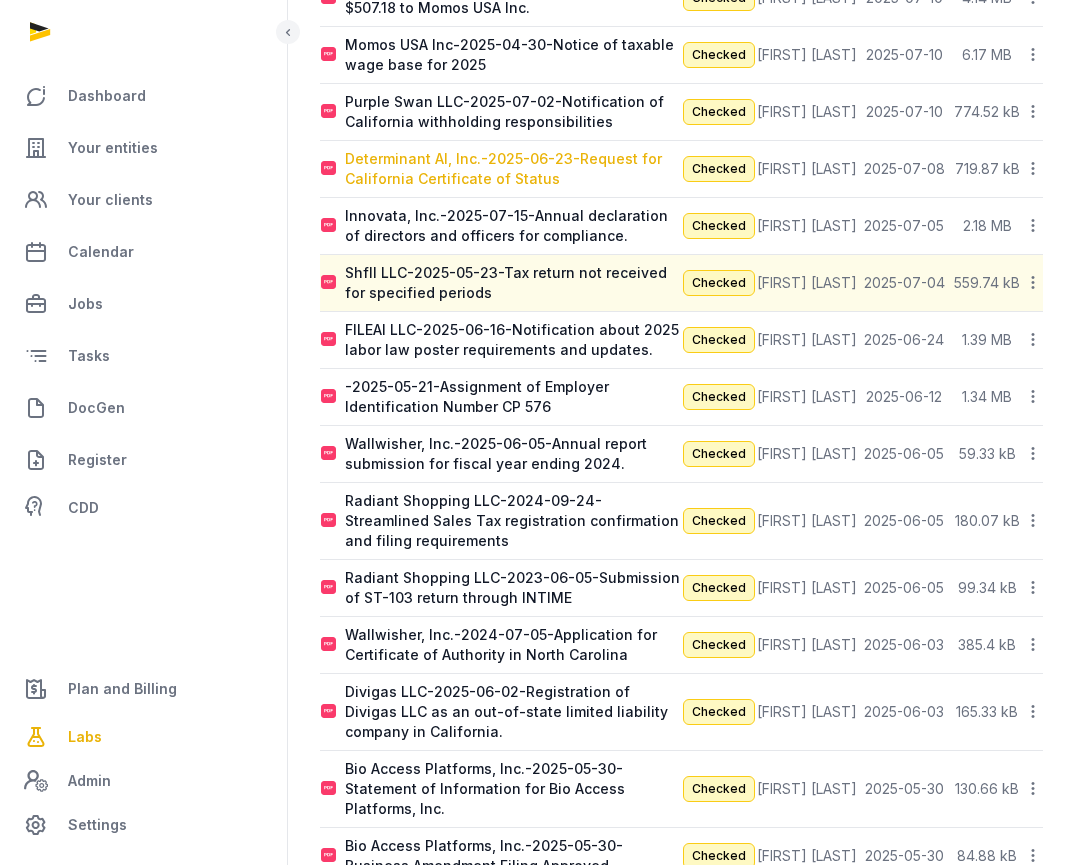 click on "Determinant AI, Inc.-2025-06-23-Request for California Certificate of Status" at bounding box center (513, 169) 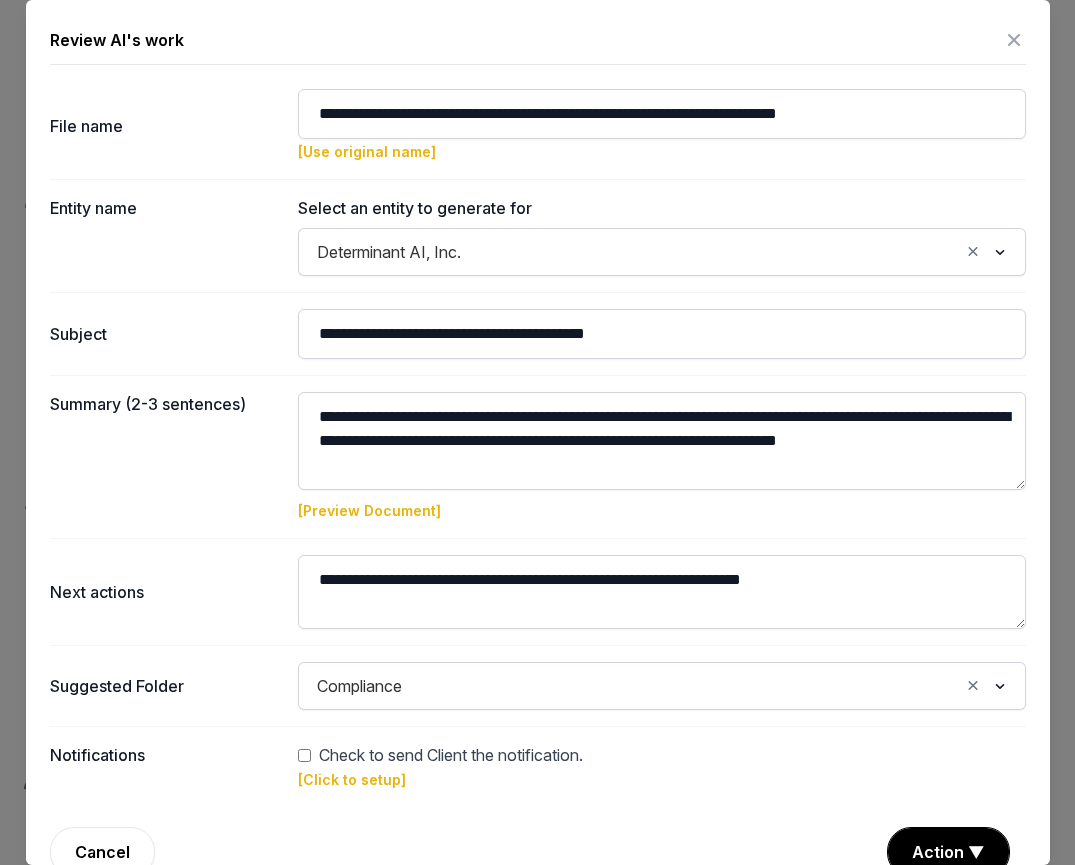 click 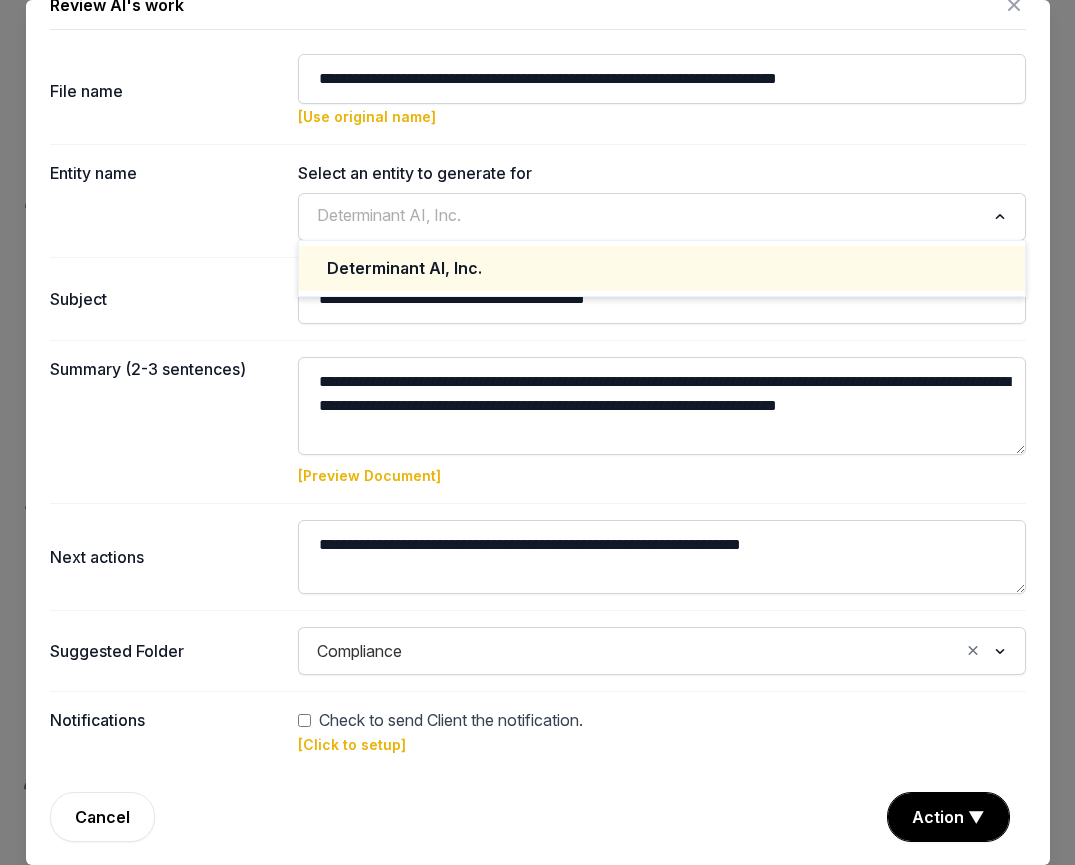 scroll, scrollTop: 36, scrollLeft: 0, axis: vertical 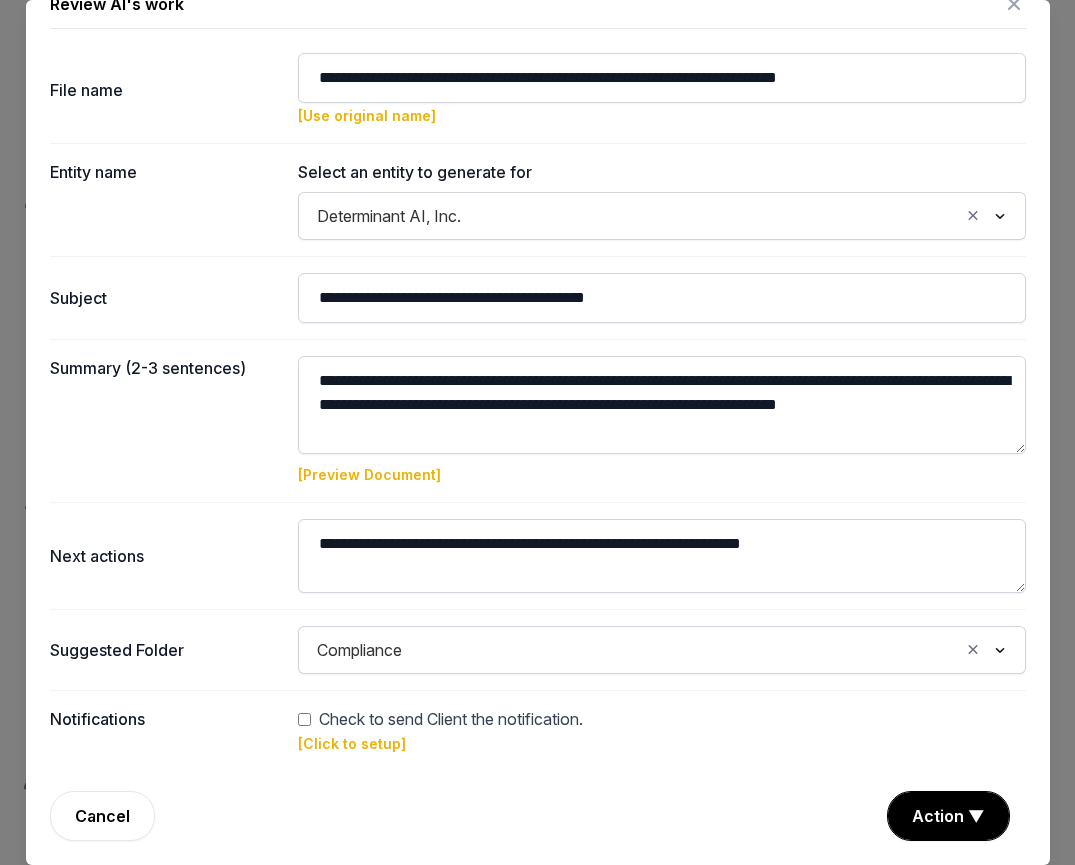 click on "[Preview Document]" at bounding box center (369, 474) 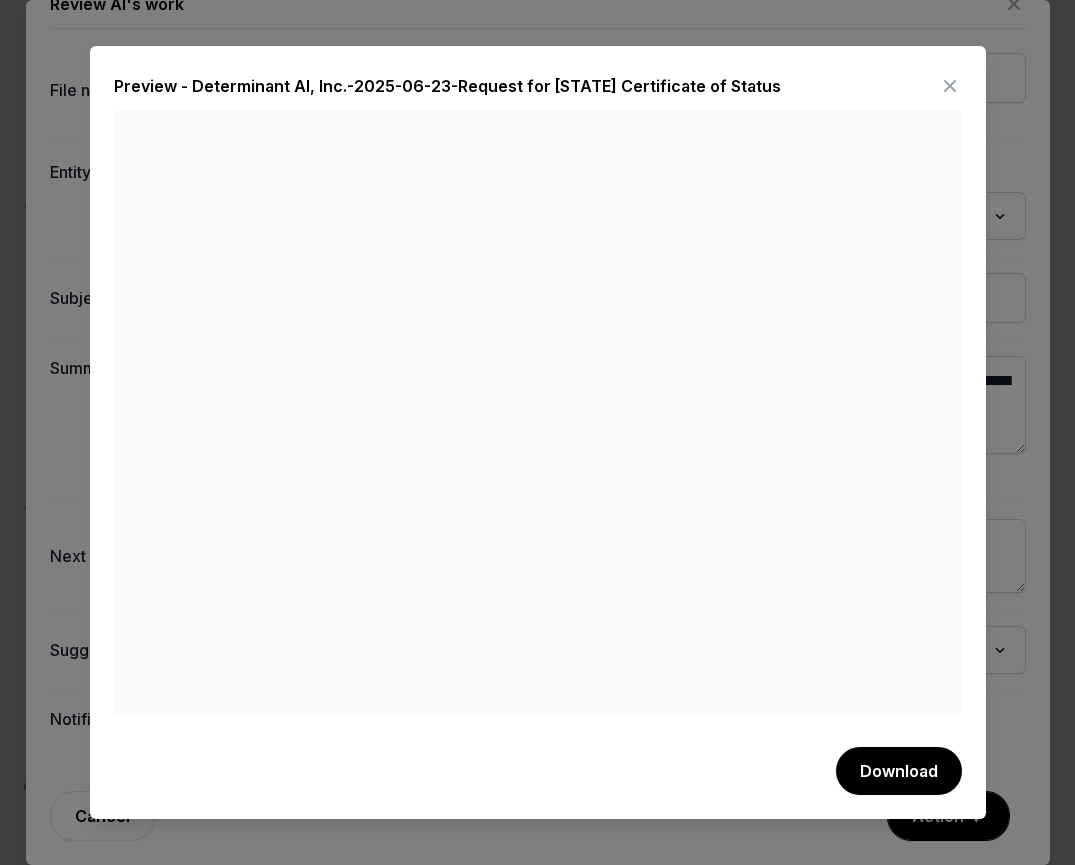 scroll, scrollTop: 621, scrollLeft: 0, axis: vertical 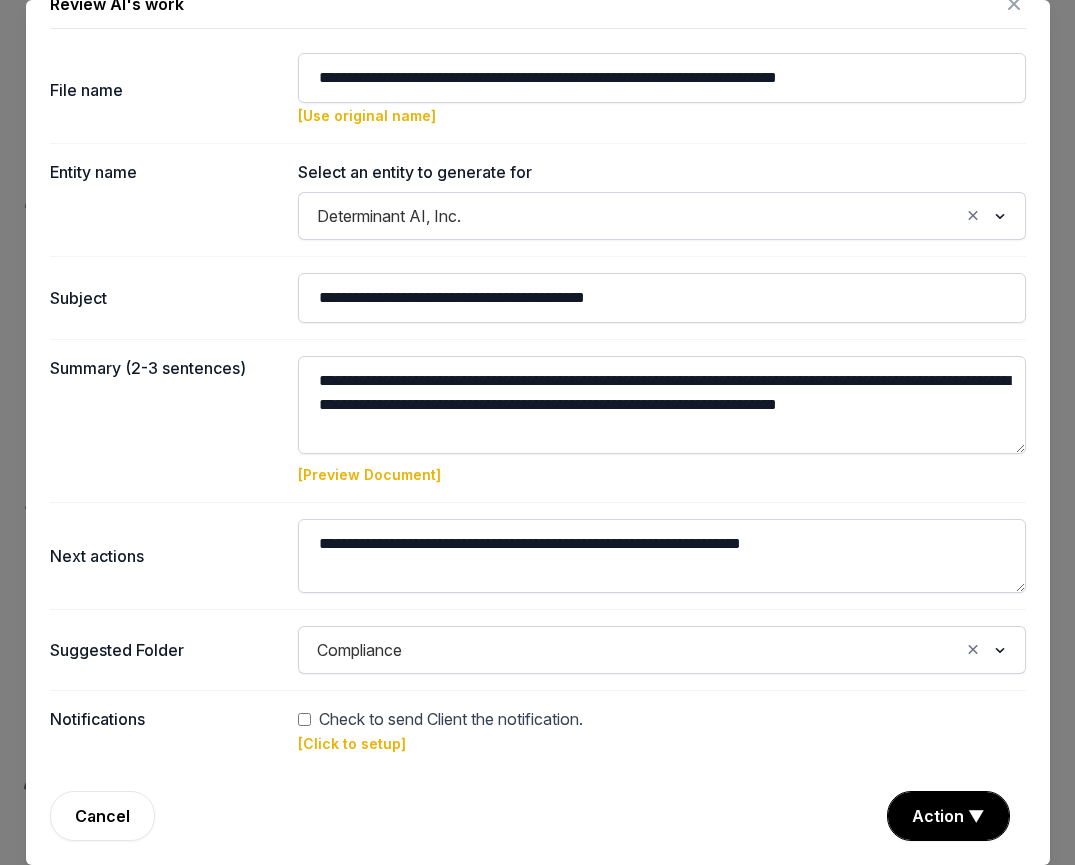 click 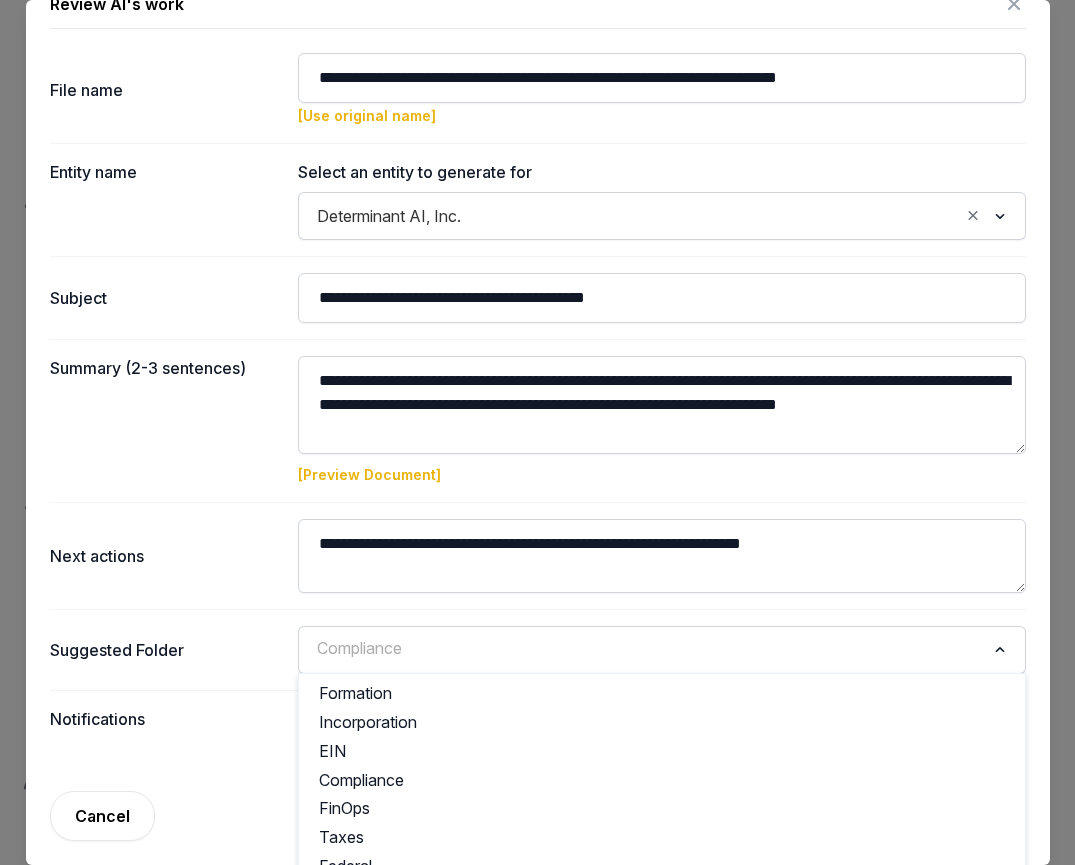 click 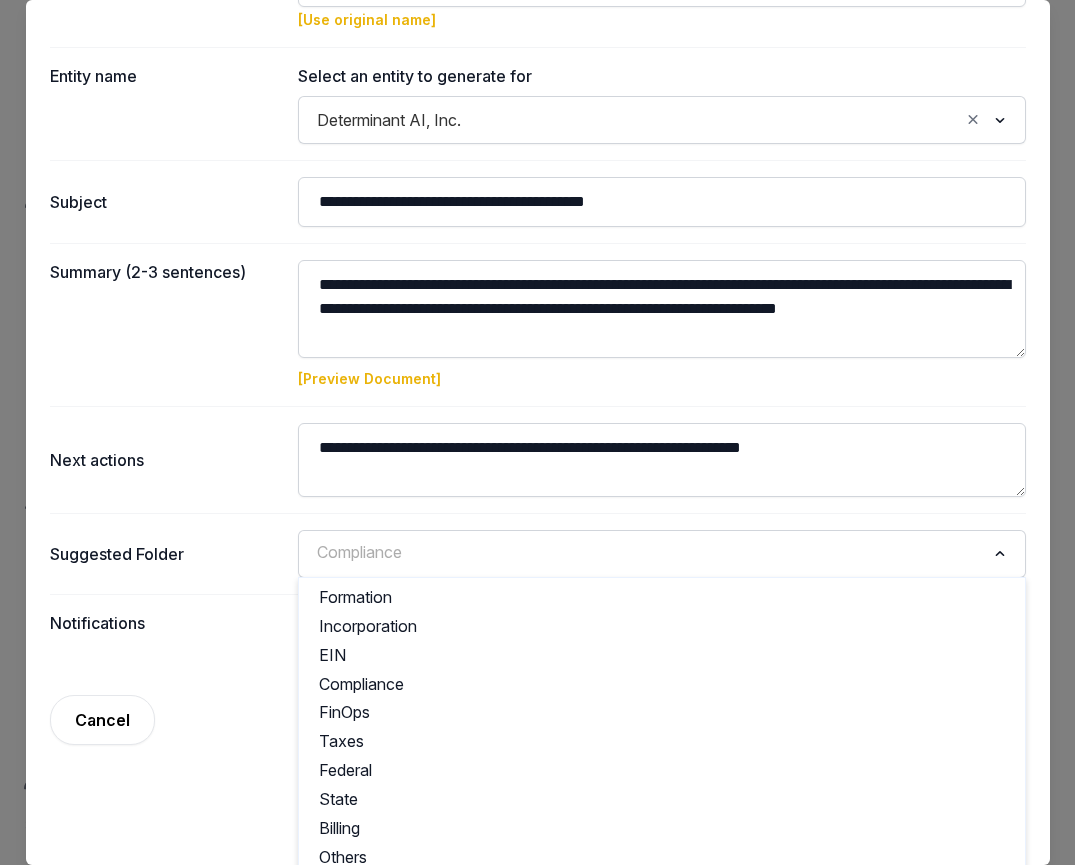 scroll, scrollTop: 144, scrollLeft: 0, axis: vertical 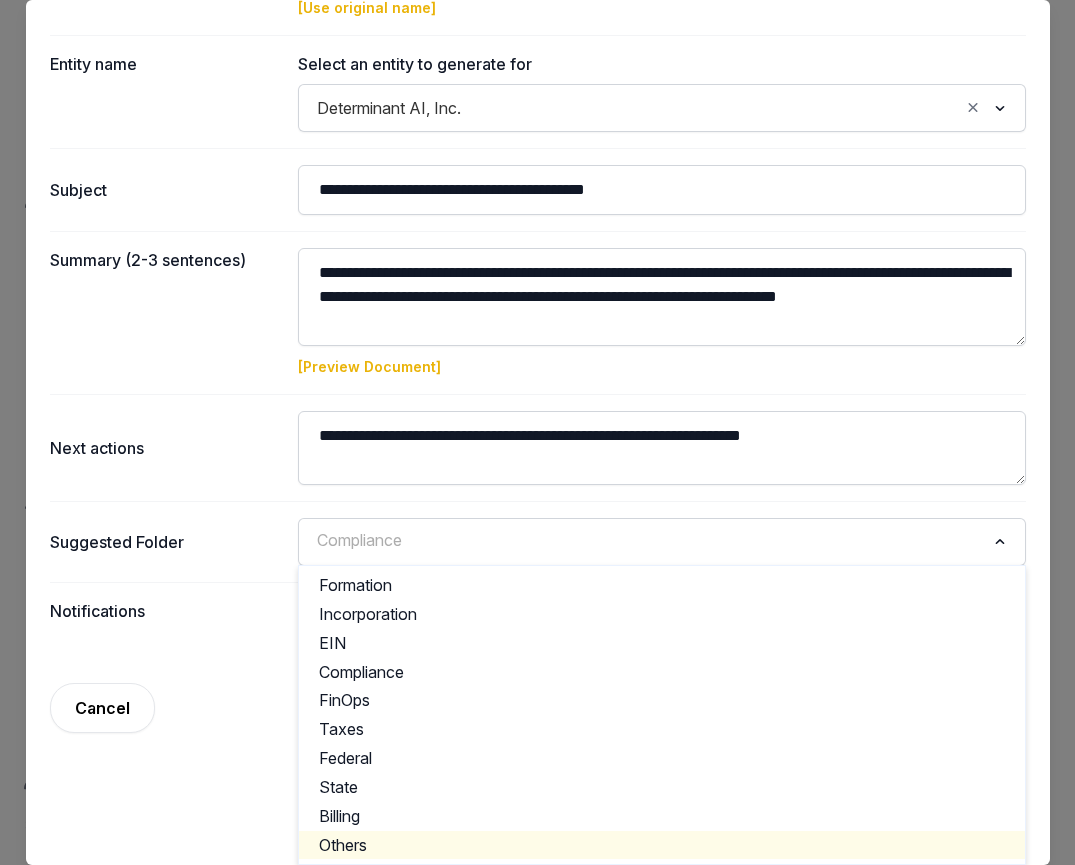 click on "Others" 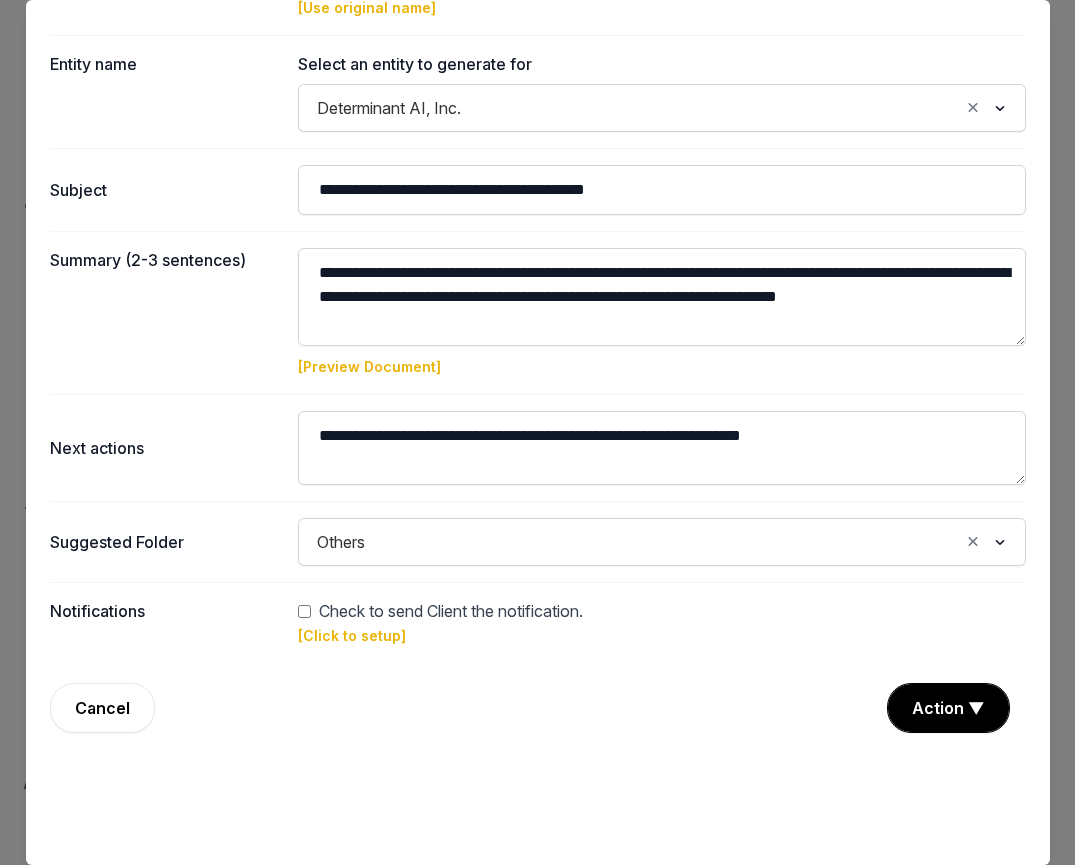 scroll, scrollTop: 36, scrollLeft: 0, axis: vertical 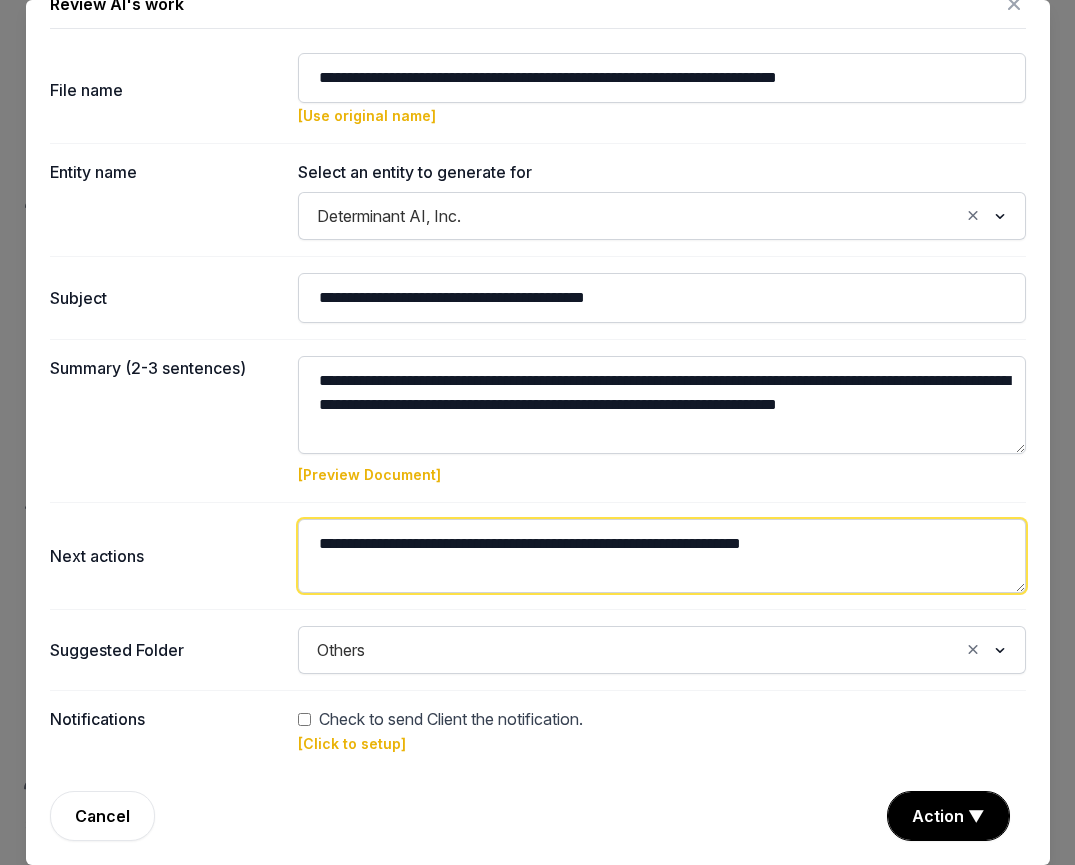 drag, startPoint x: 874, startPoint y: 547, endPoint x: 325, endPoint y: 520, distance: 549.6635 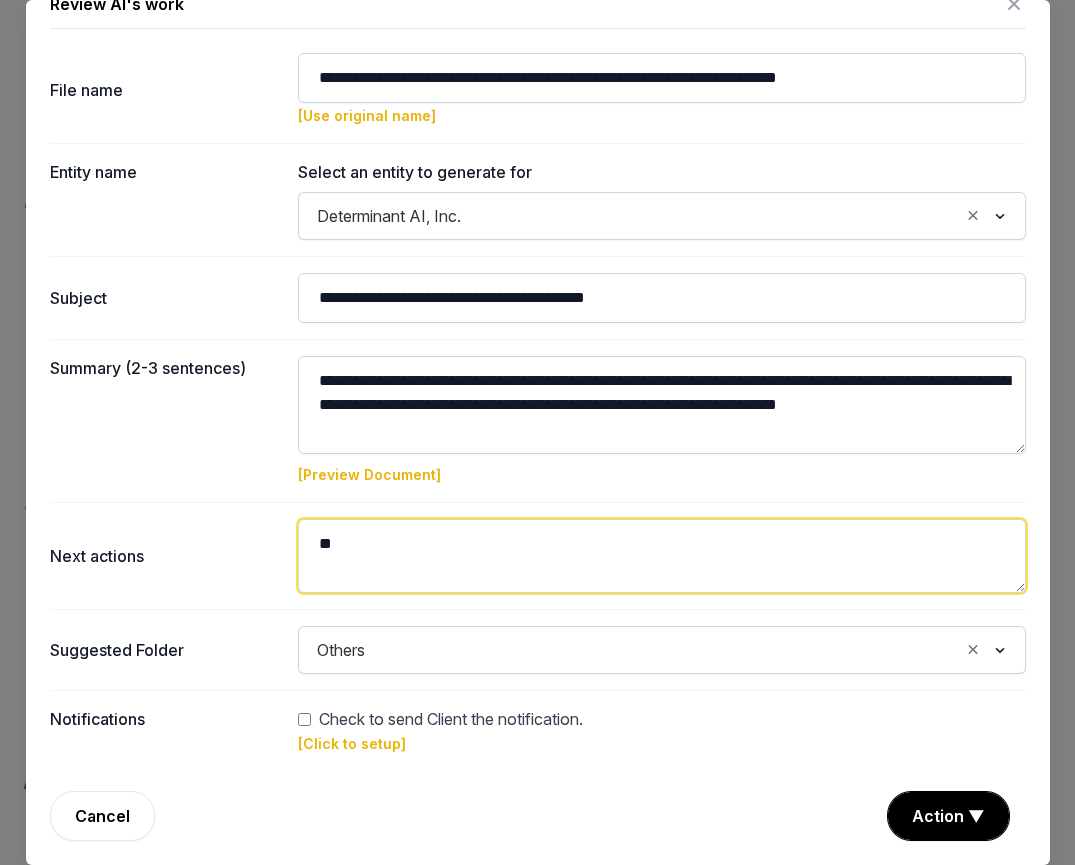 type on "*" 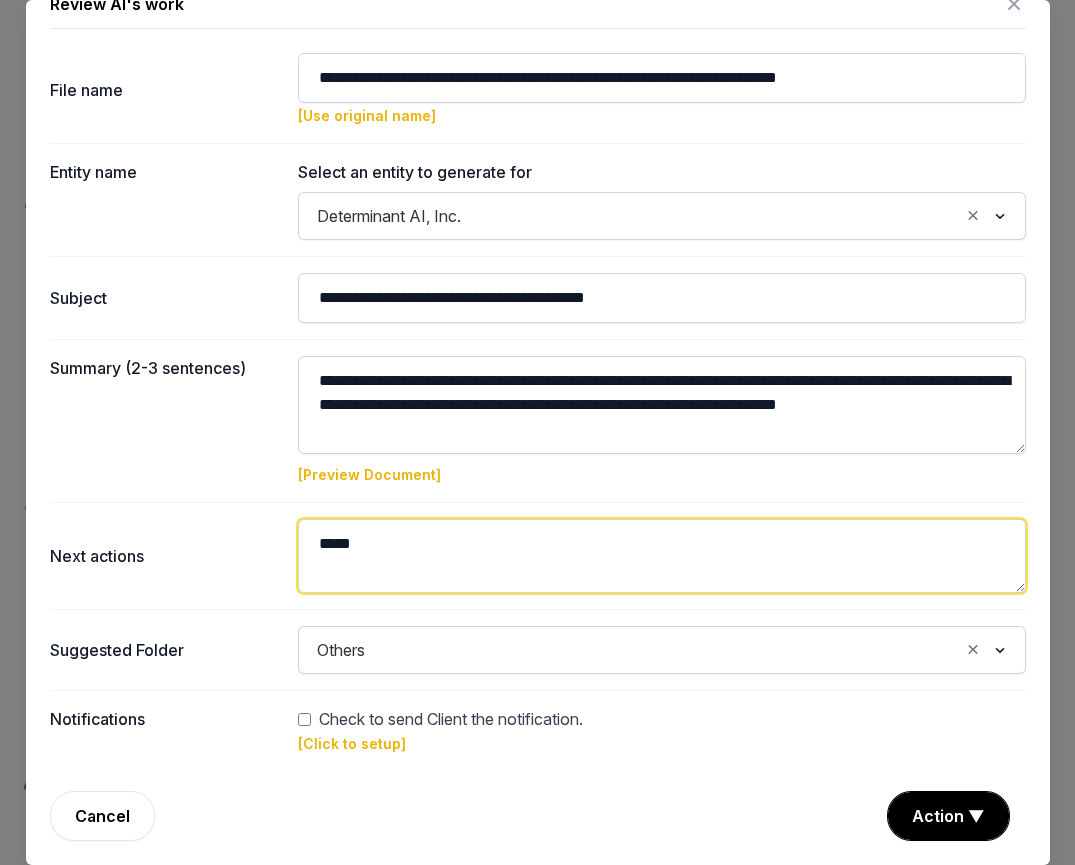 scroll, scrollTop: 0, scrollLeft: 0, axis: both 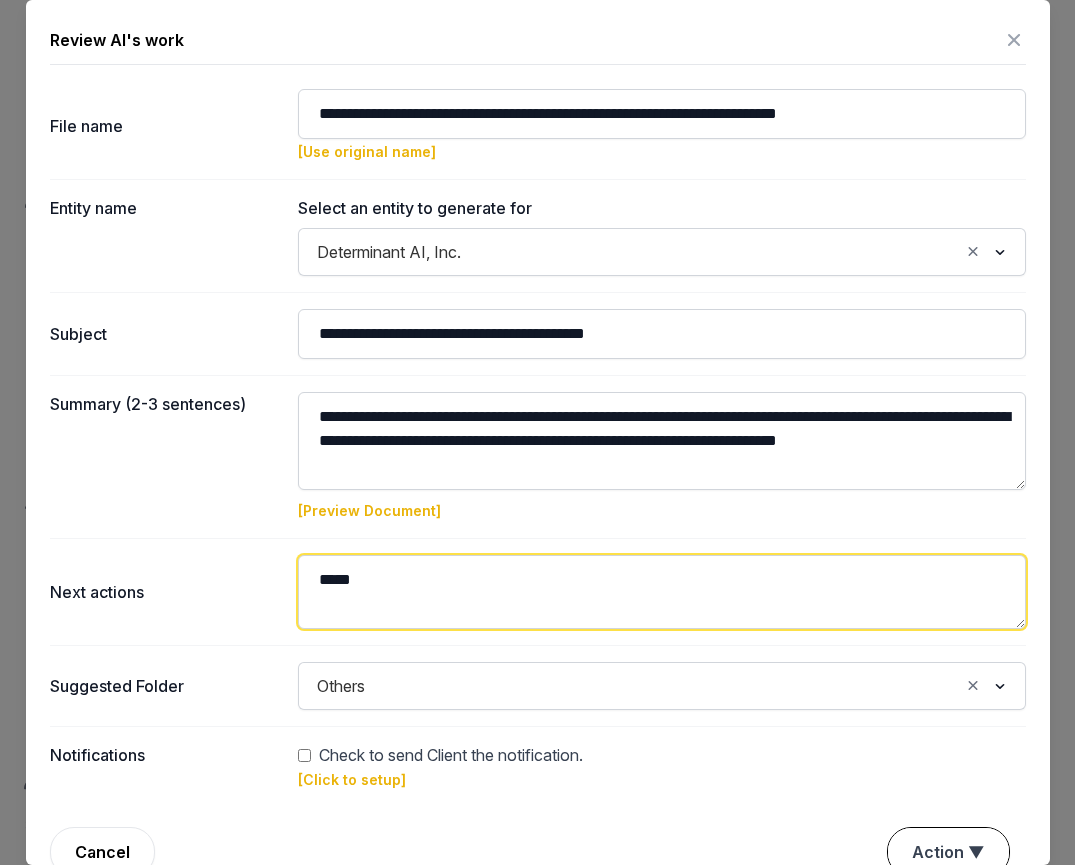 type on "****" 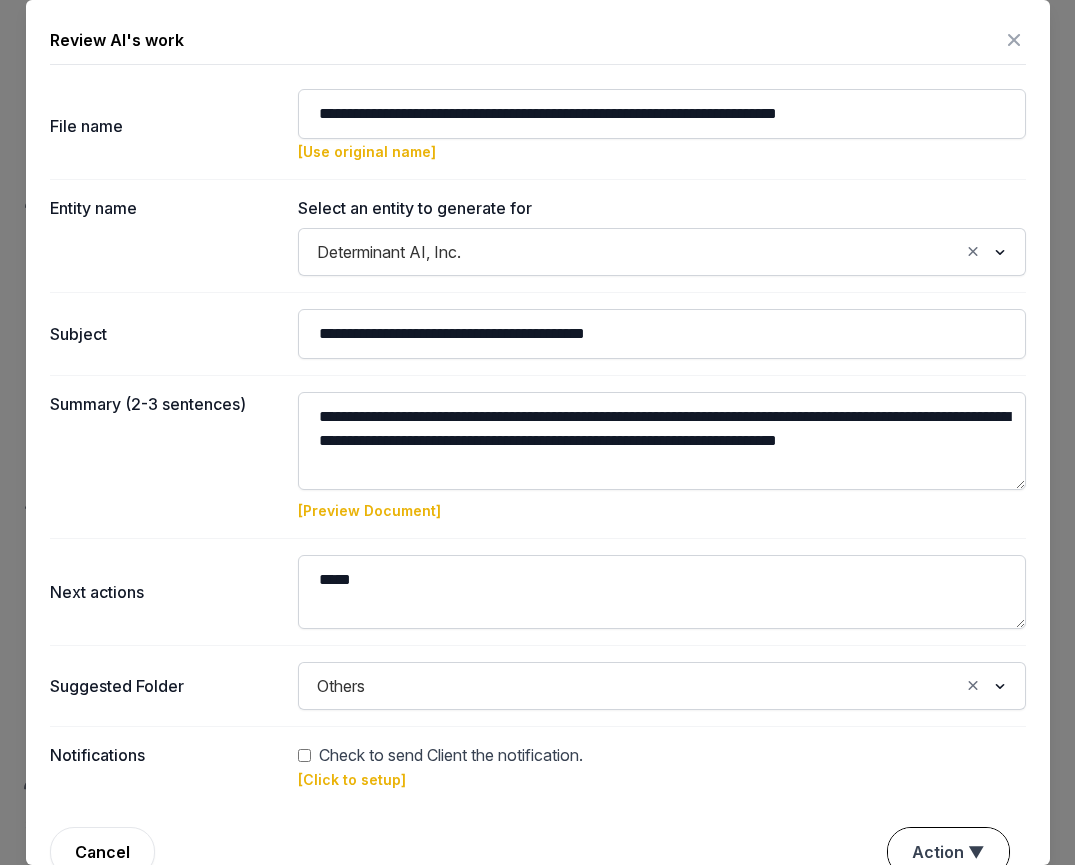click on "Action ▼" at bounding box center [948, 852] 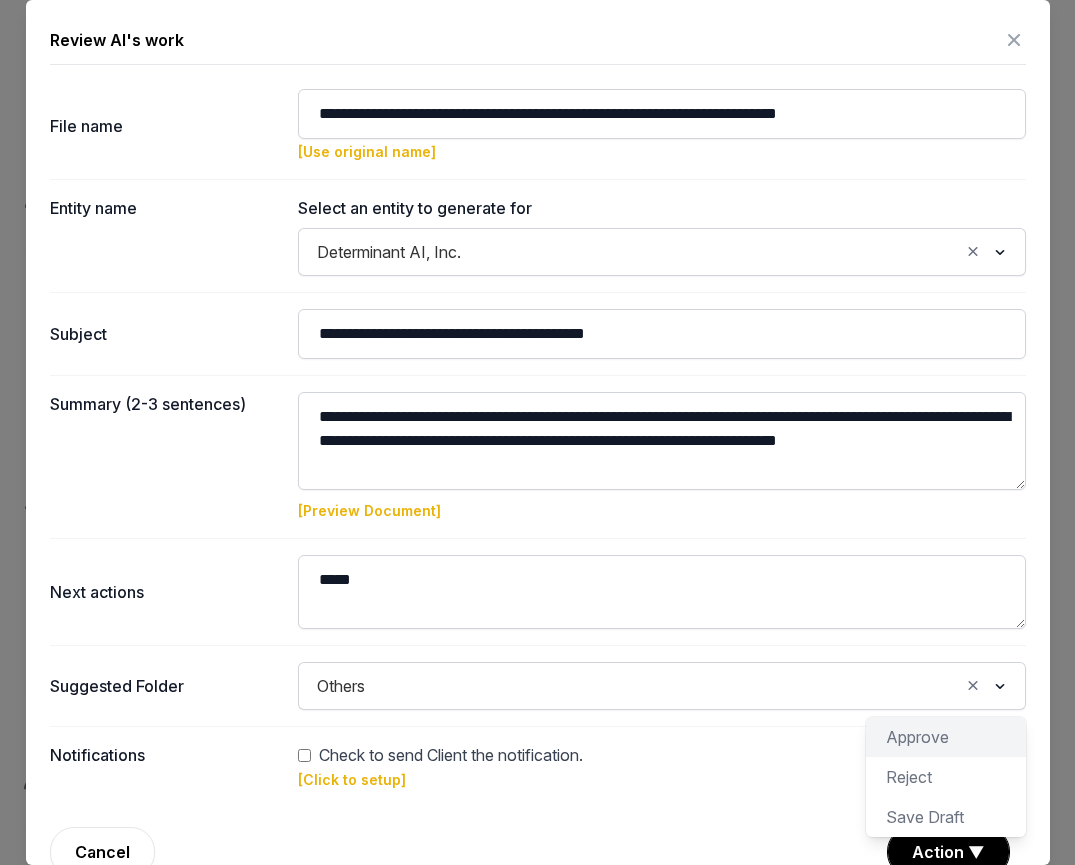 click on "Approve" 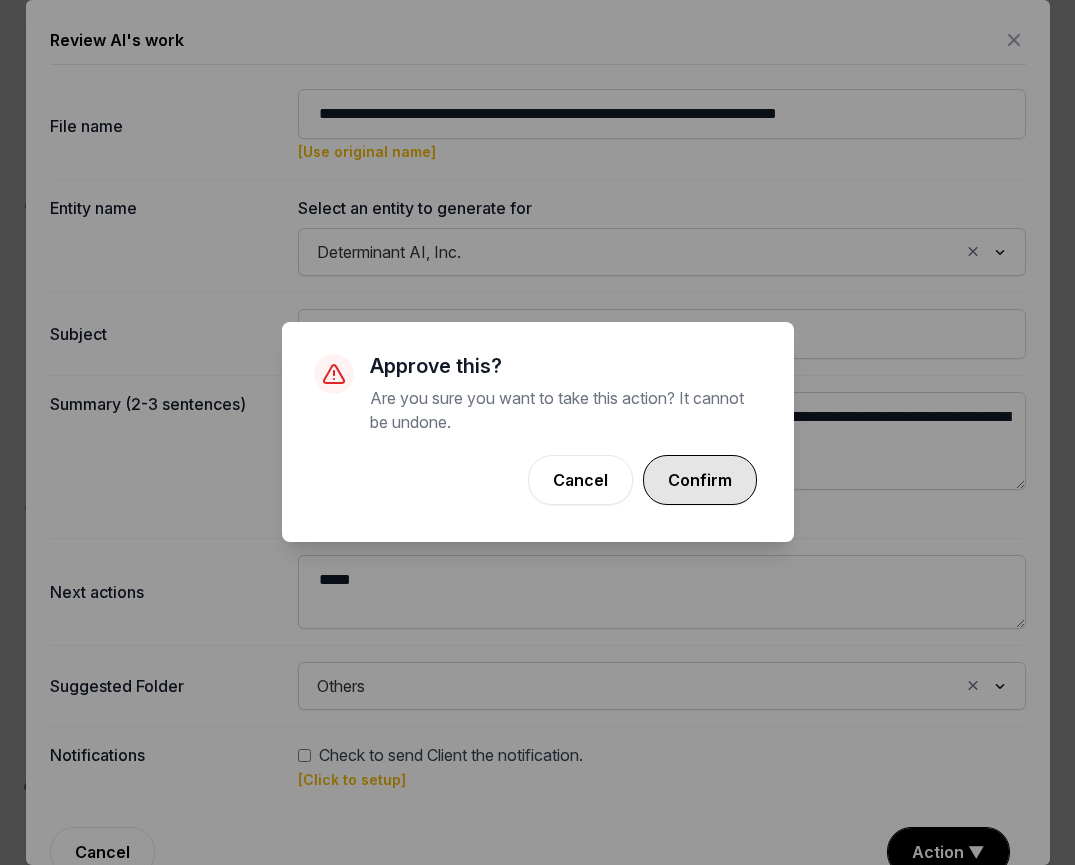 click on "Confirm" at bounding box center (700, 480) 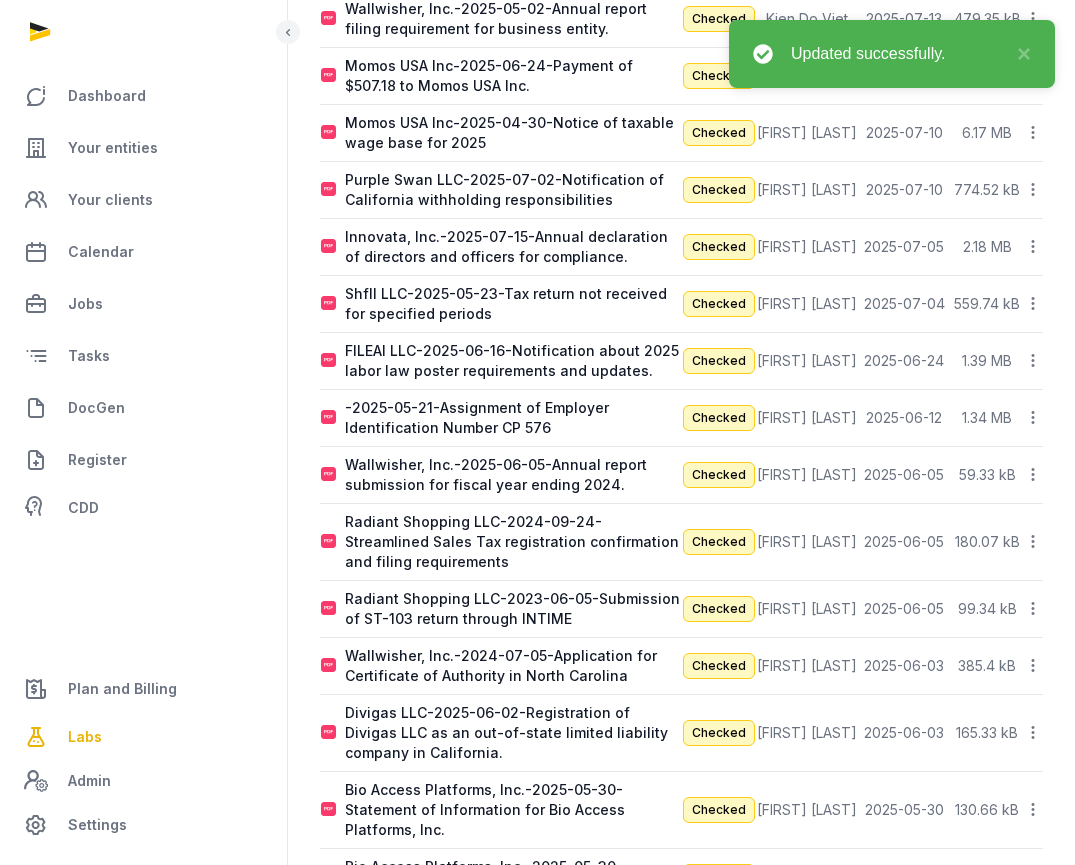 scroll, scrollTop: 470, scrollLeft: 0, axis: vertical 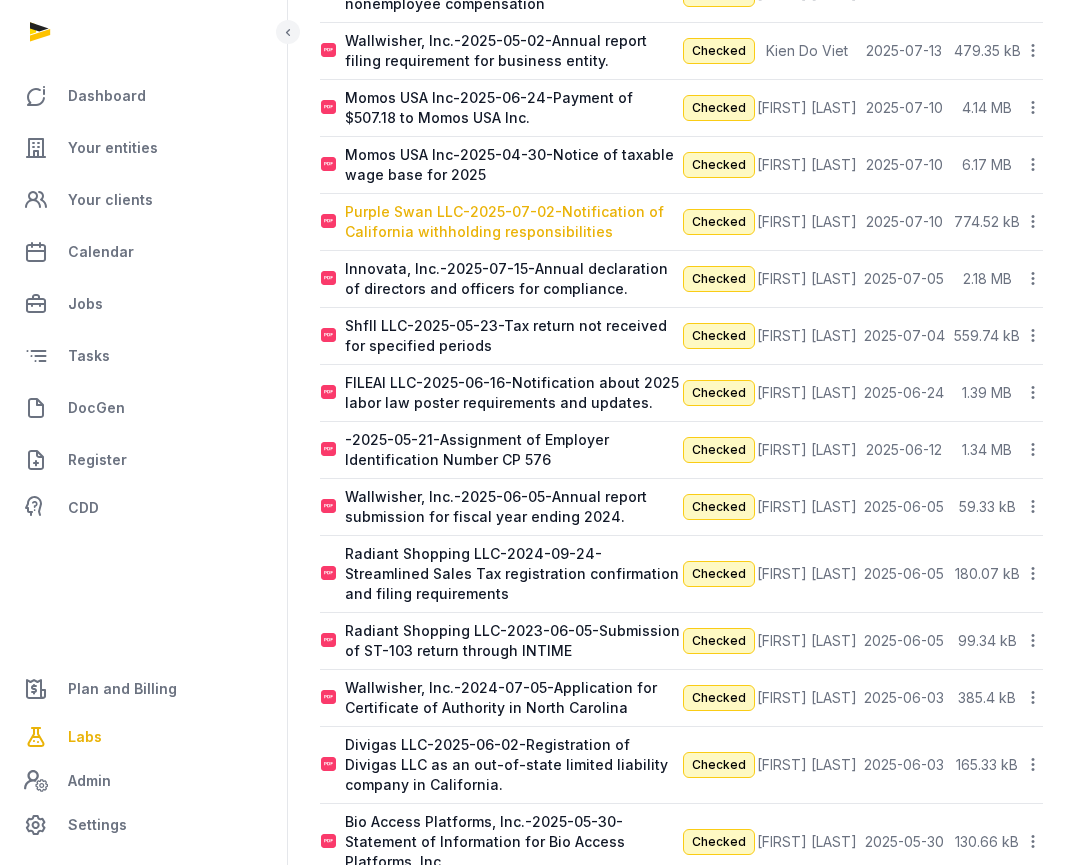 click on "Purple Swan LLC-2025-07-02-Notification of California withholding responsibilities" at bounding box center (513, 222) 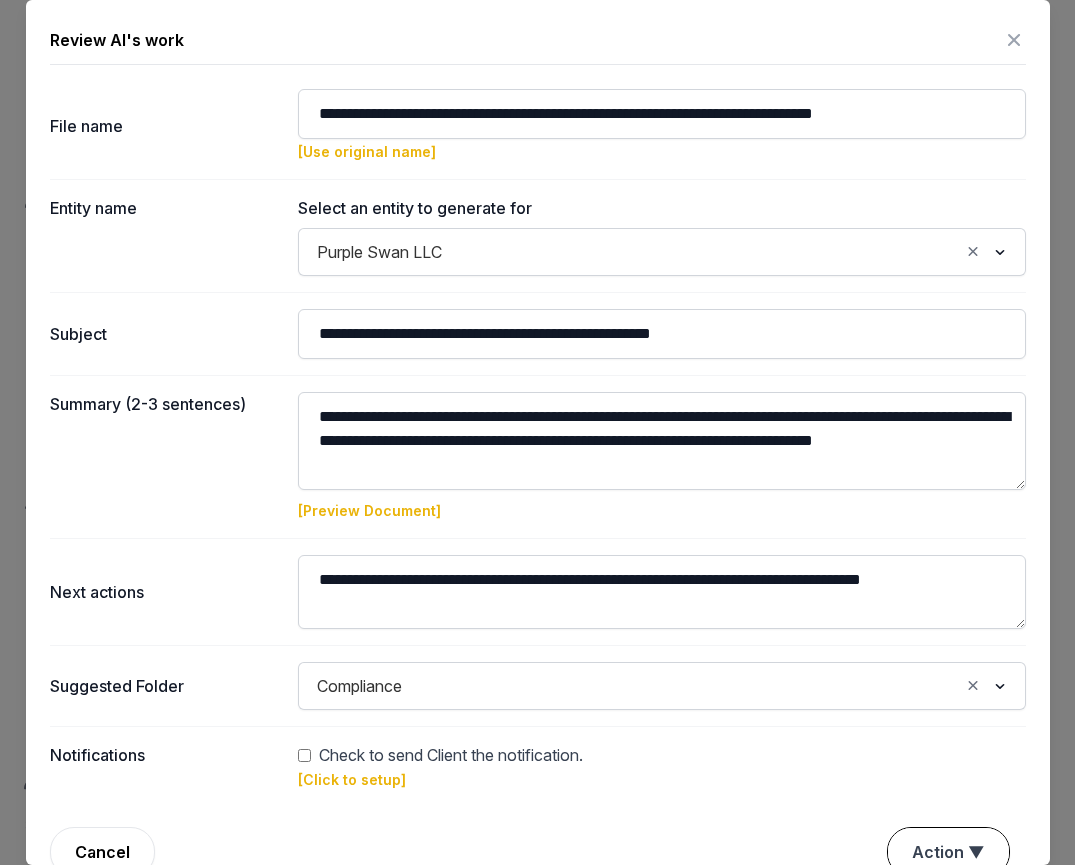 click on "Action ▼" at bounding box center [948, 852] 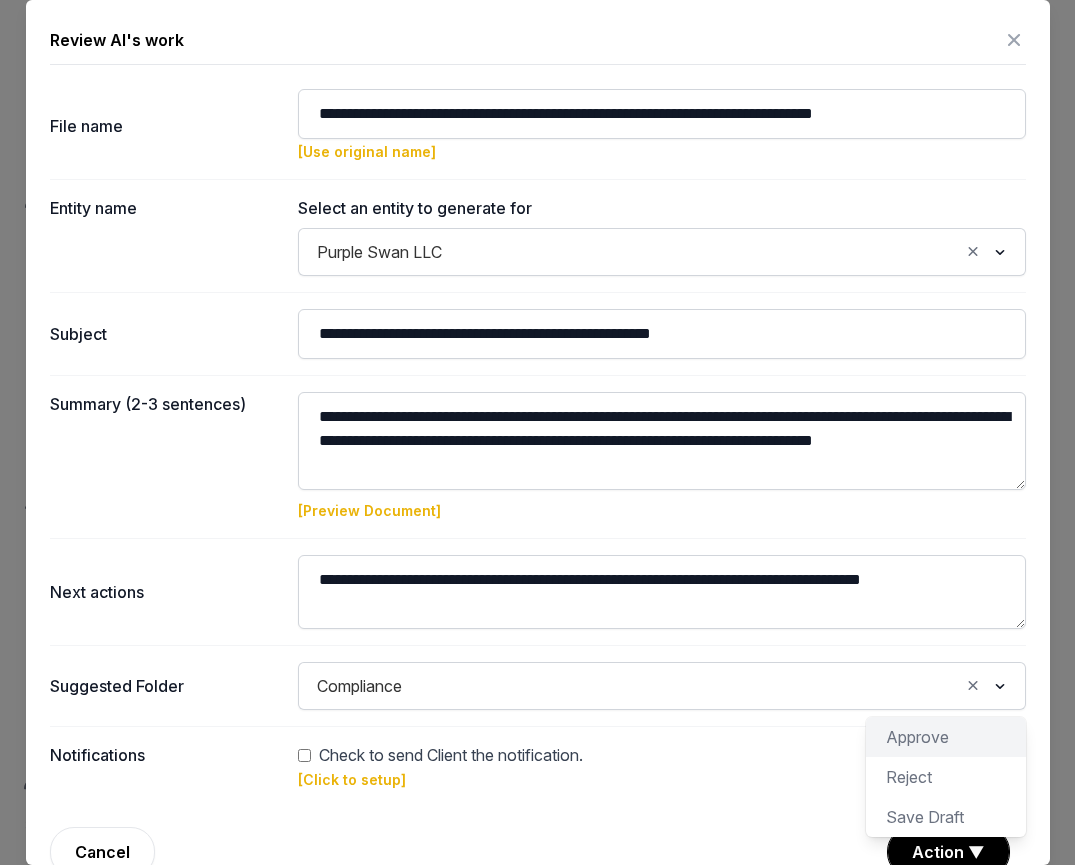 click on "Approve" 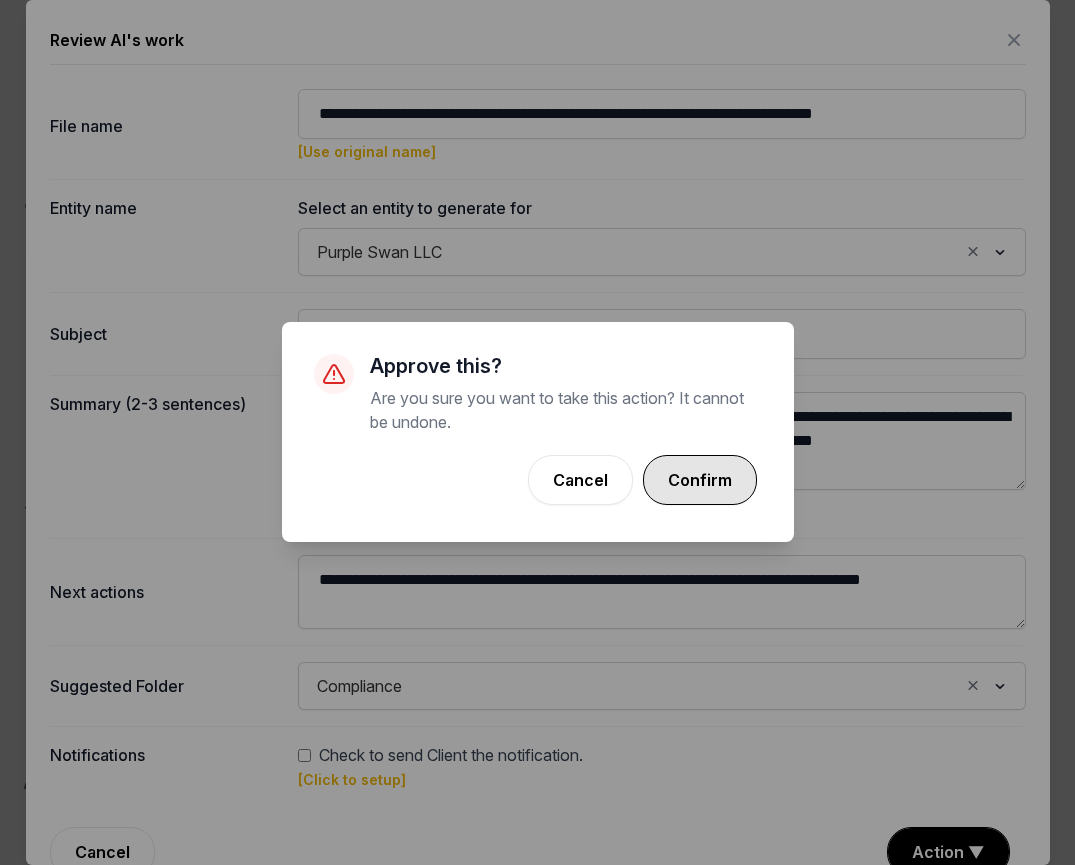 click on "Confirm" at bounding box center [700, 480] 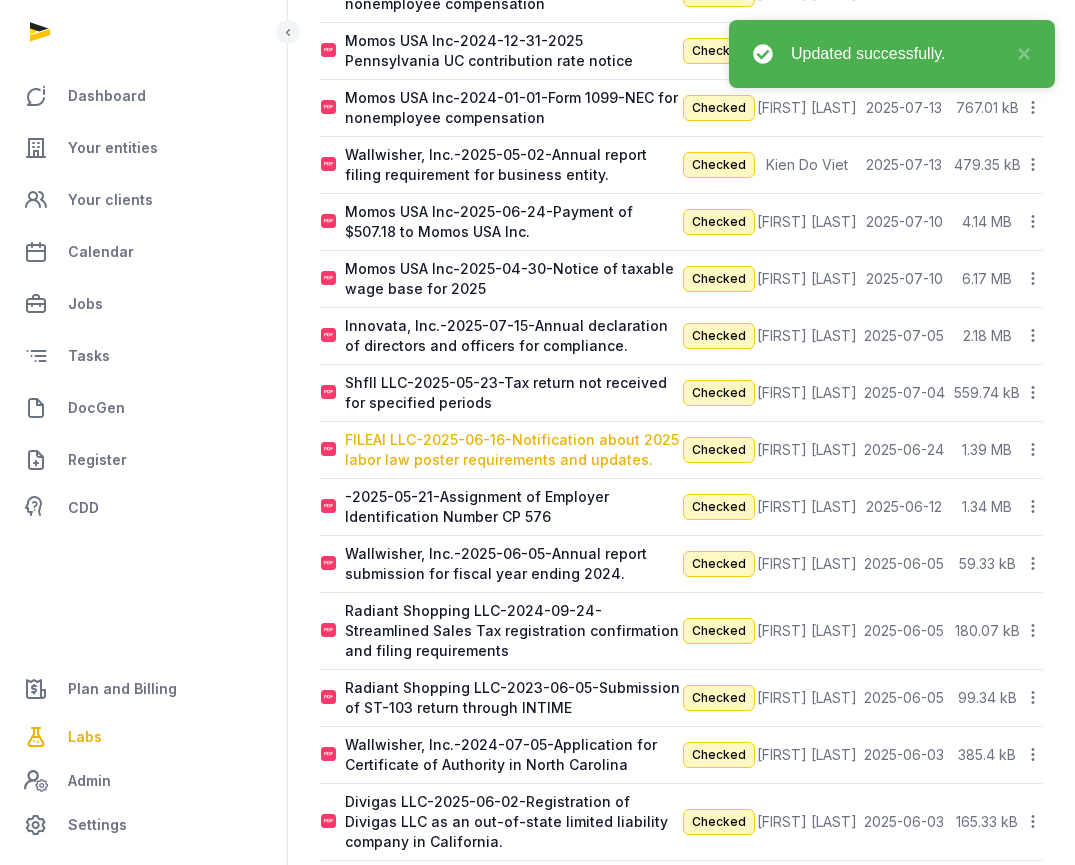 scroll, scrollTop: 342, scrollLeft: 0, axis: vertical 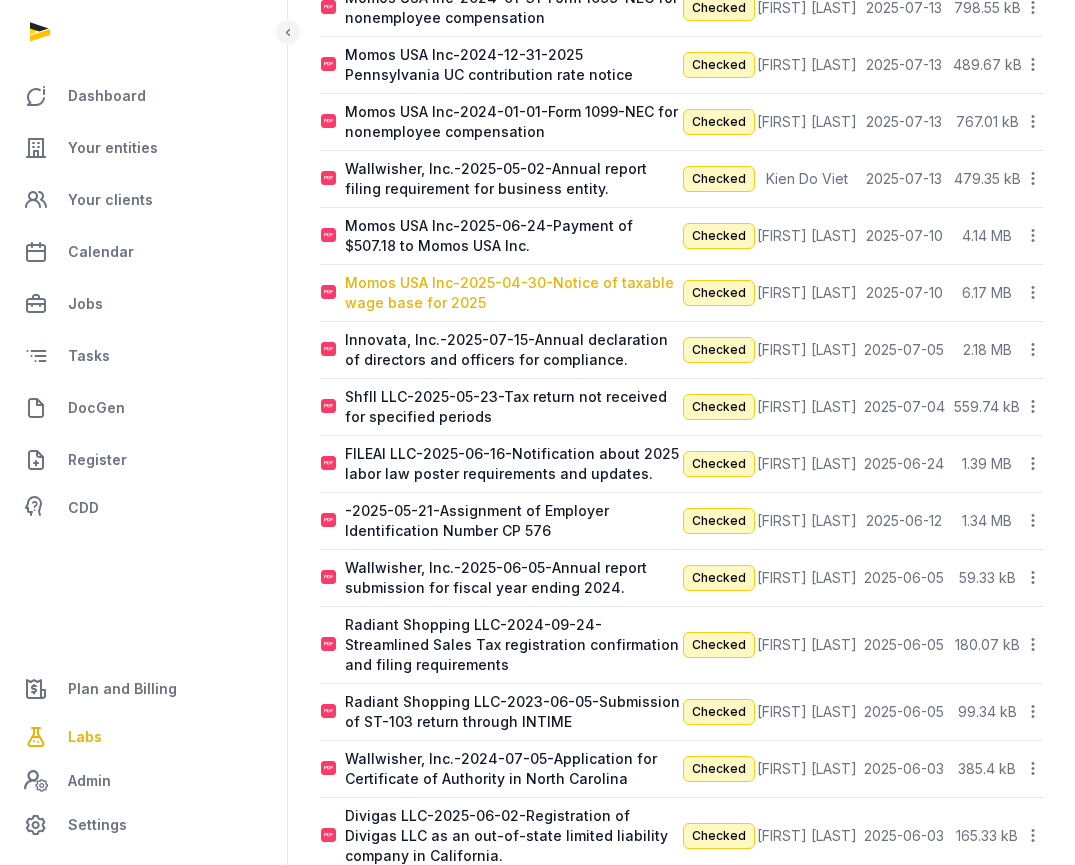 click on "Momos USA Inc-2025-04-30-Notice of taxable wage base for 2025" at bounding box center [513, 293] 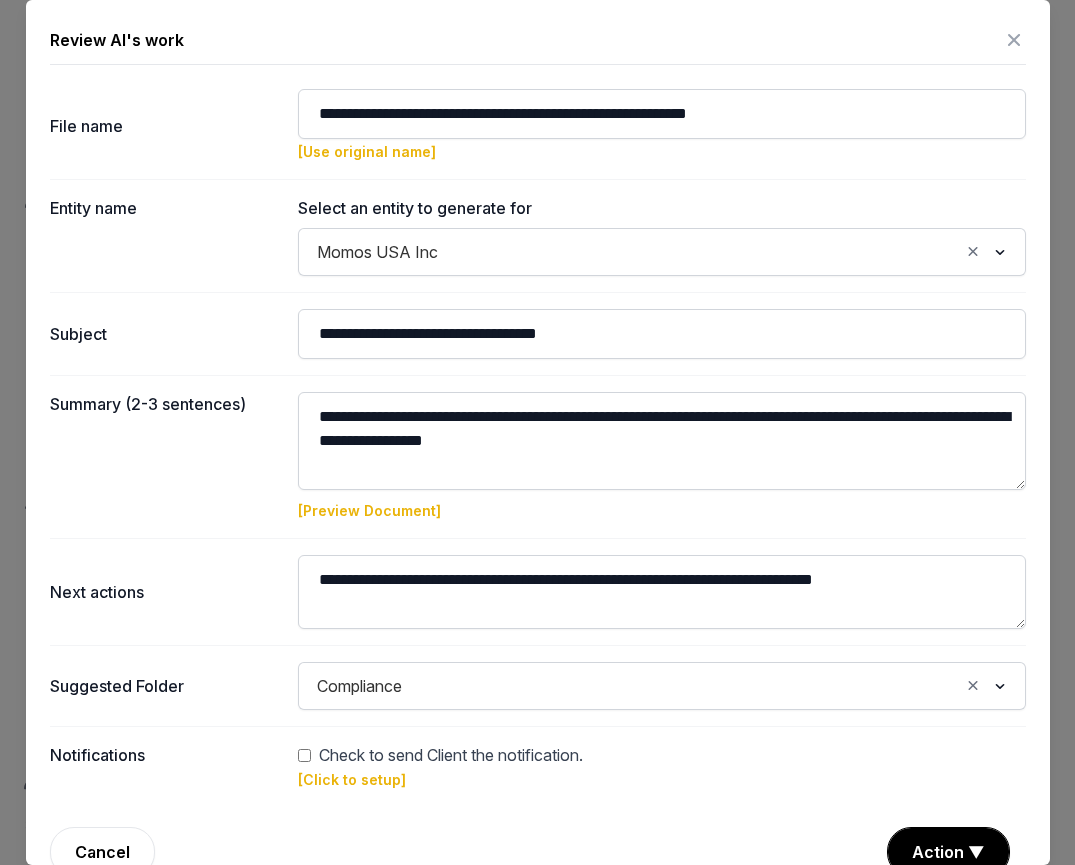 click on "[Preview Document]" at bounding box center [369, 510] 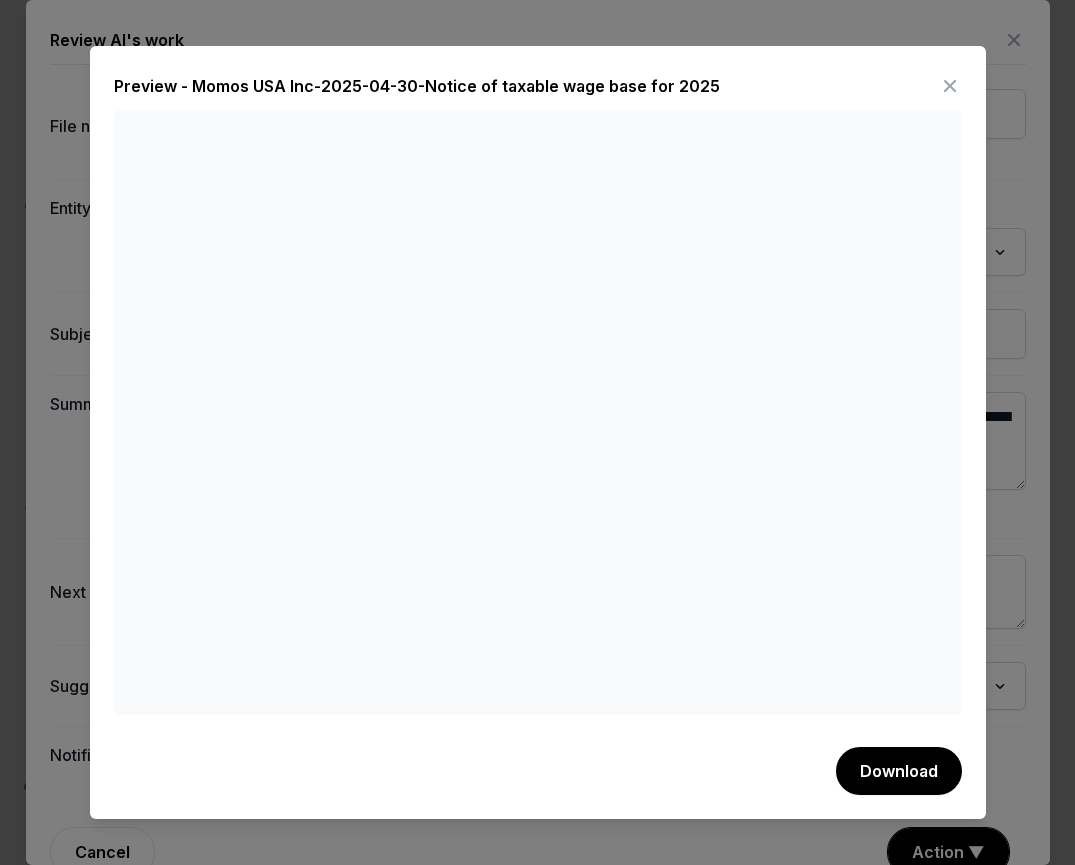click at bounding box center (950, 86) 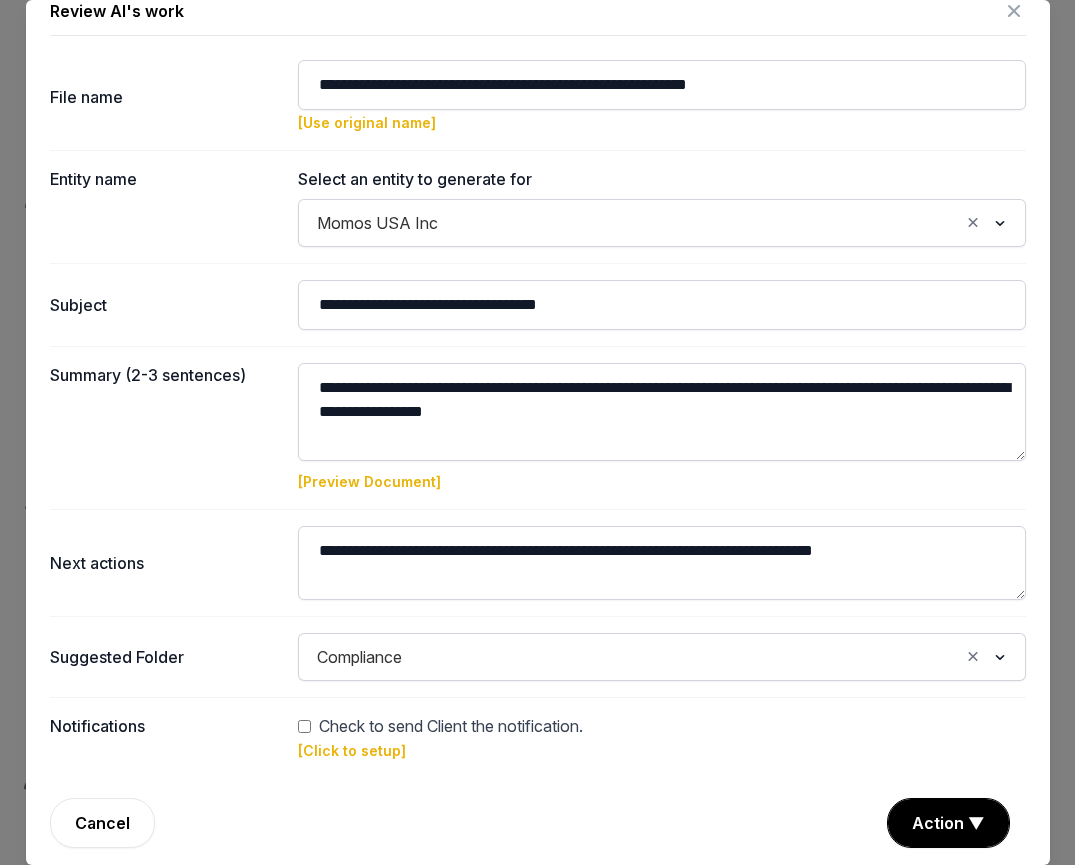 scroll, scrollTop: 36, scrollLeft: 0, axis: vertical 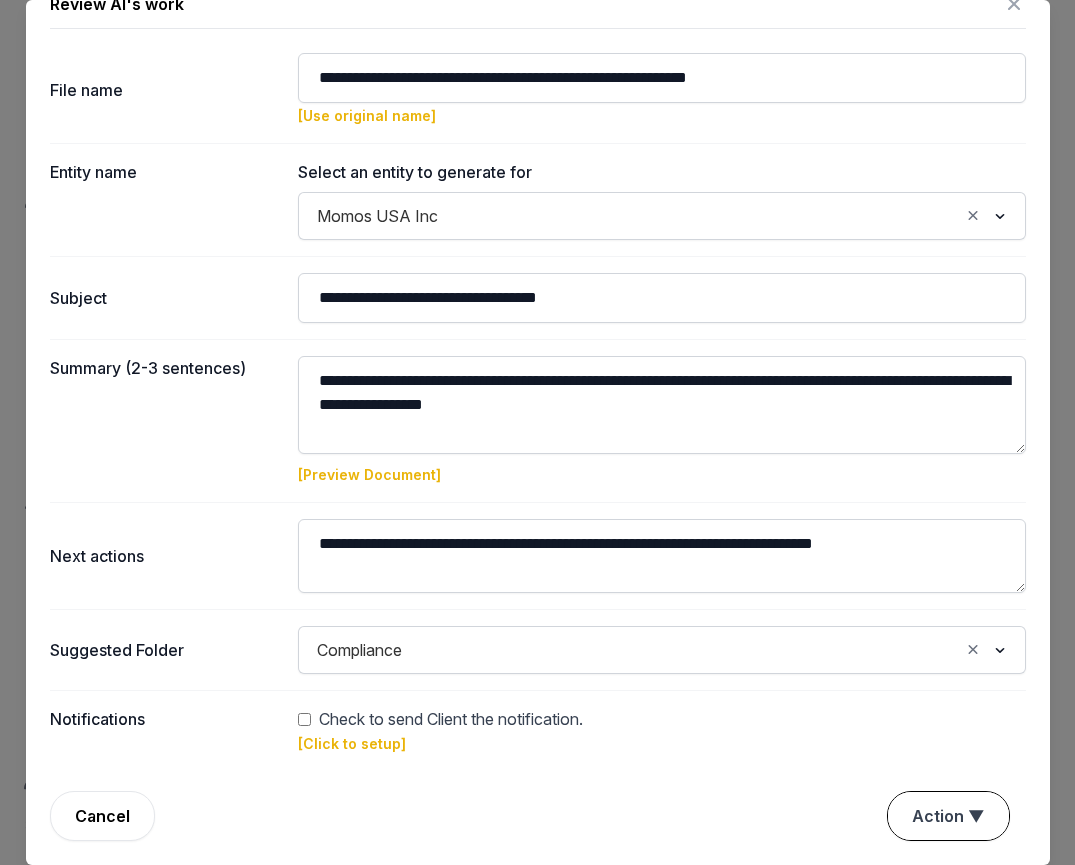 click on "Action ▼" at bounding box center (948, 816) 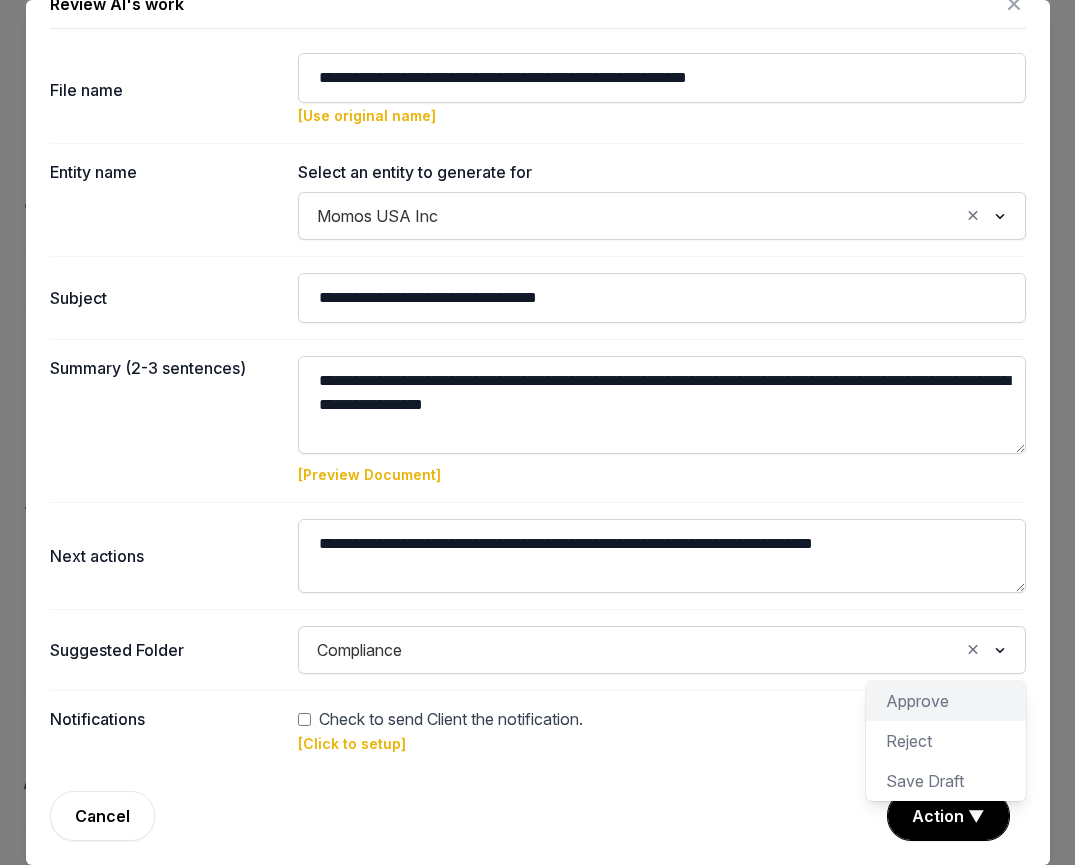 click on "Approve" 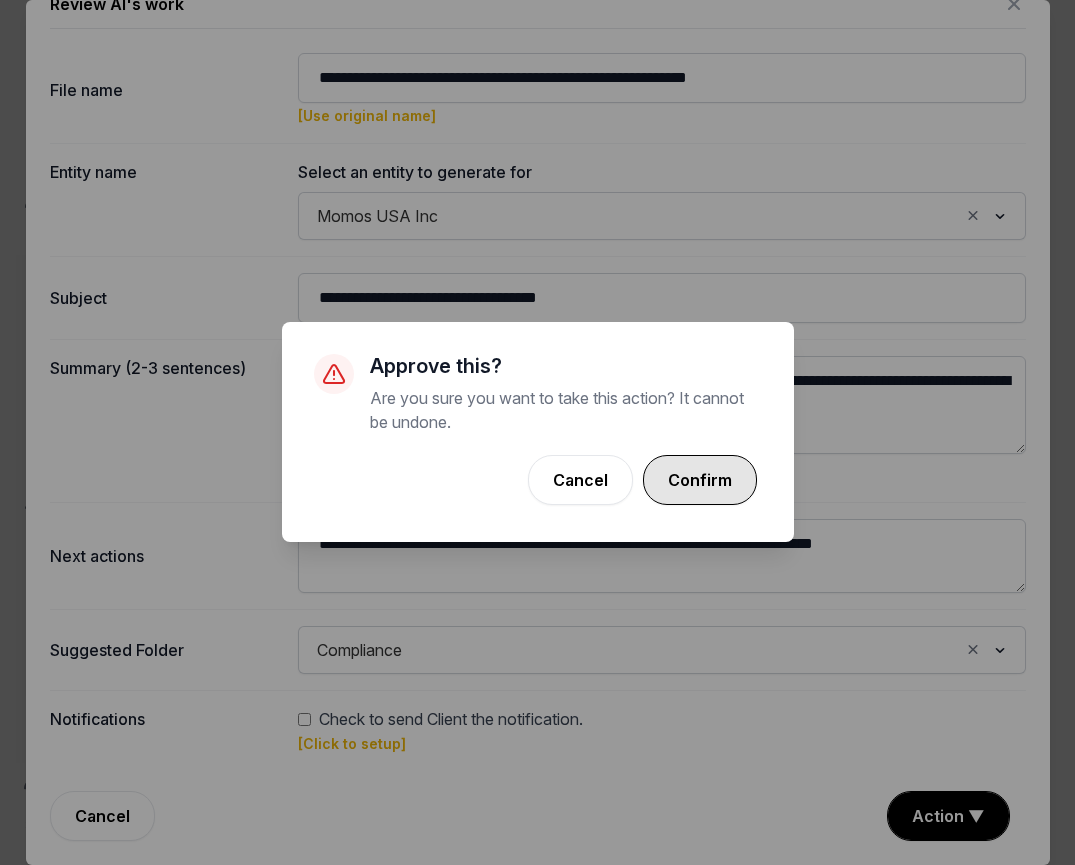 click on "Confirm" at bounding box center (700, 480) 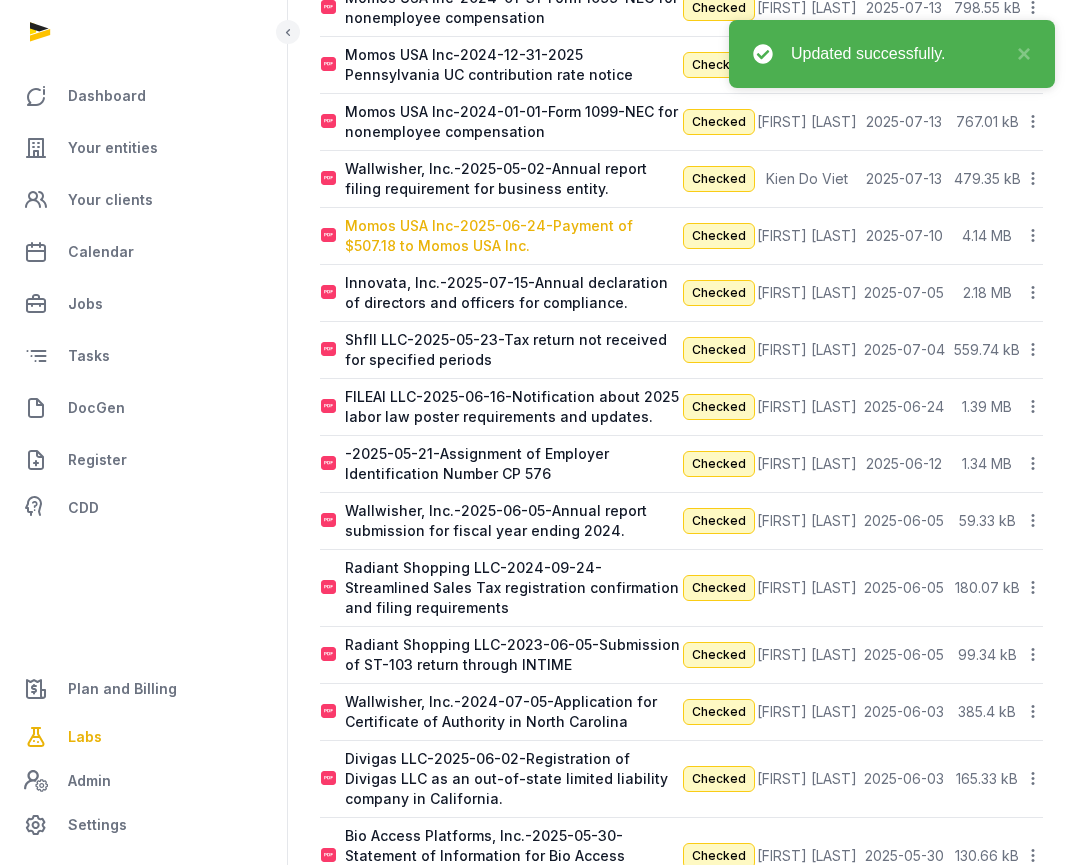 click on "Momos USA Inc-2025-06-24-Payment of $507.18 to Momos USA Inc." at bounding box center (513, 236) 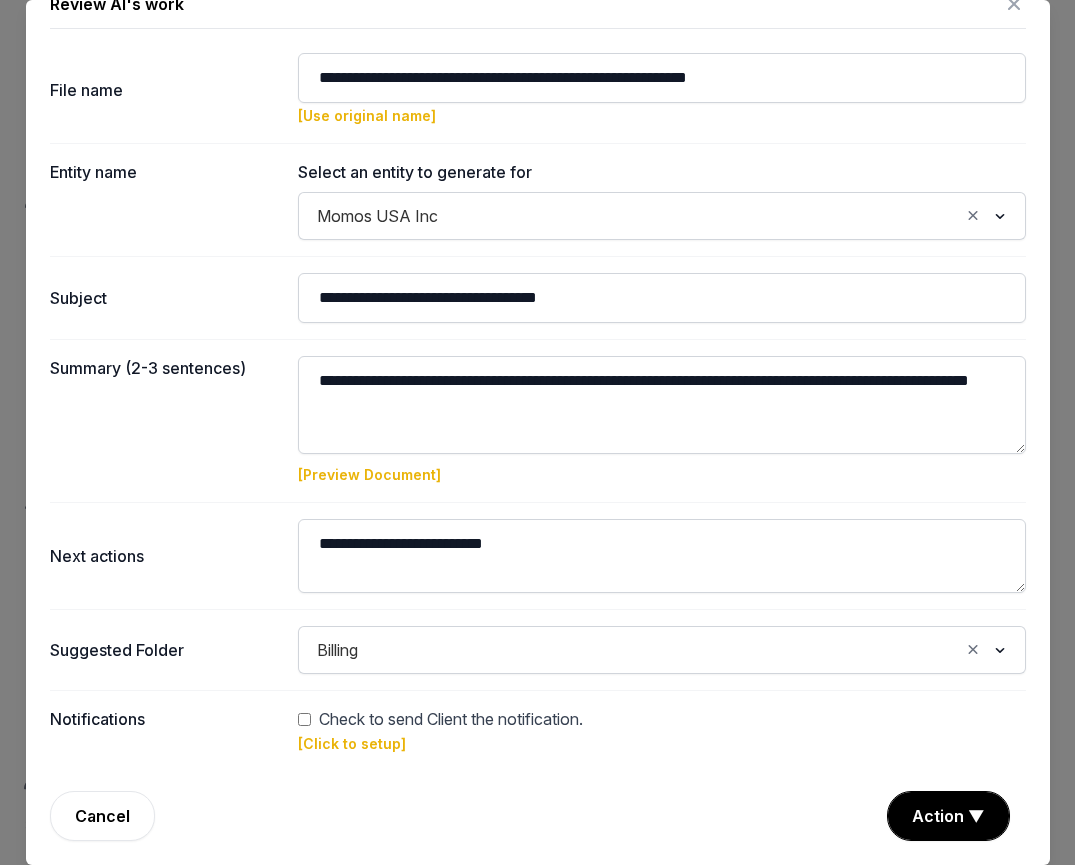 click on "[Preview Document]" at bounding box center [369, 474] 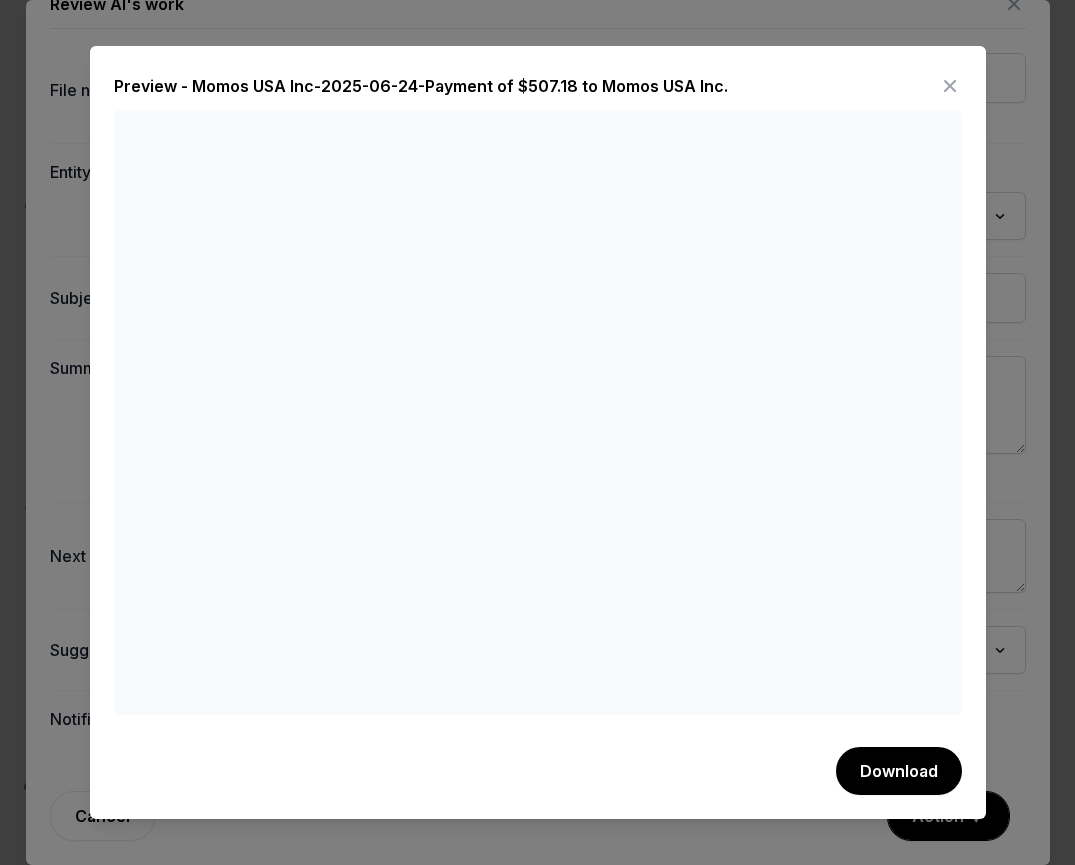 click at bounding box center (950, 86) 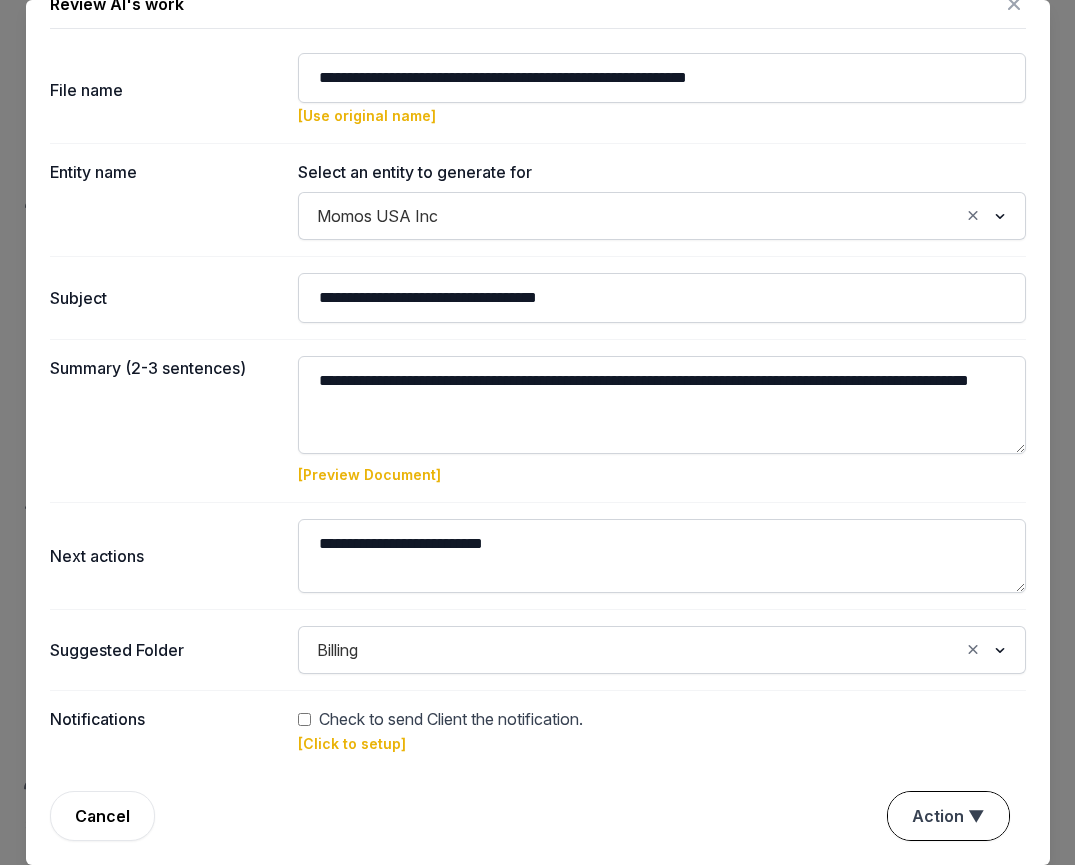 click on "Action ▼" at bounding box center (948, 816) 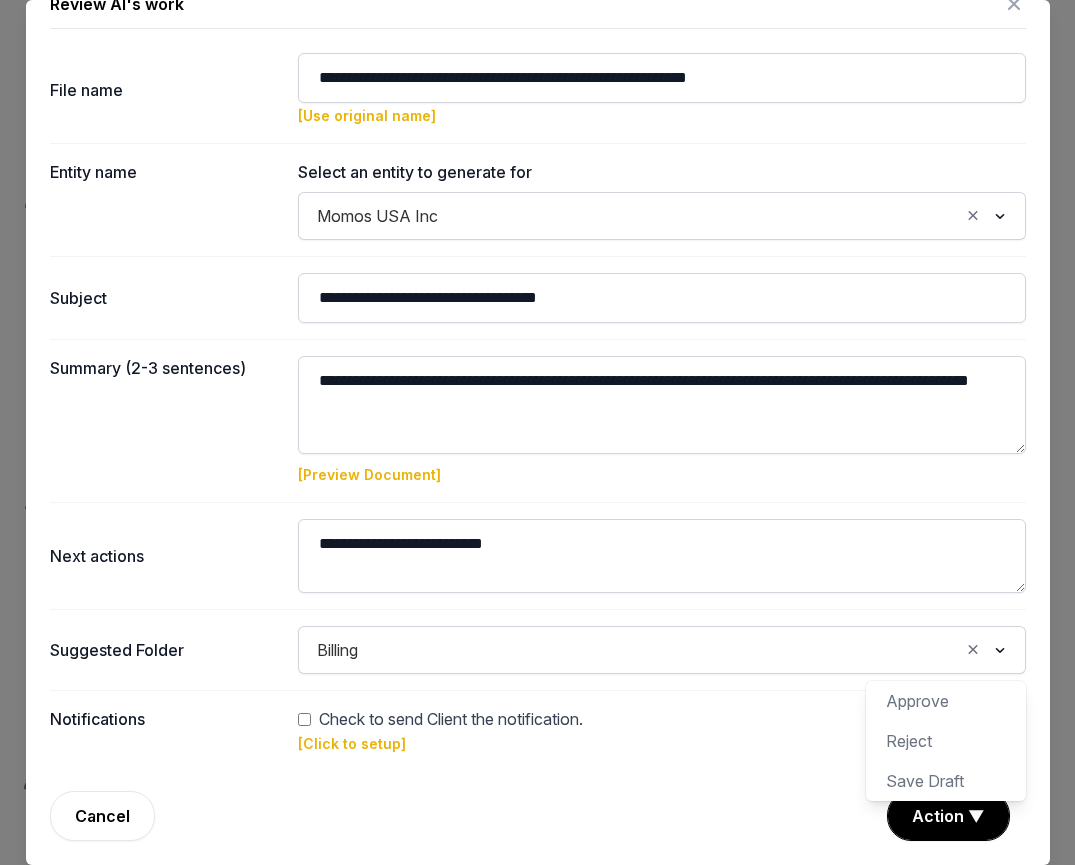 click 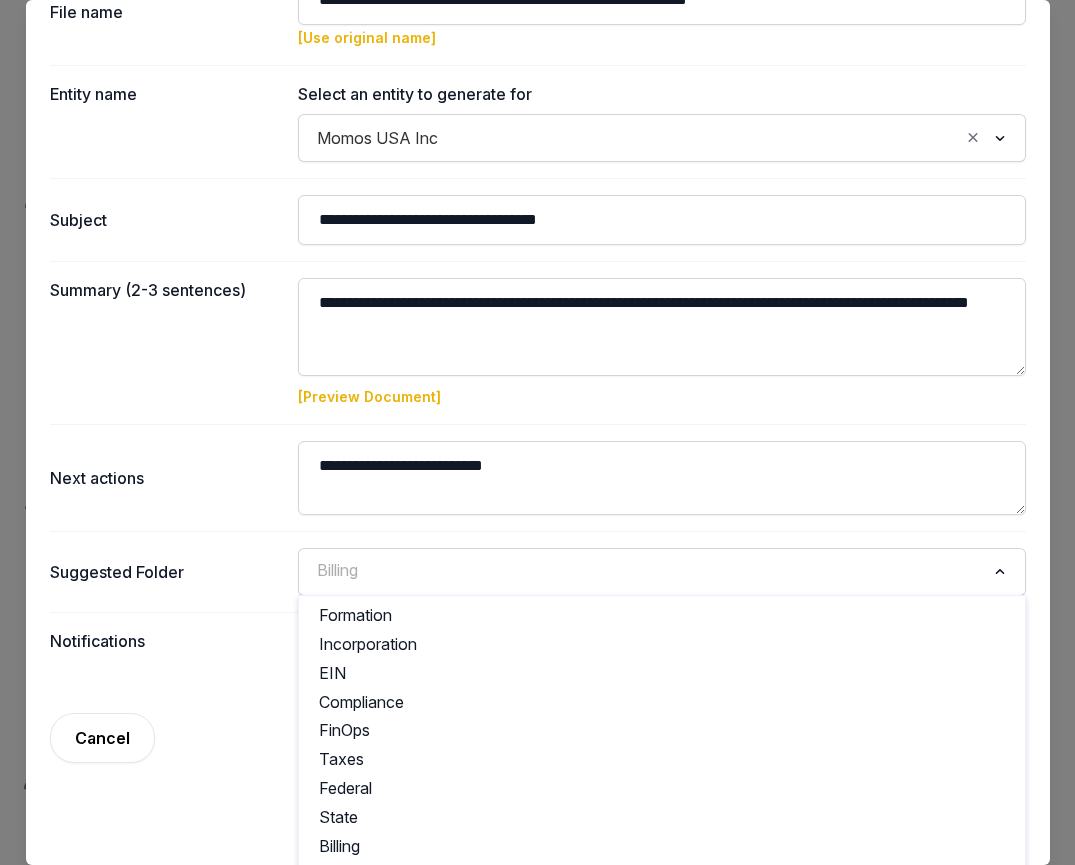 scroll, scrollTop: 144, scrollLeft: 0, axis: vertical 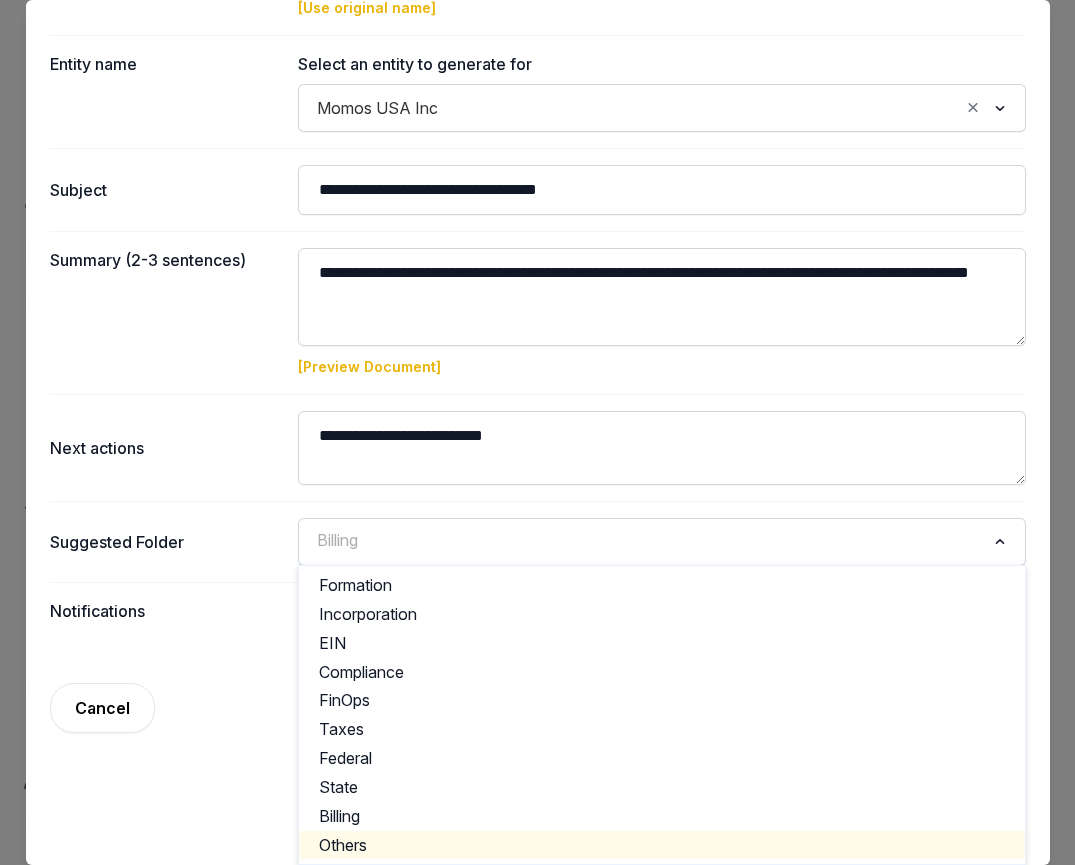 click on "Others" 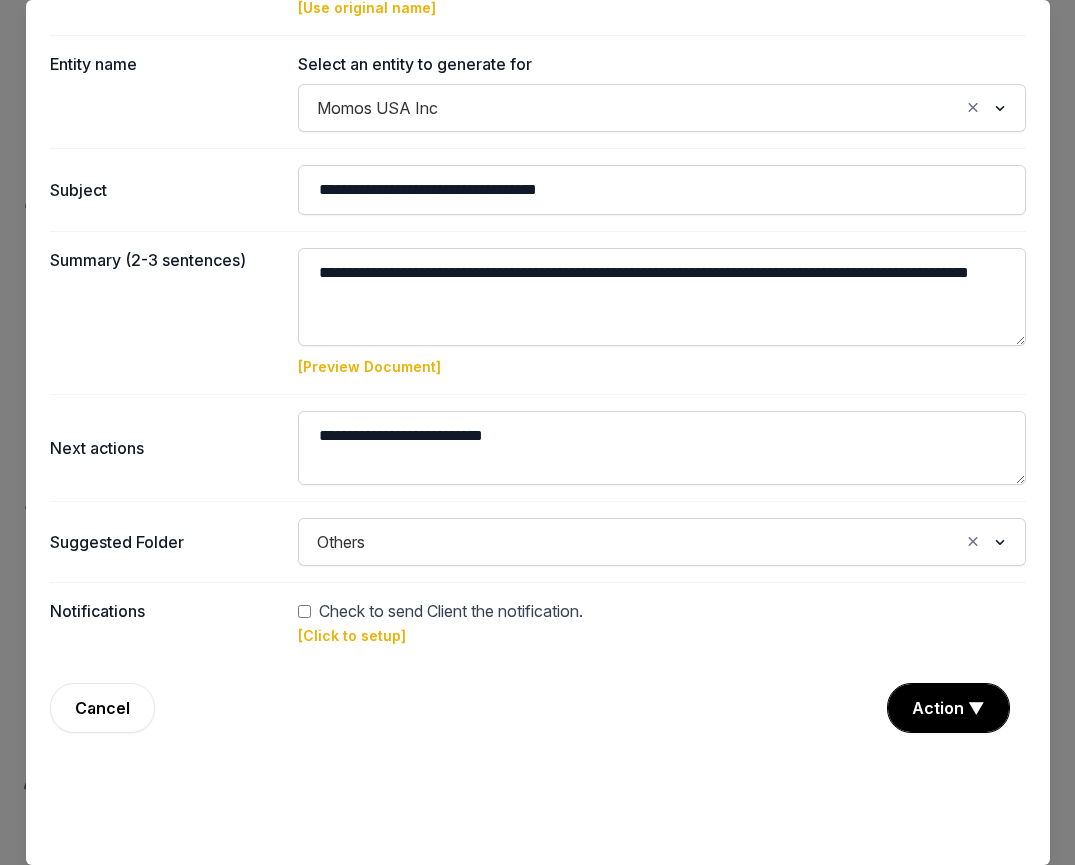 scroll, scrollTop: 36, scrollLeft: 0, axis: vertical 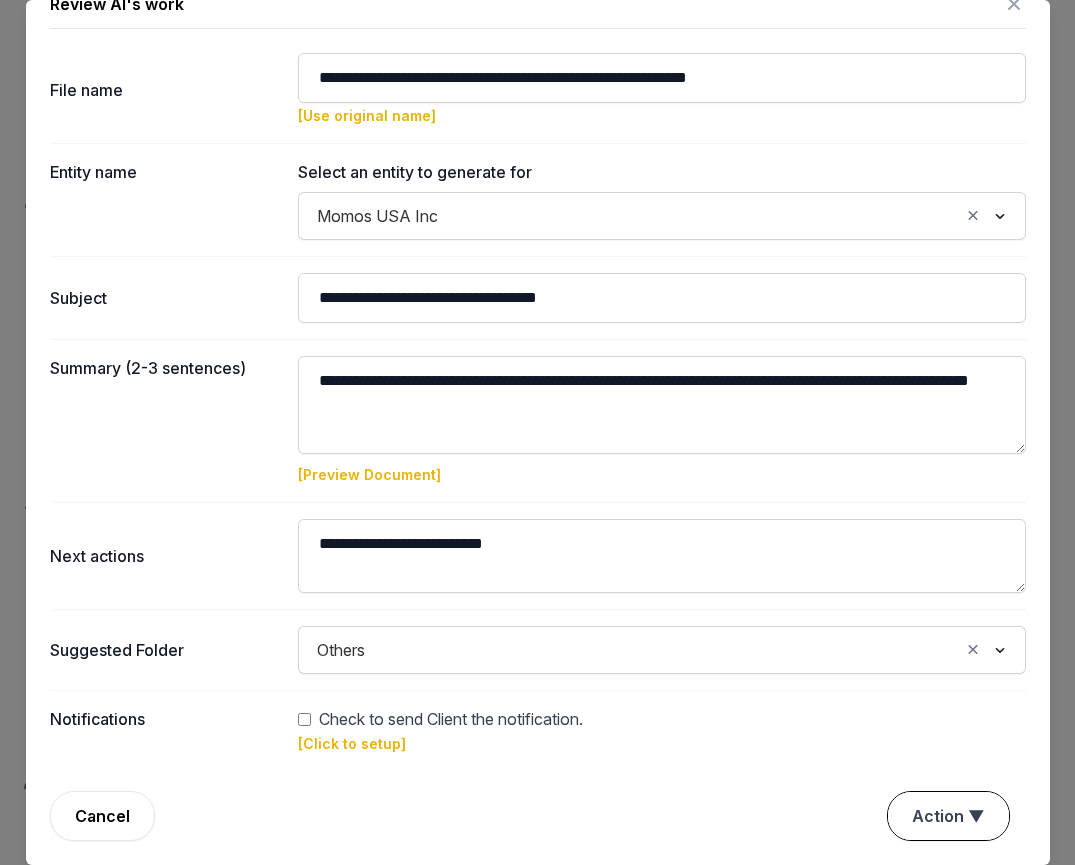 click on "Action ▼" at bounding box center (948, 816) 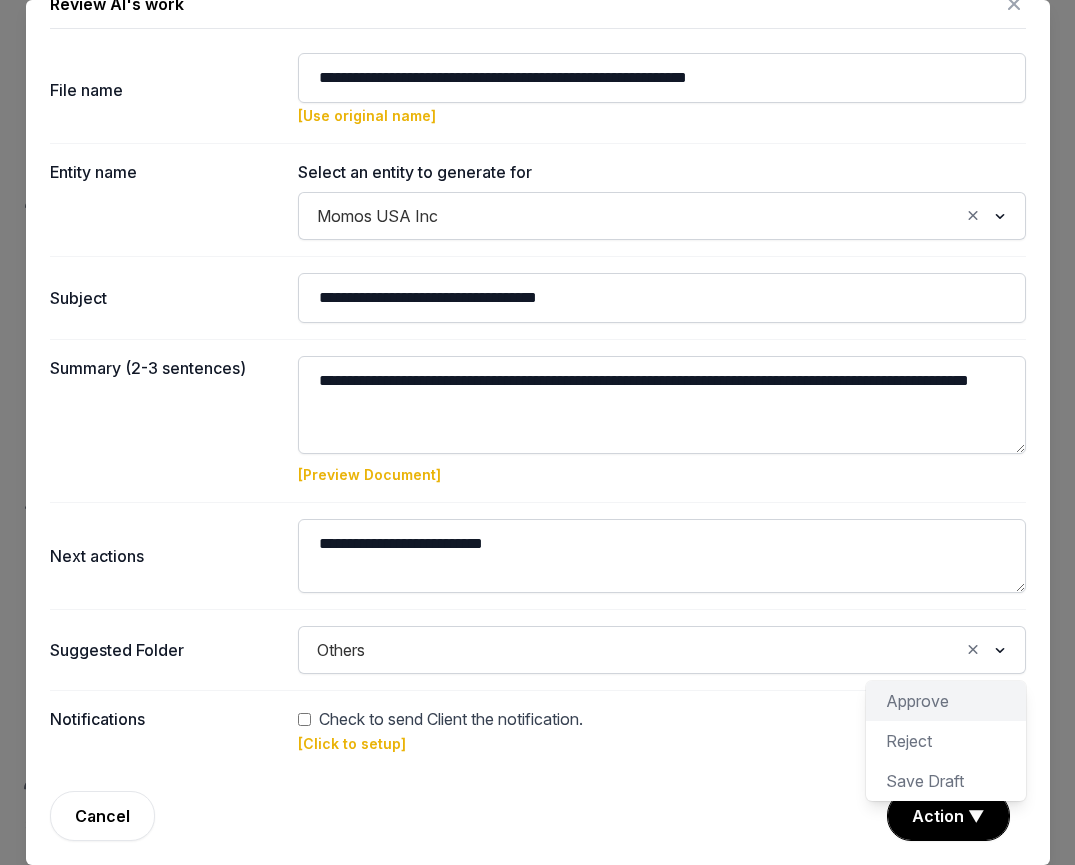 click on "Approve" 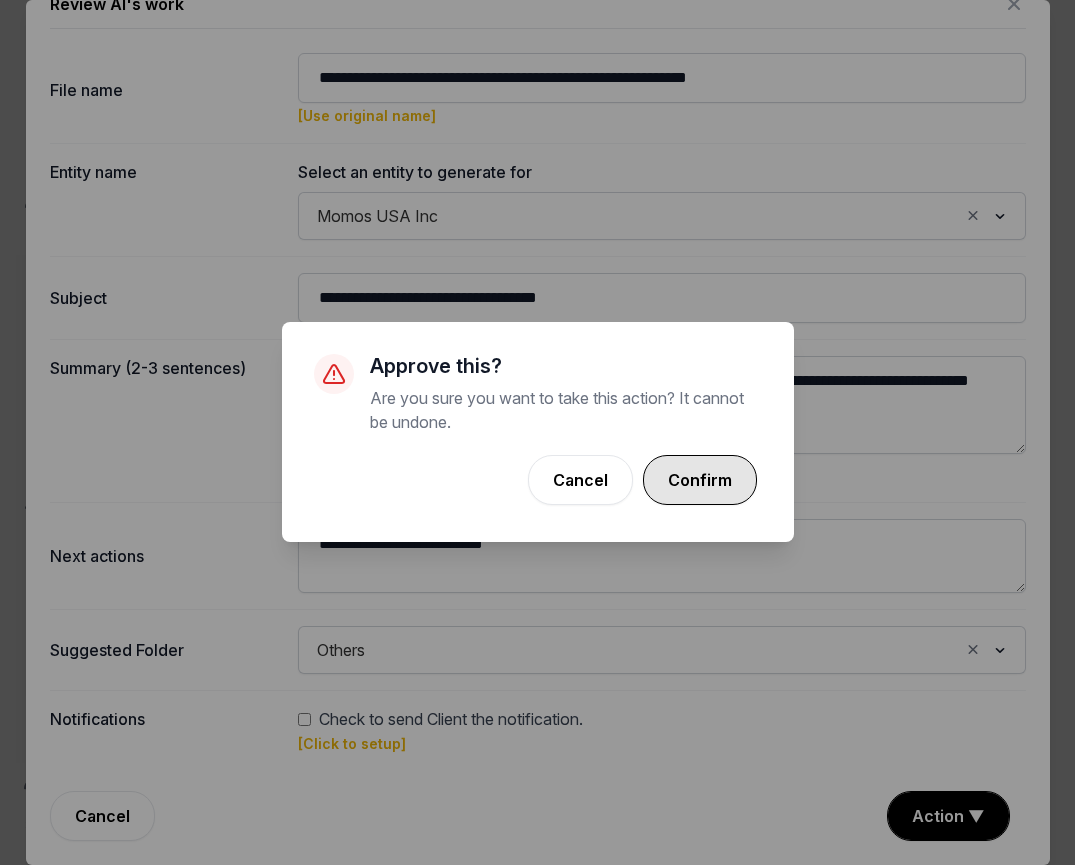 click on "Confirm" at bounding box center (700, 480) 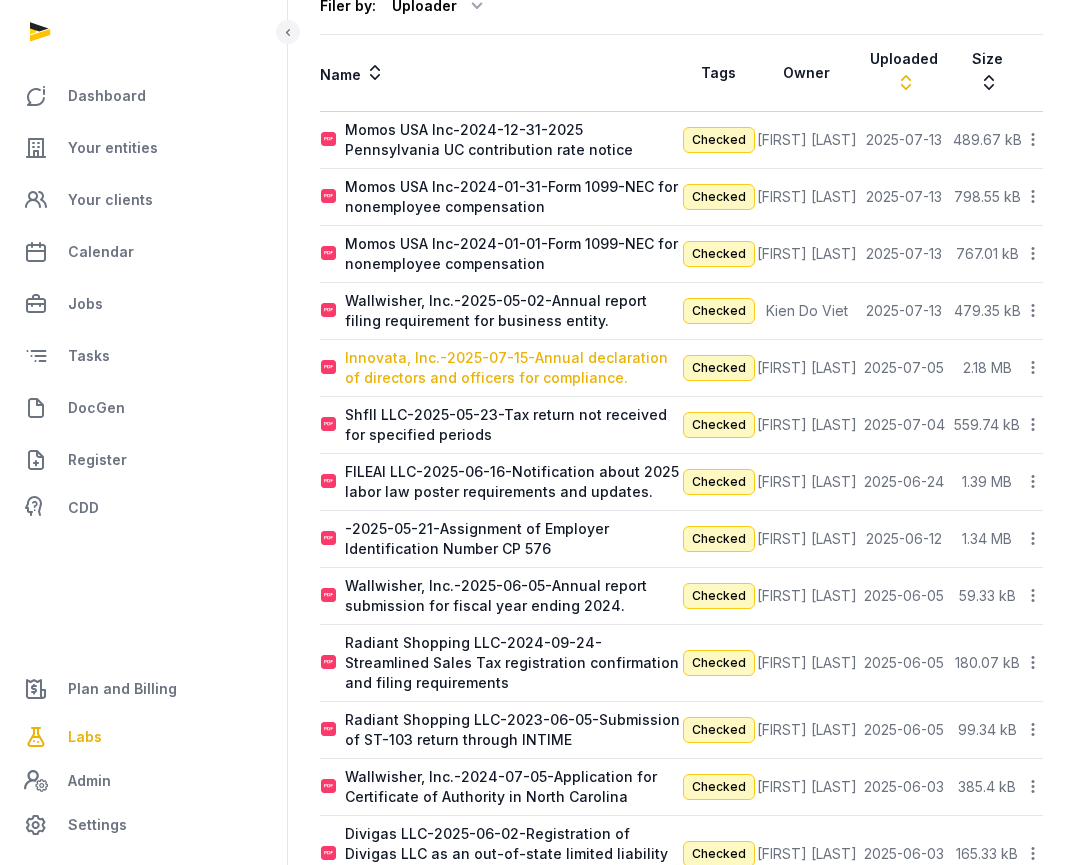 scroll, scrollTop: 214, scrollLeft: 0, axis: vertical 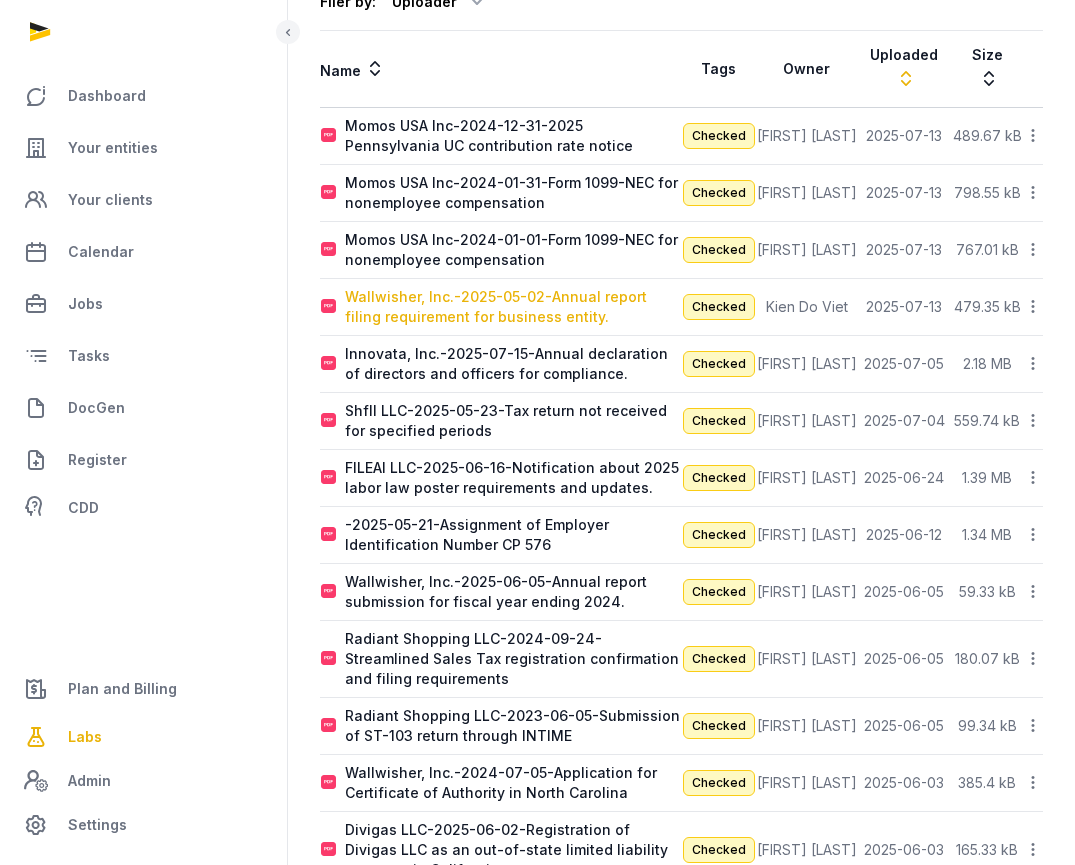 click on "Wallwisher, Inc.-2025-05-02-Annual report filing requirement for business entity." at bounding box center [513, 307] 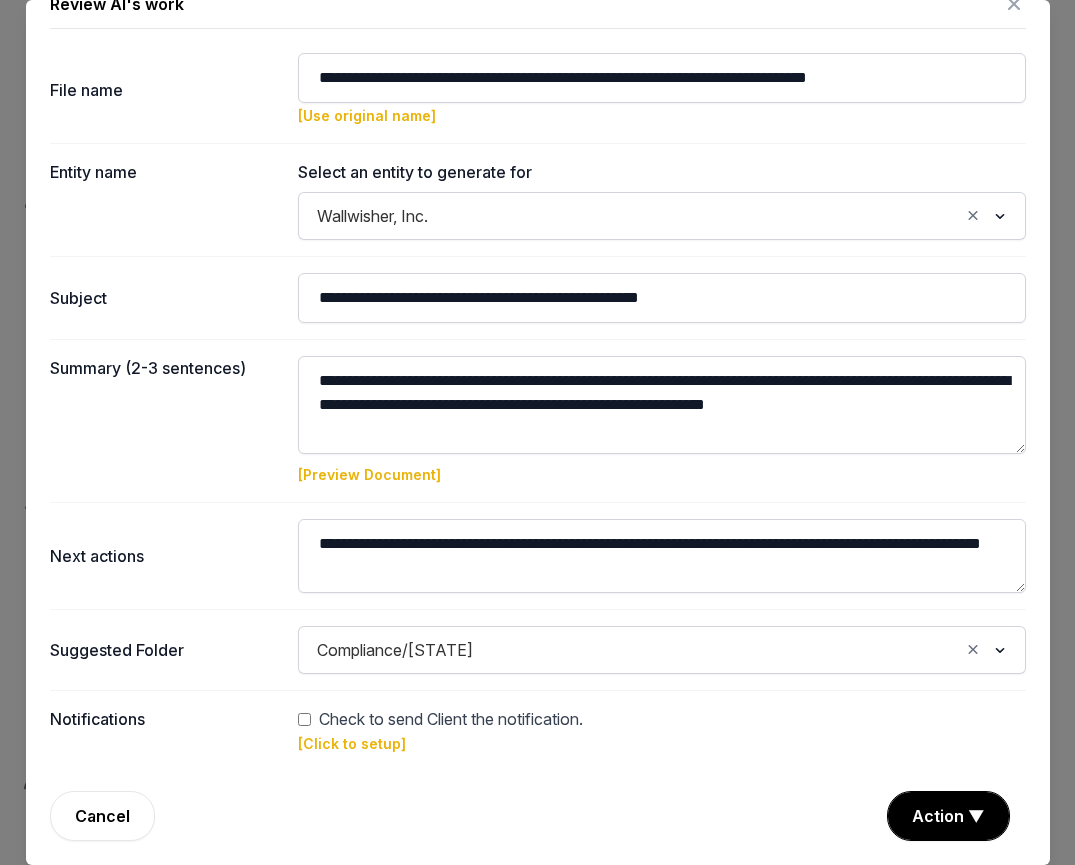 click on "[Preview Document]" at bounding box center [369, 474] 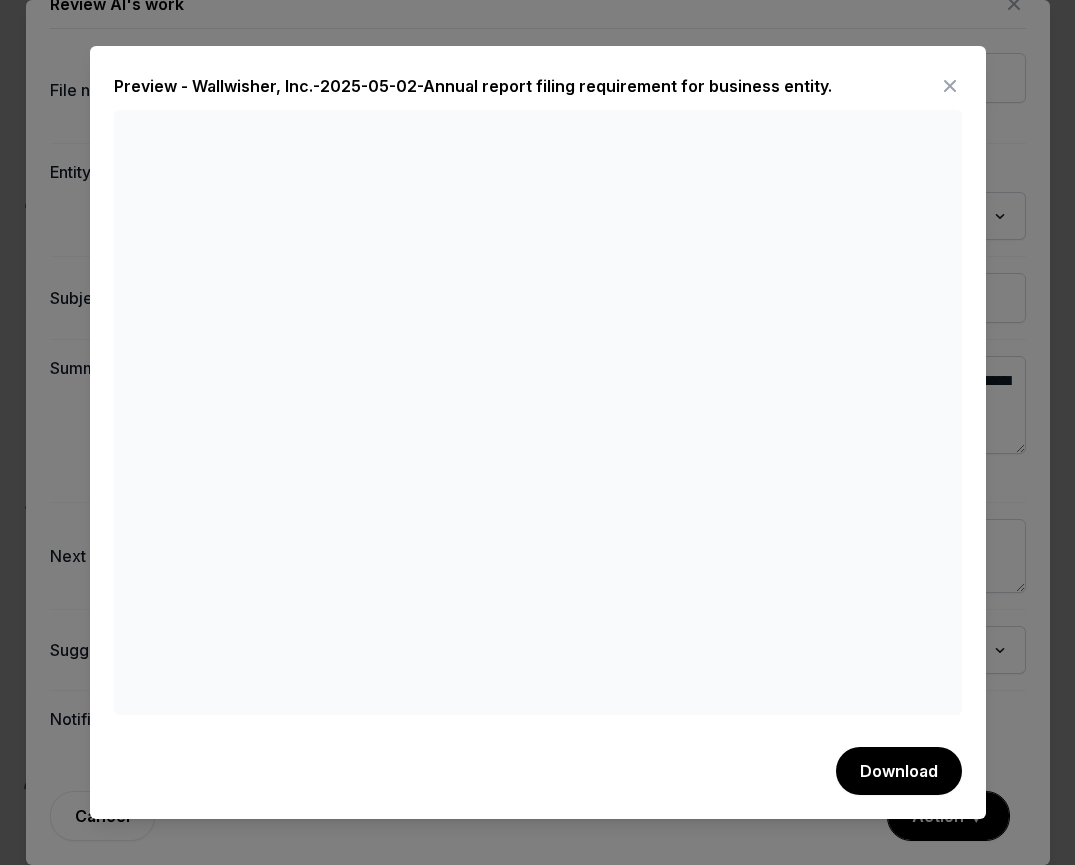 click at bounding box center (950, 86) 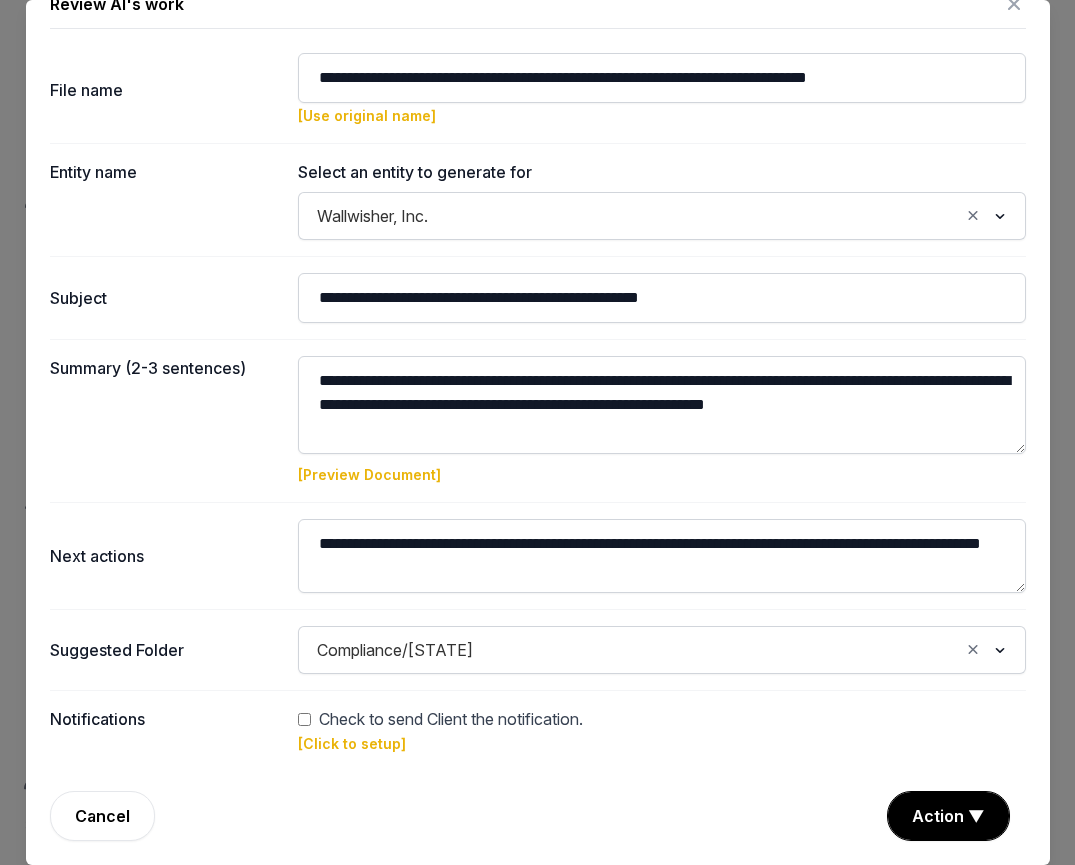 click on "**********" at bounding box center [538, 414] 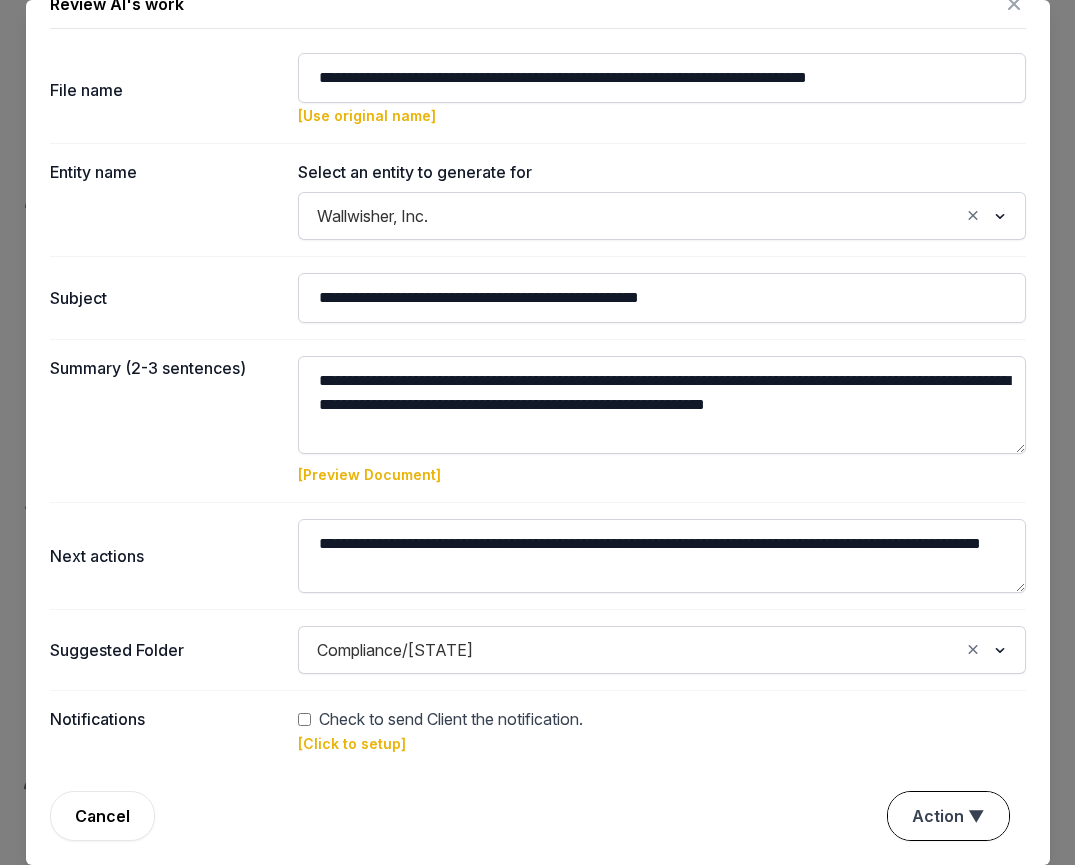 click on "Action ▼" at bounding box center (948, 816) 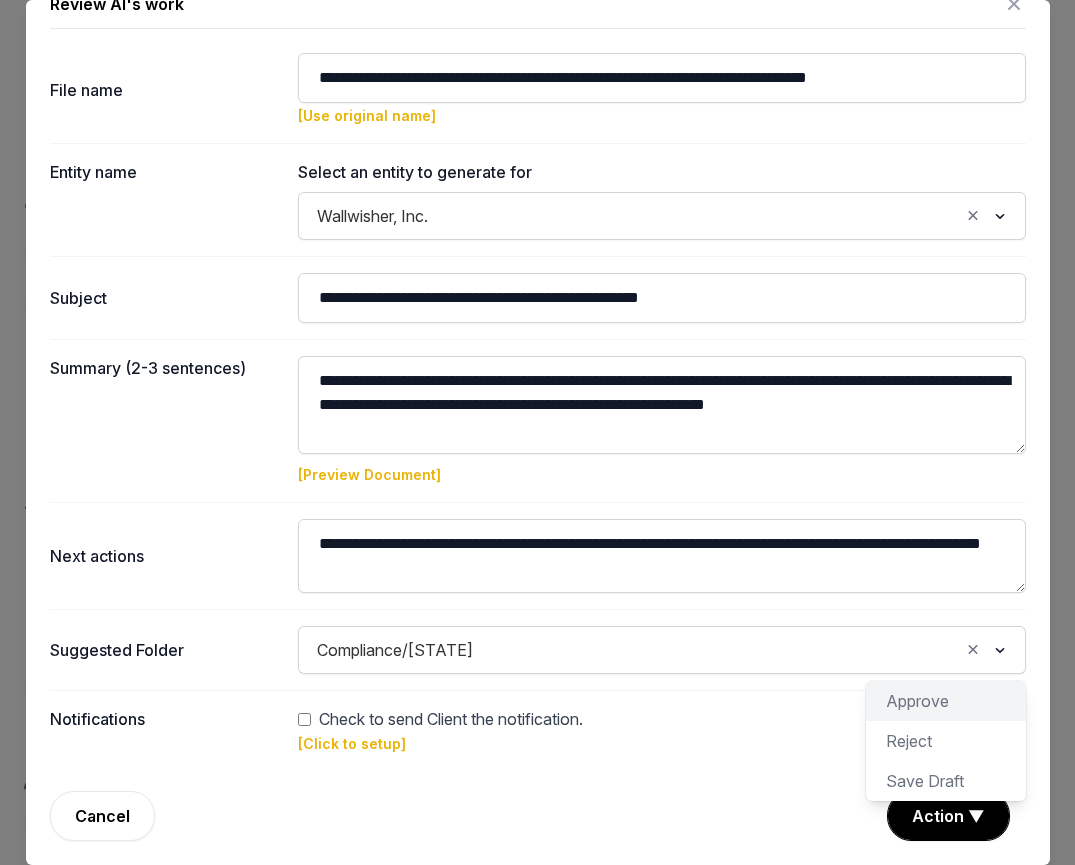 click on "Approve" 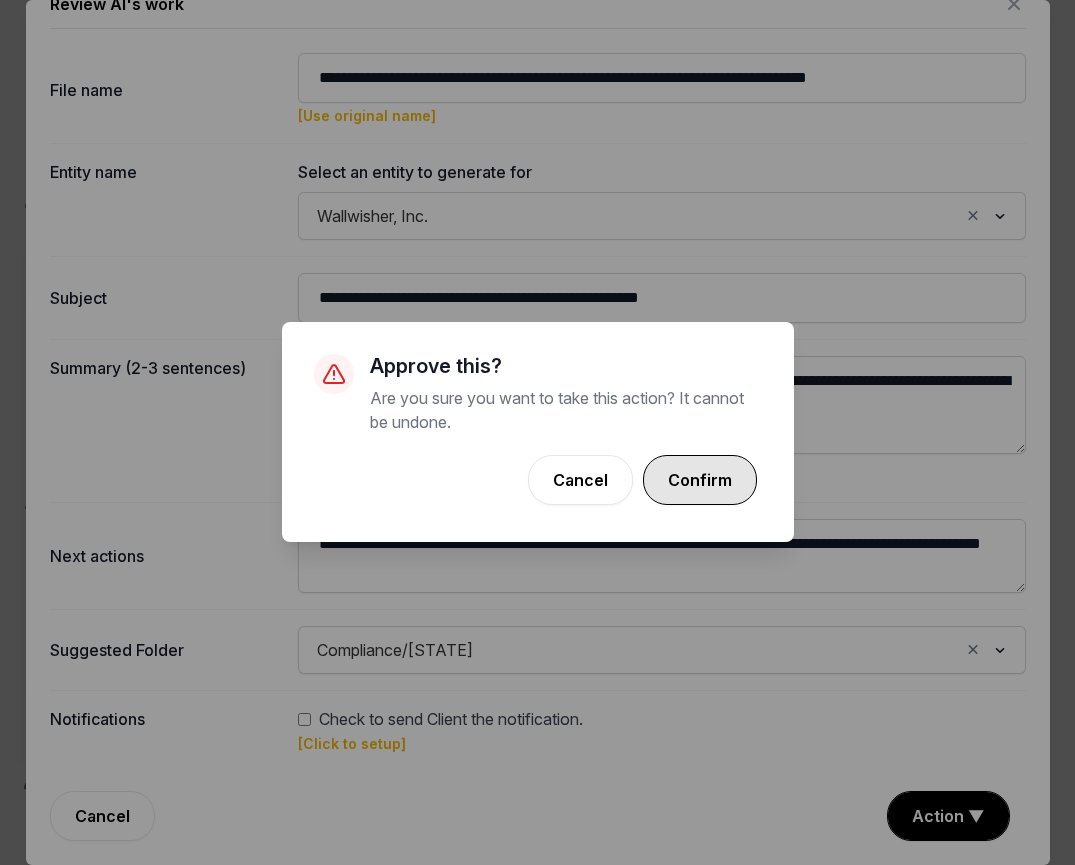 click on "Confirm" at bounding box center (700, 480) 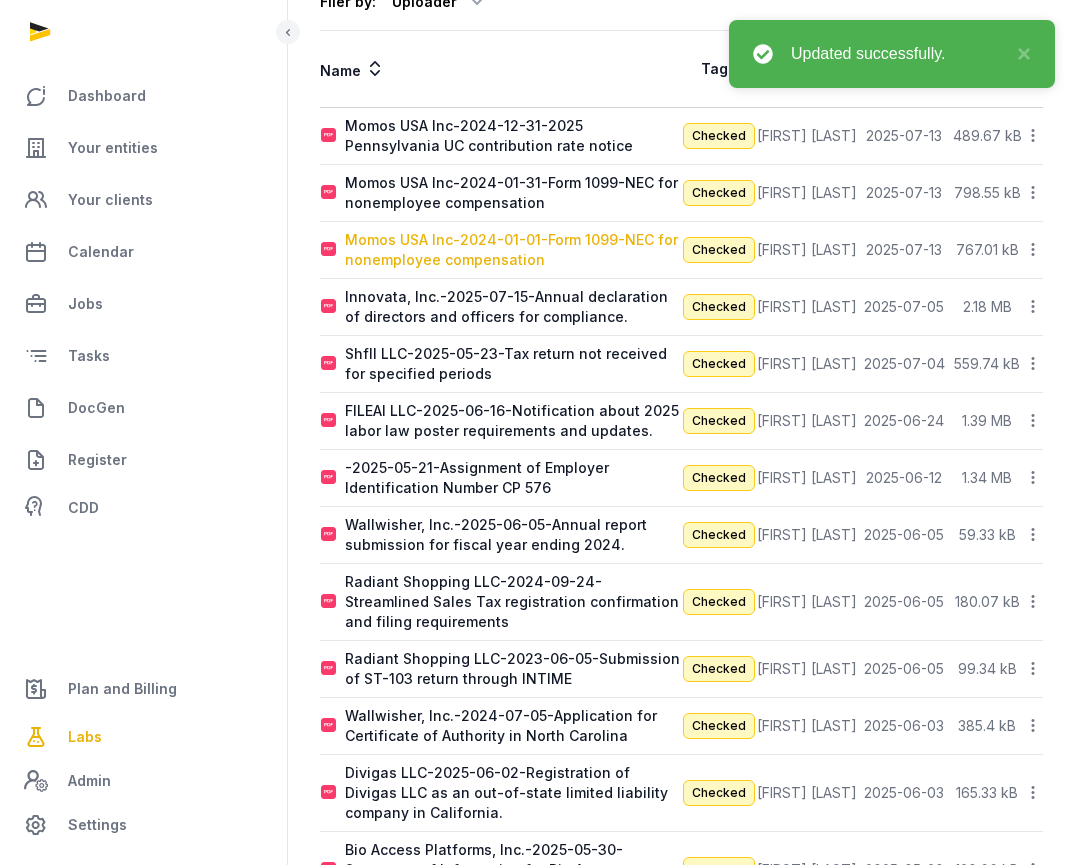 click on "Momos USA Inc-2024-01-01-Form 1099-NEC for nonemployee compensation" at bounding box center (513, 250) 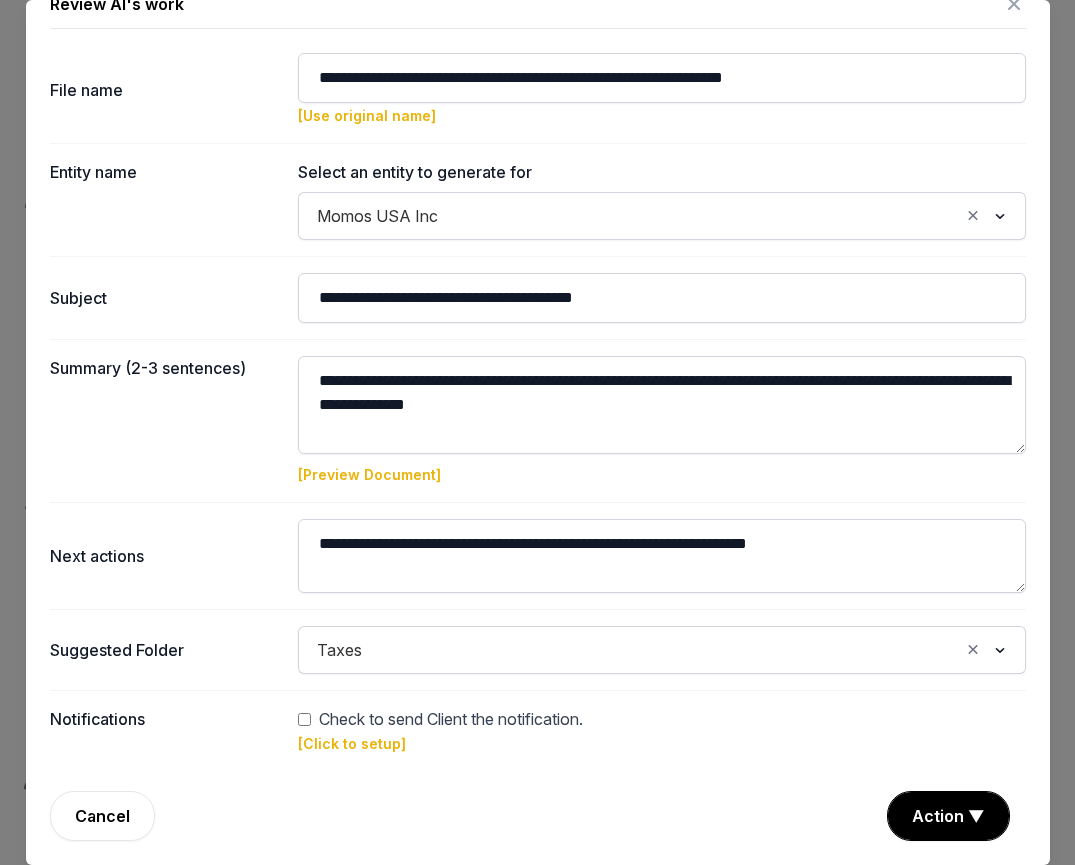 click on "[Preview Document]" at bounding box center [369, 474] 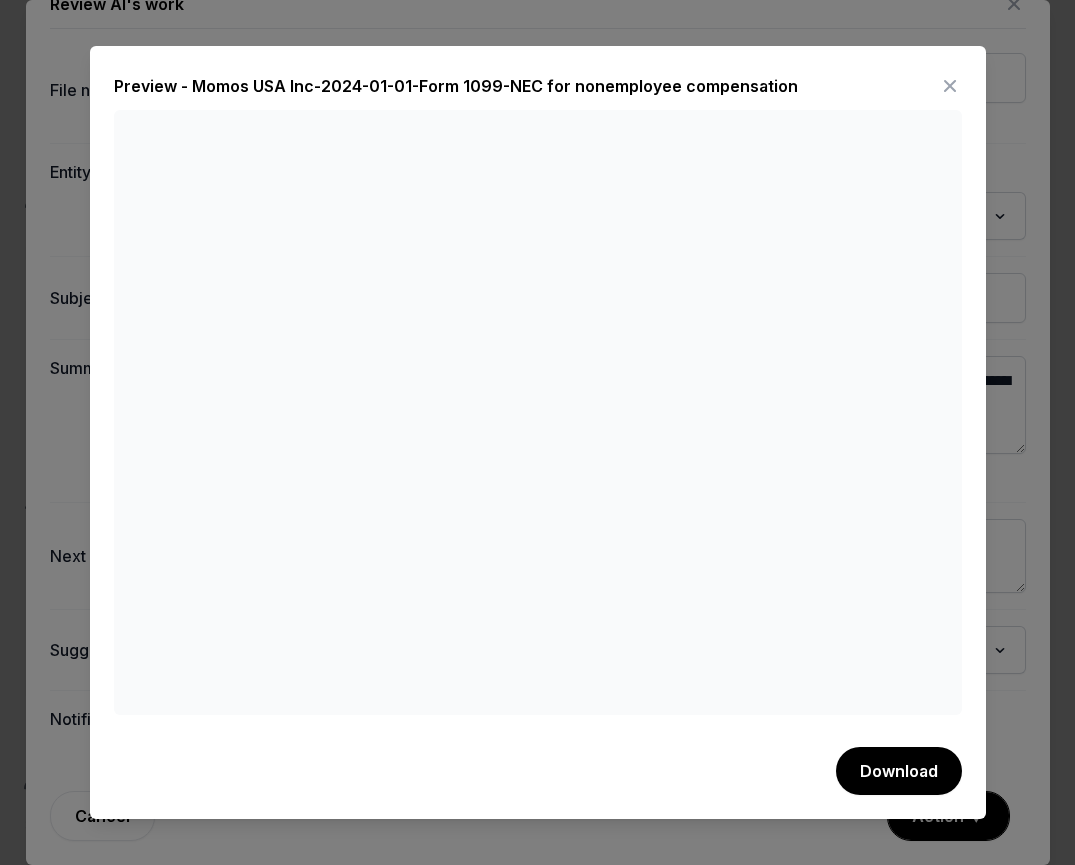 click at bounding box center [950, 86] 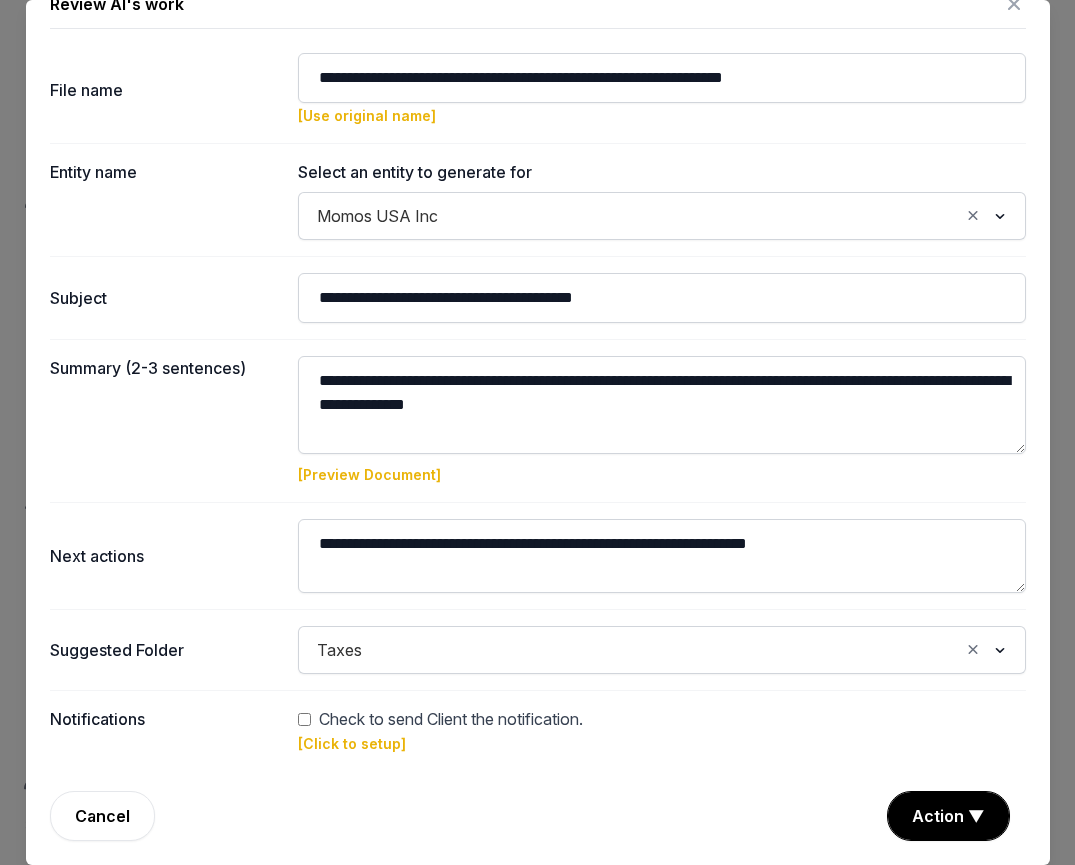scroll, scrollTop: 561, scrollLeft: 0, axis: vertical 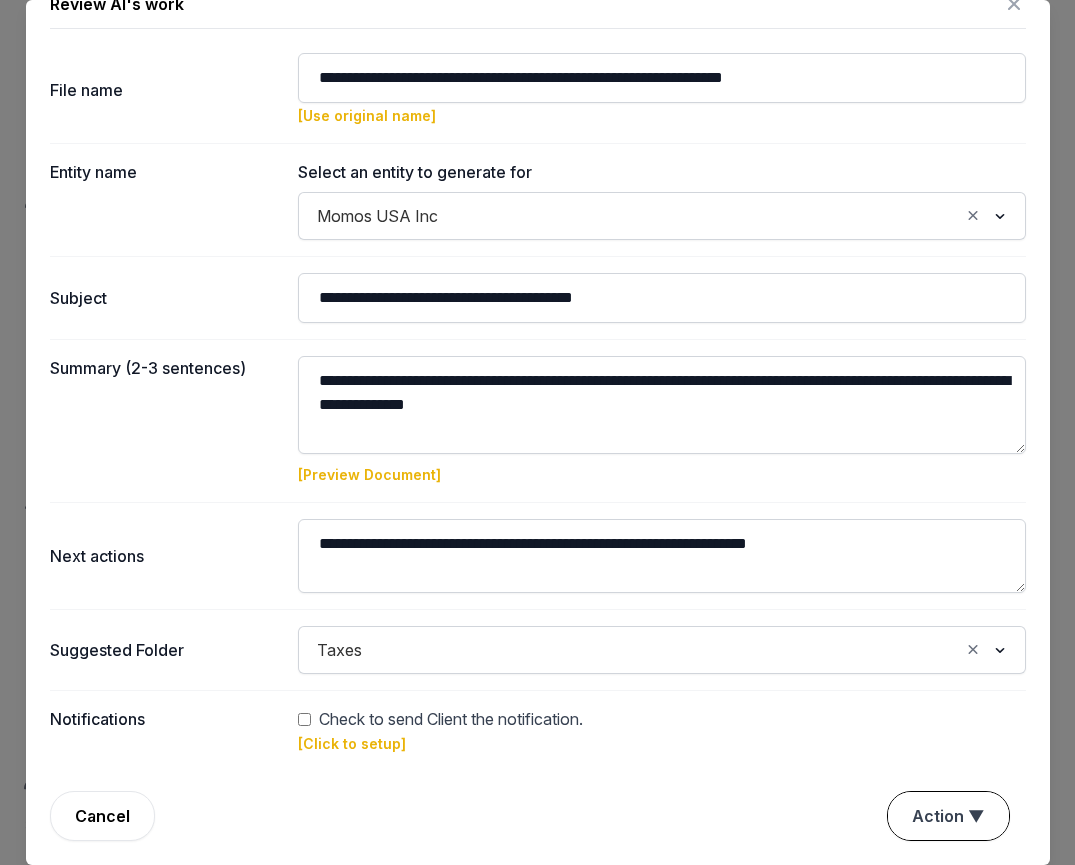 click on "**********" at bounding box center (538, 414) 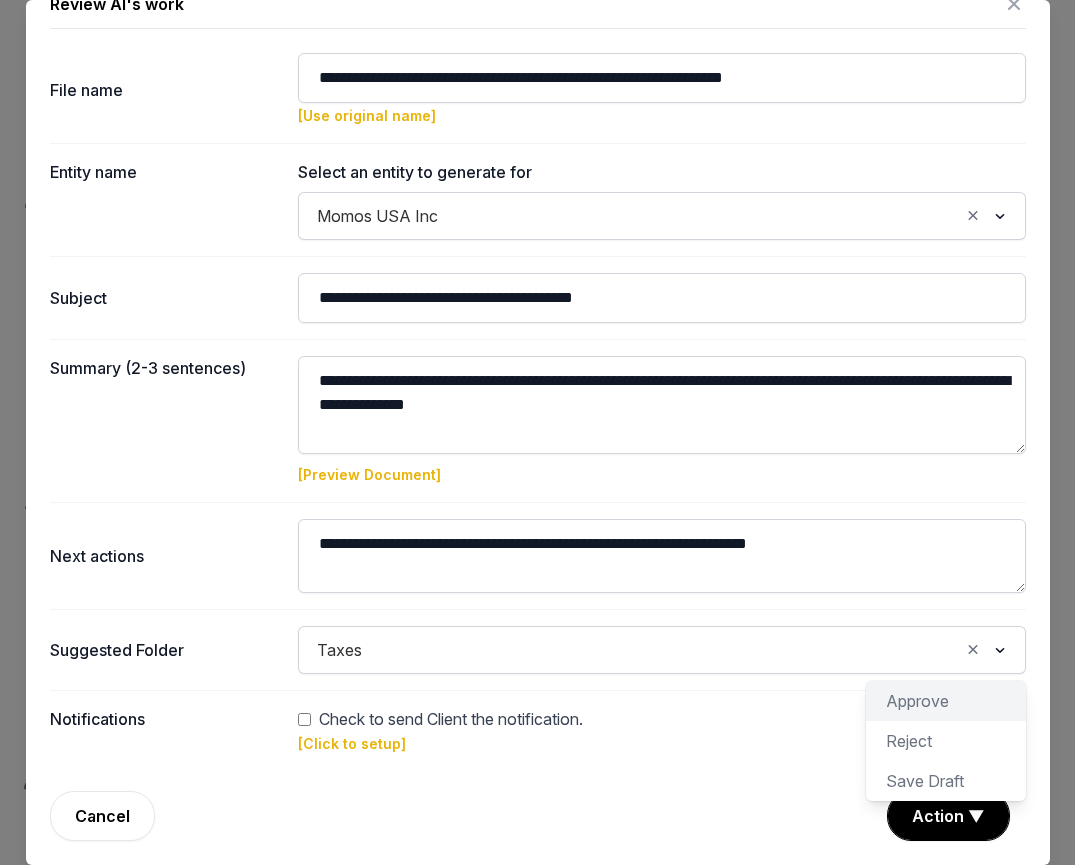 click on "Approve" 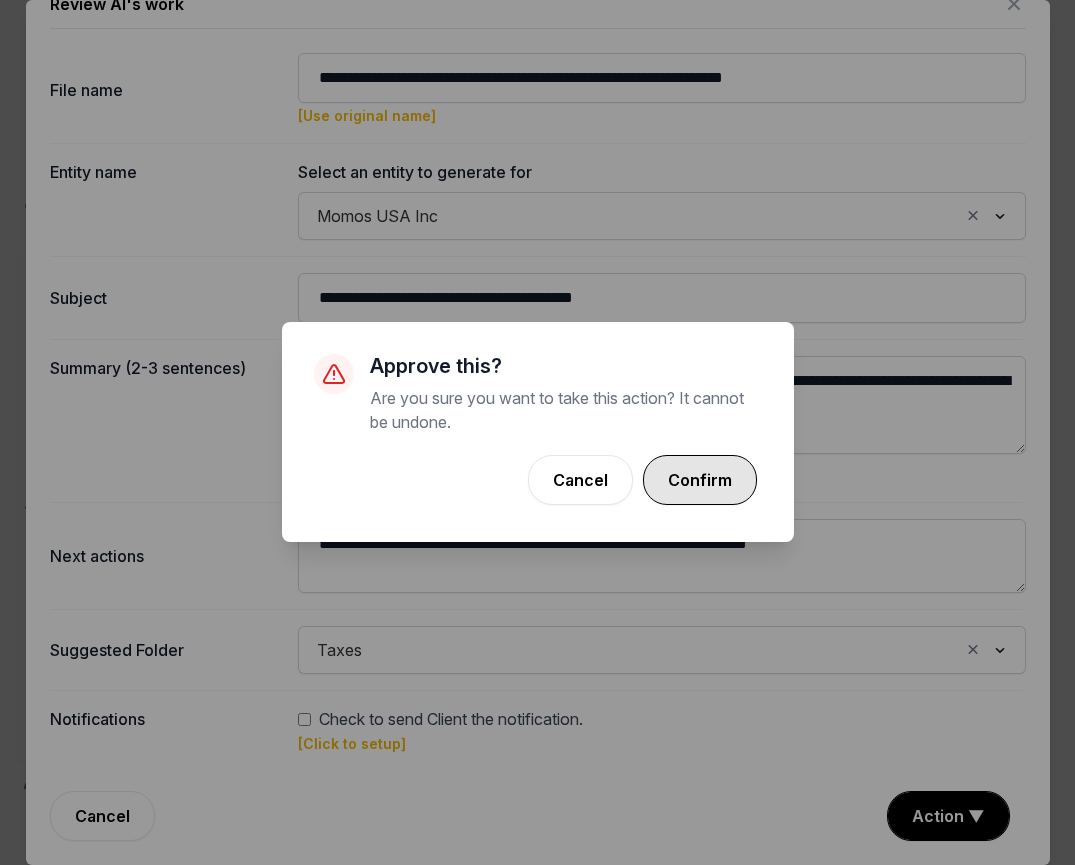 click on "Confirm" at bounding box center [700, 480] 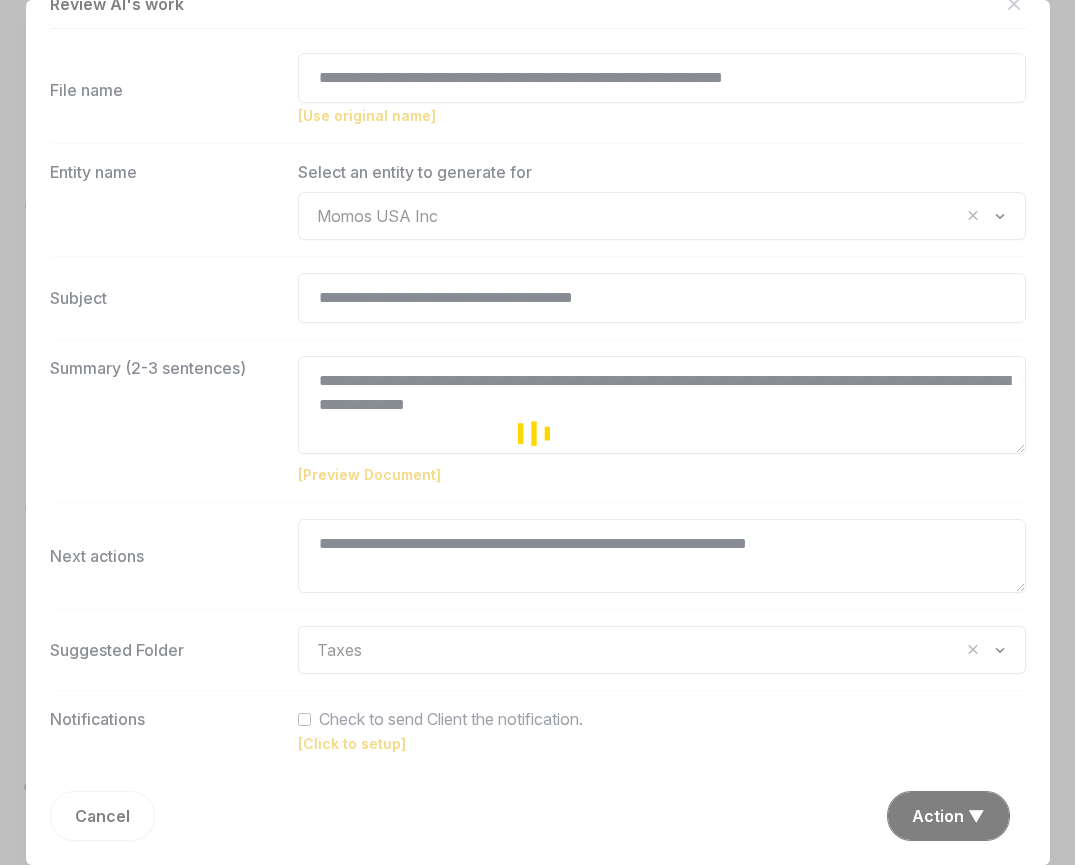 click at bounding box center (537, 432) 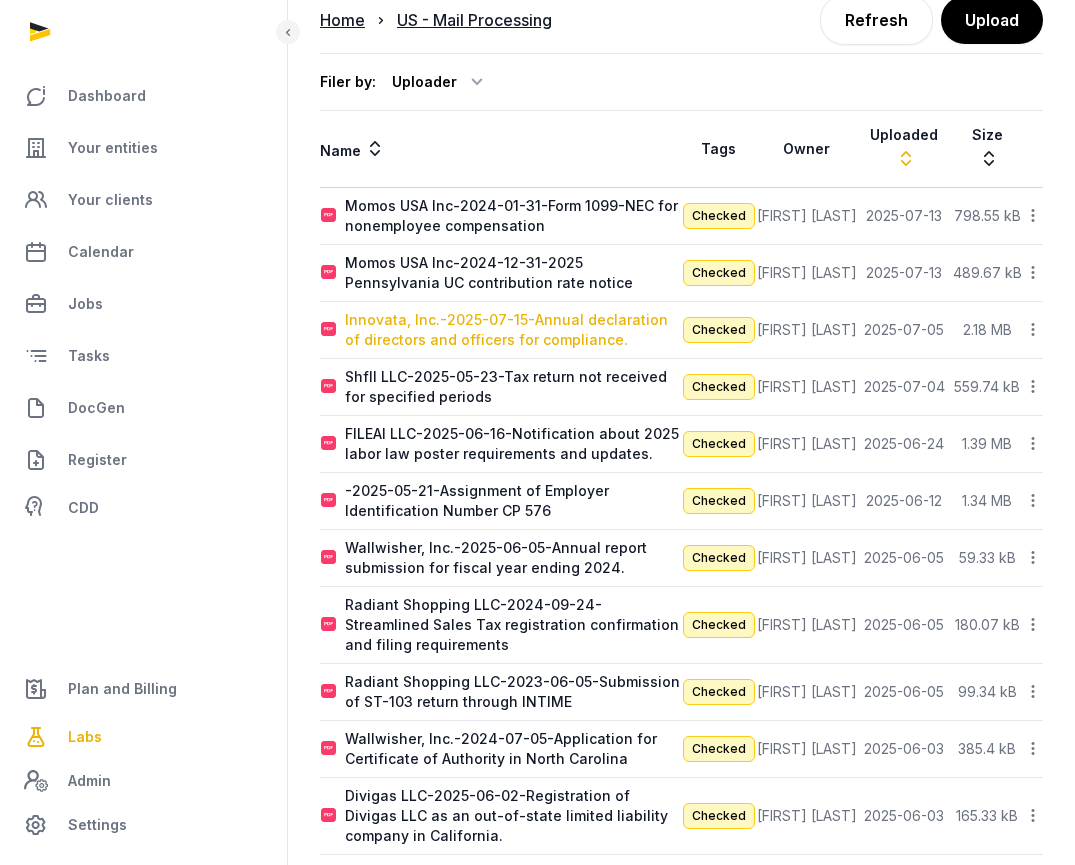 scroll, scrollTop: 84, scrollLeft: 0, axis: vertical 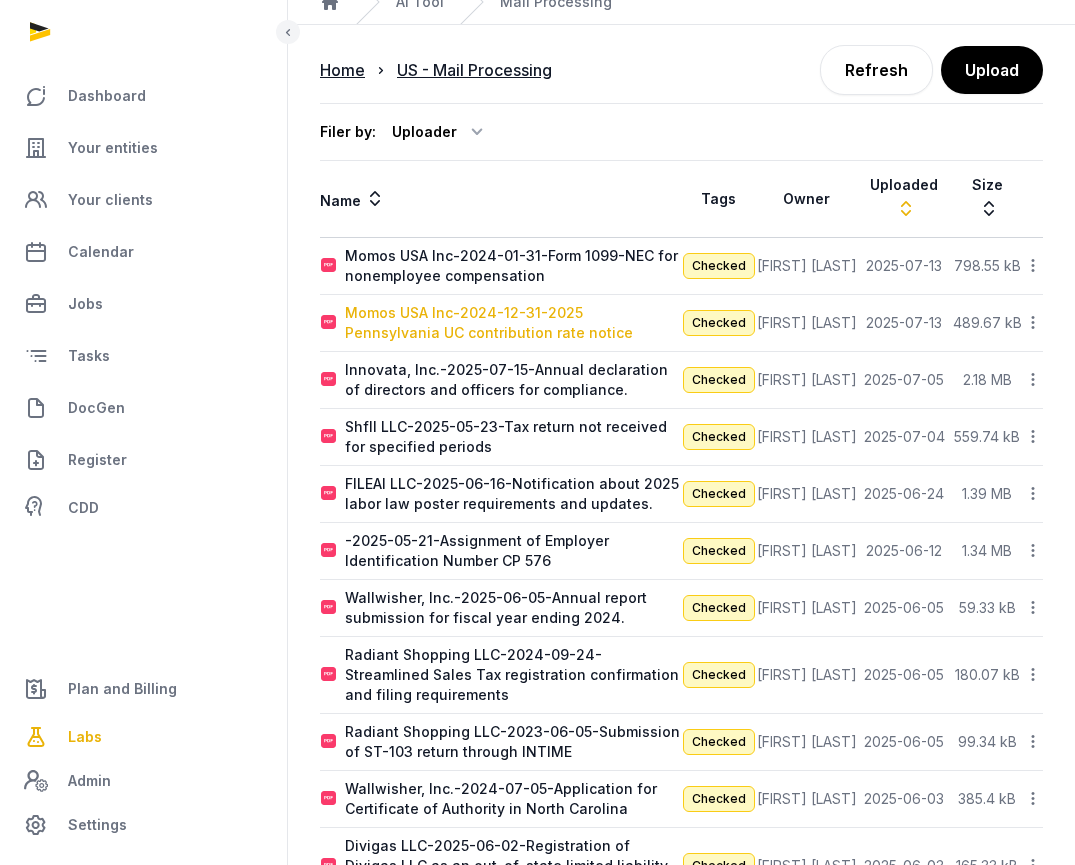 click on "Momos USA Inc-2024-12-31-2025 Pennsylvania UC contribution rate notice" at bounding box center [513, 323] 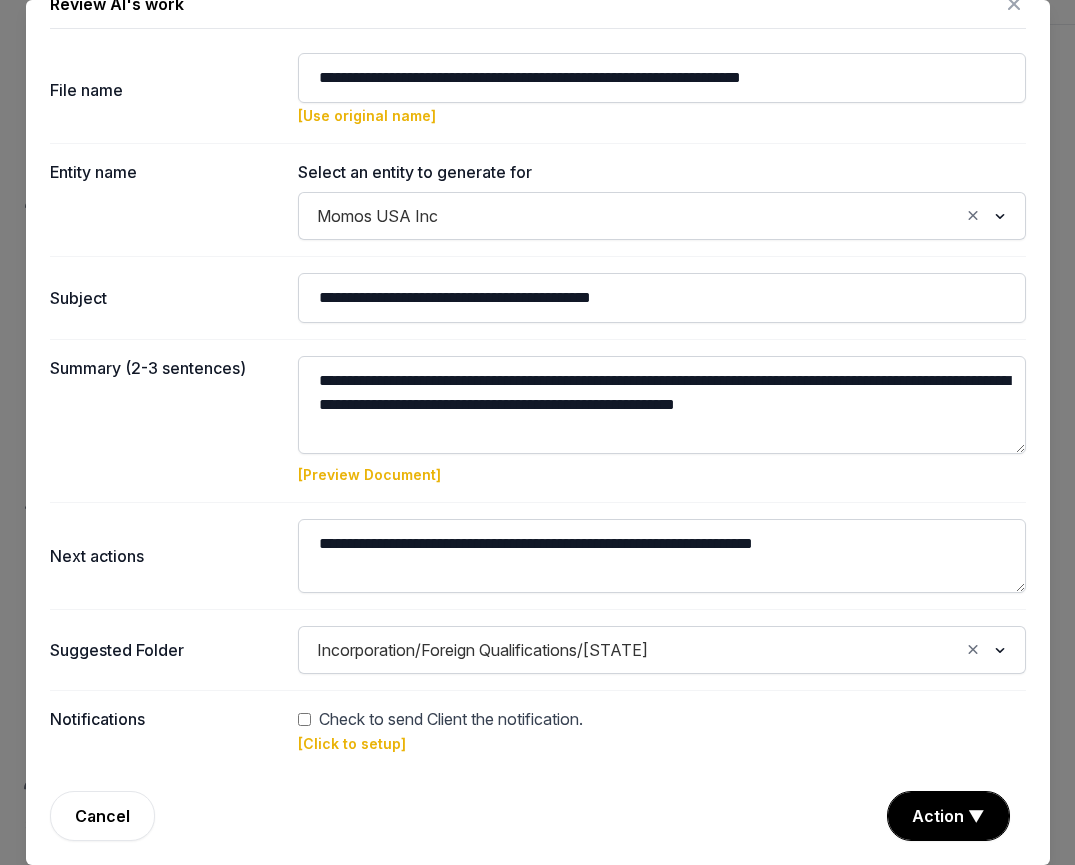 click on "[Preview Document]" at bounding box center (369, 474) 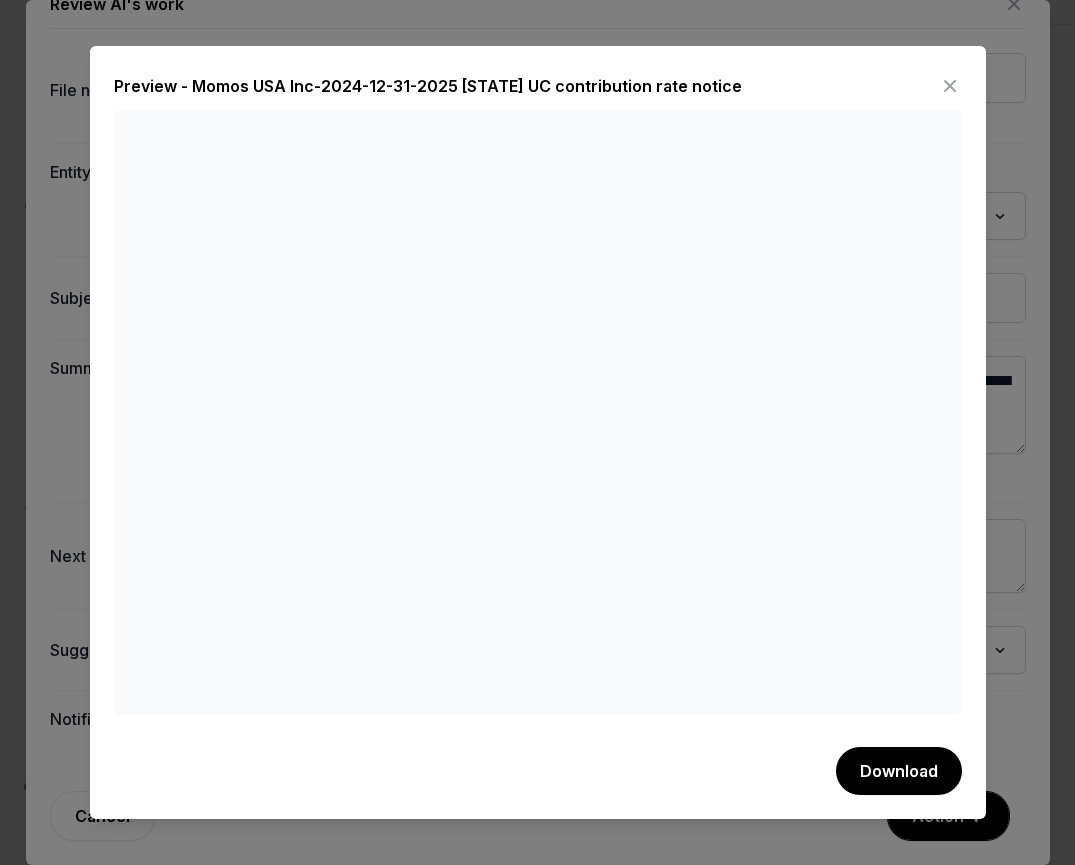 click at bounding box center (950, 86) 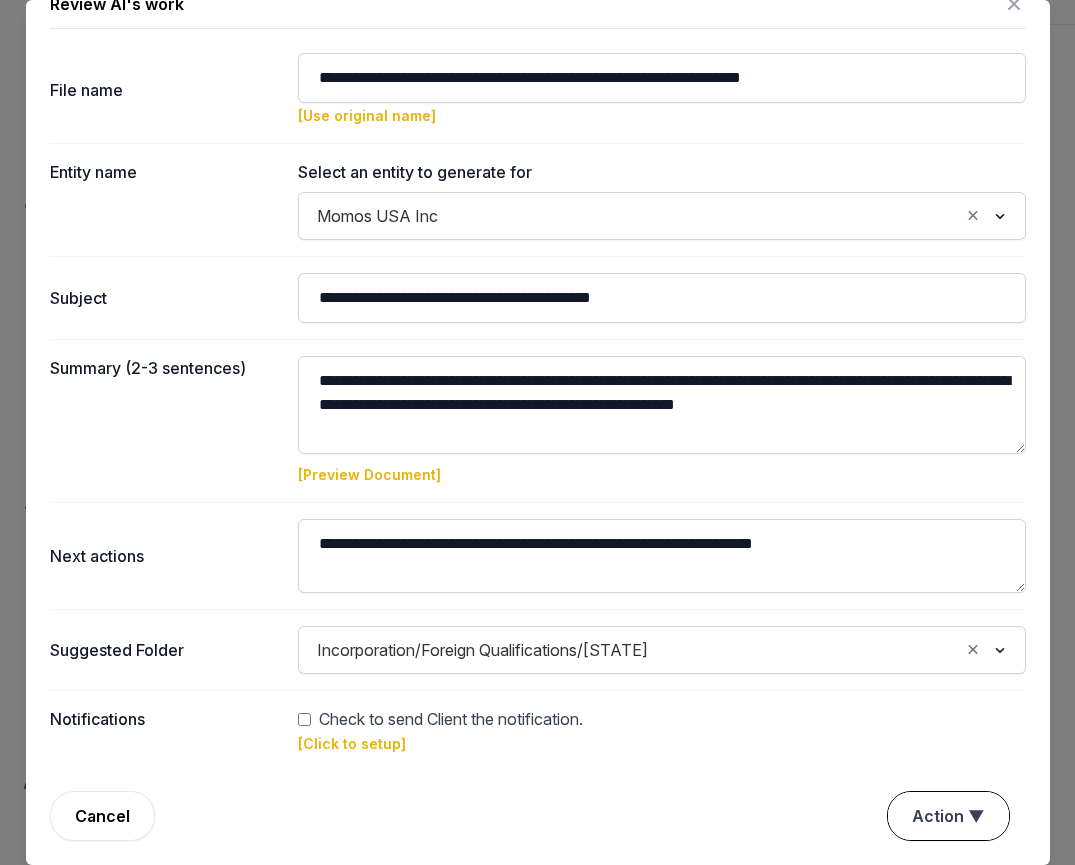 click on "Action ▼" at bounding box center (948, 816) 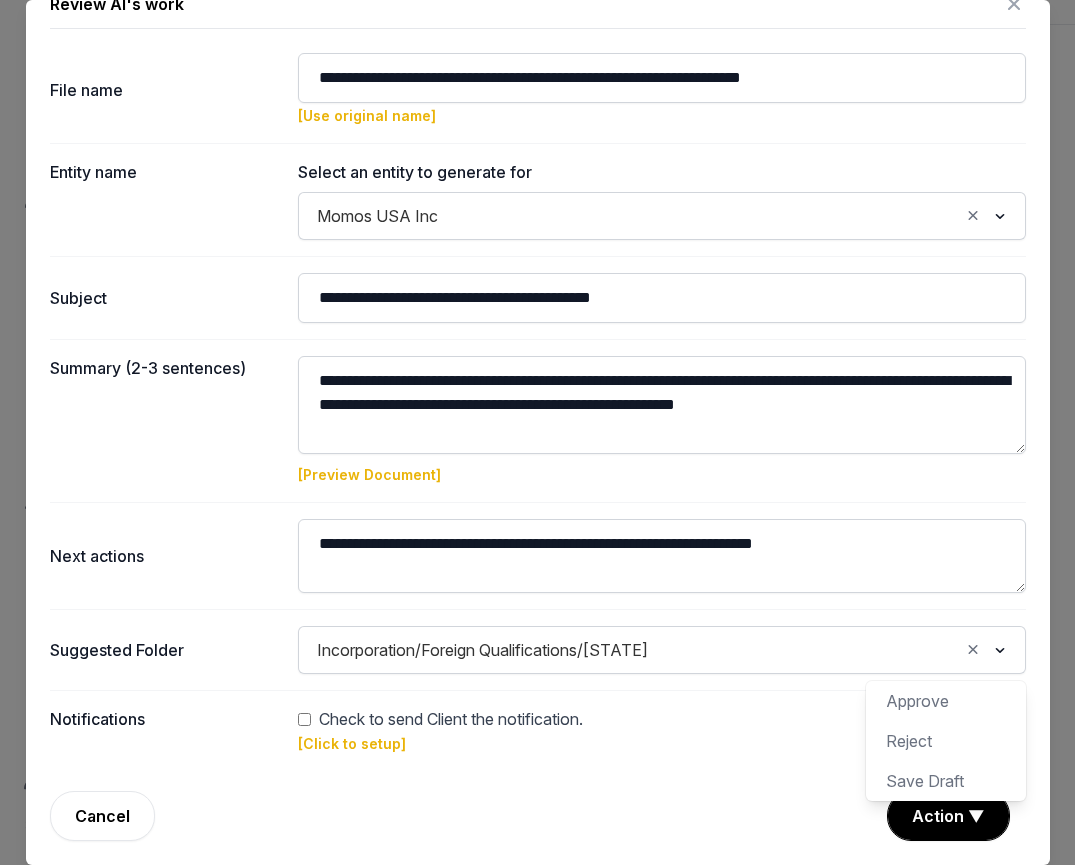 click on "**********" at bounding box center [538, 414] 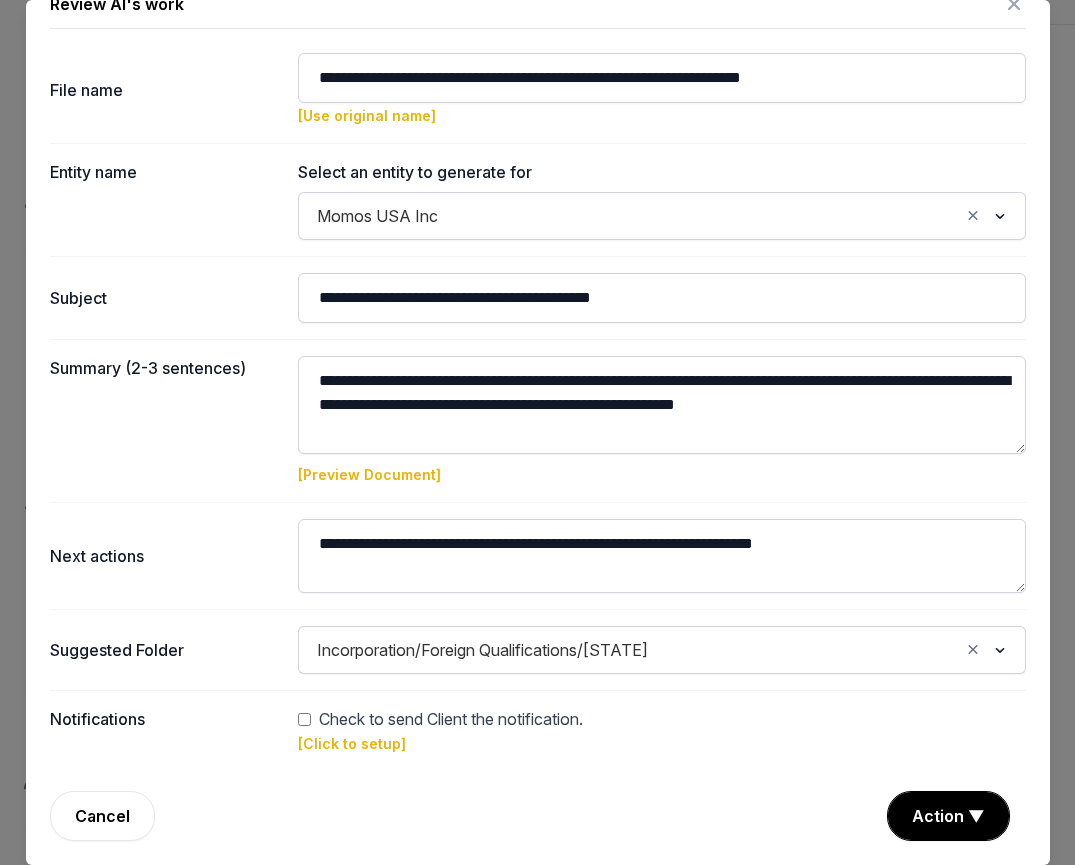 click 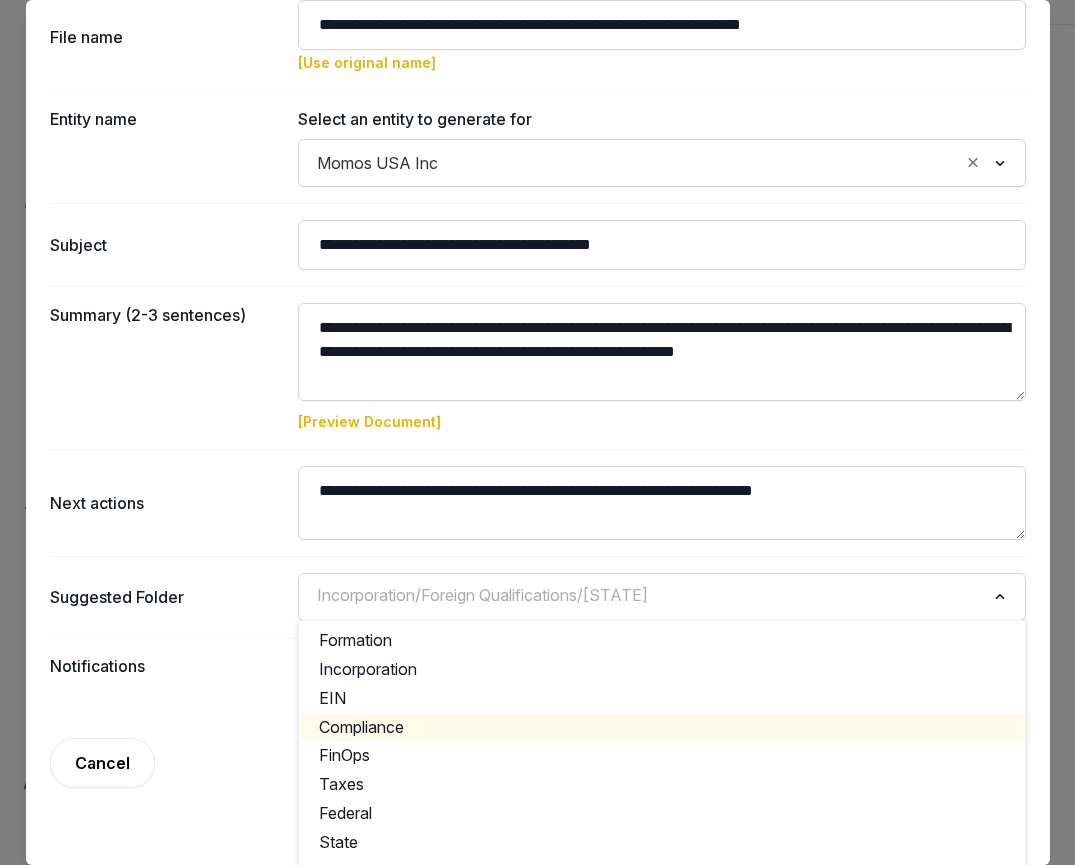 scroll, scrollTop: 144, scrollLeft: 0, axis: vertical 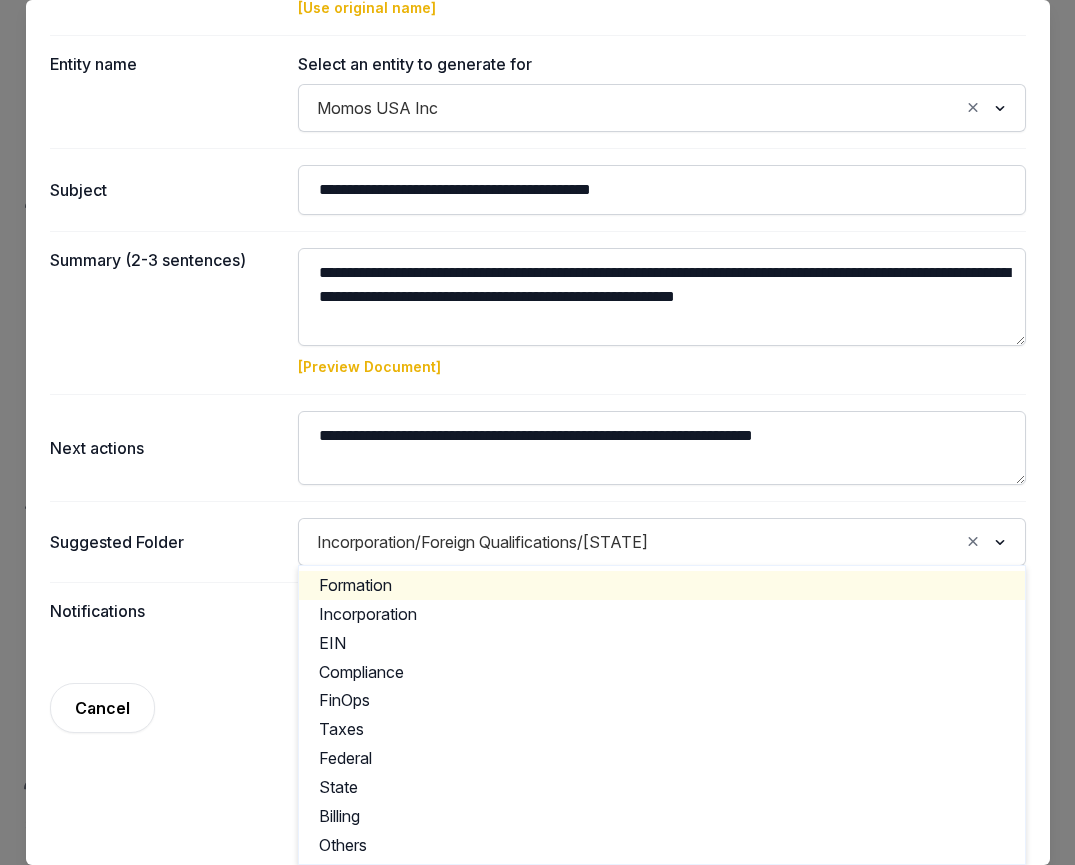click on "Suggested Folder  Incorporation/Foreign Qualifications/[STATE] Loading... Formation Incorporation EIN Compliance FinOps Taxes Federal State Billing Others" at bounding box center [538, 541] 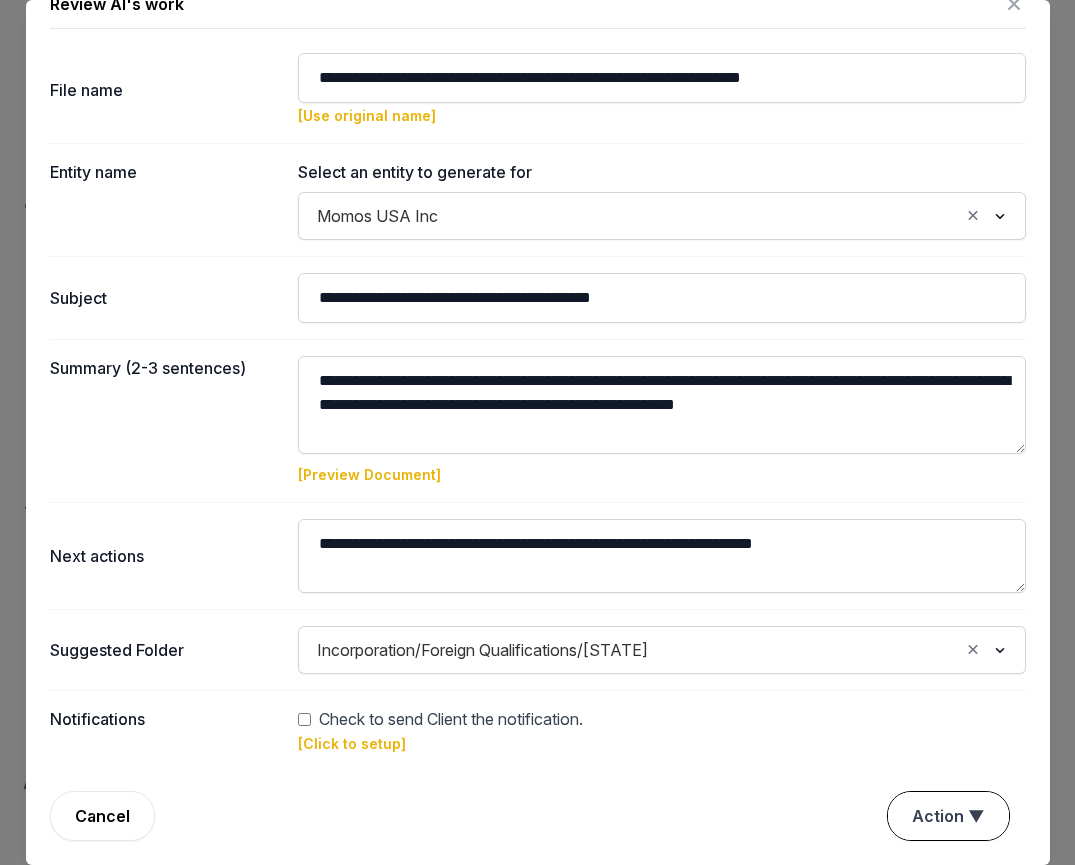 click on "Action ▼" at bounding box center [948, 816] 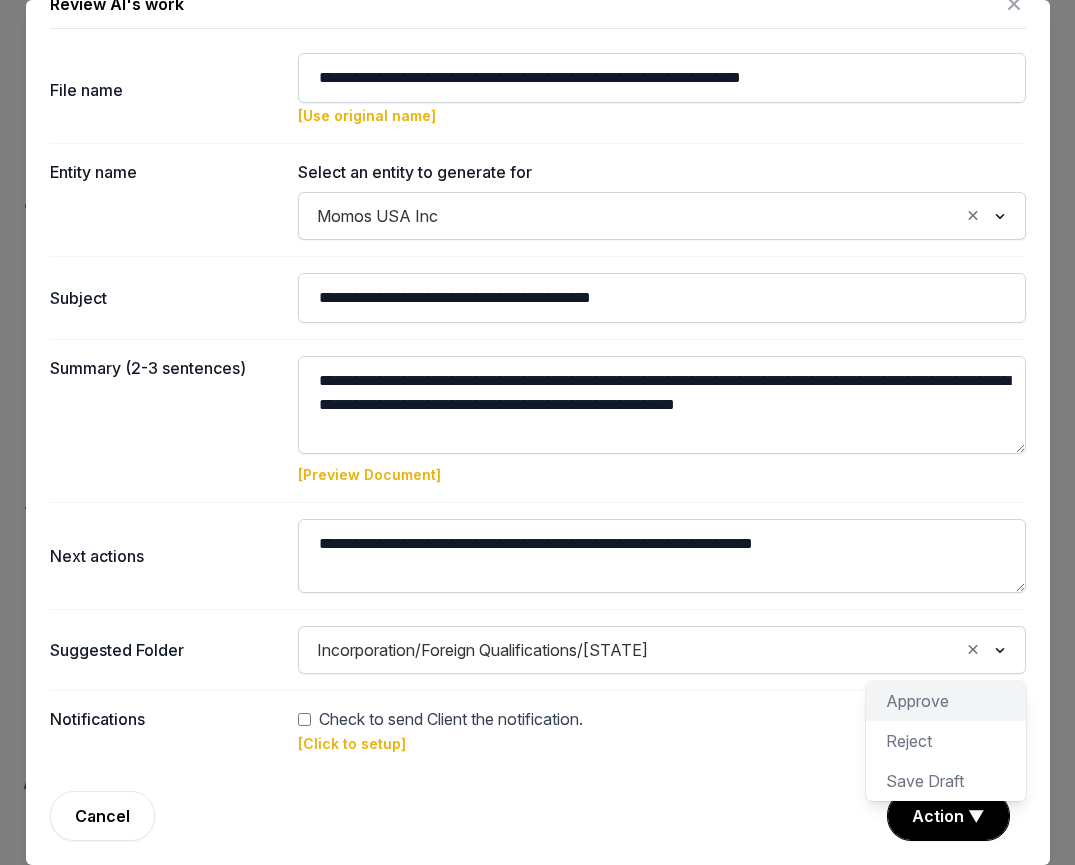 click on "Approve" 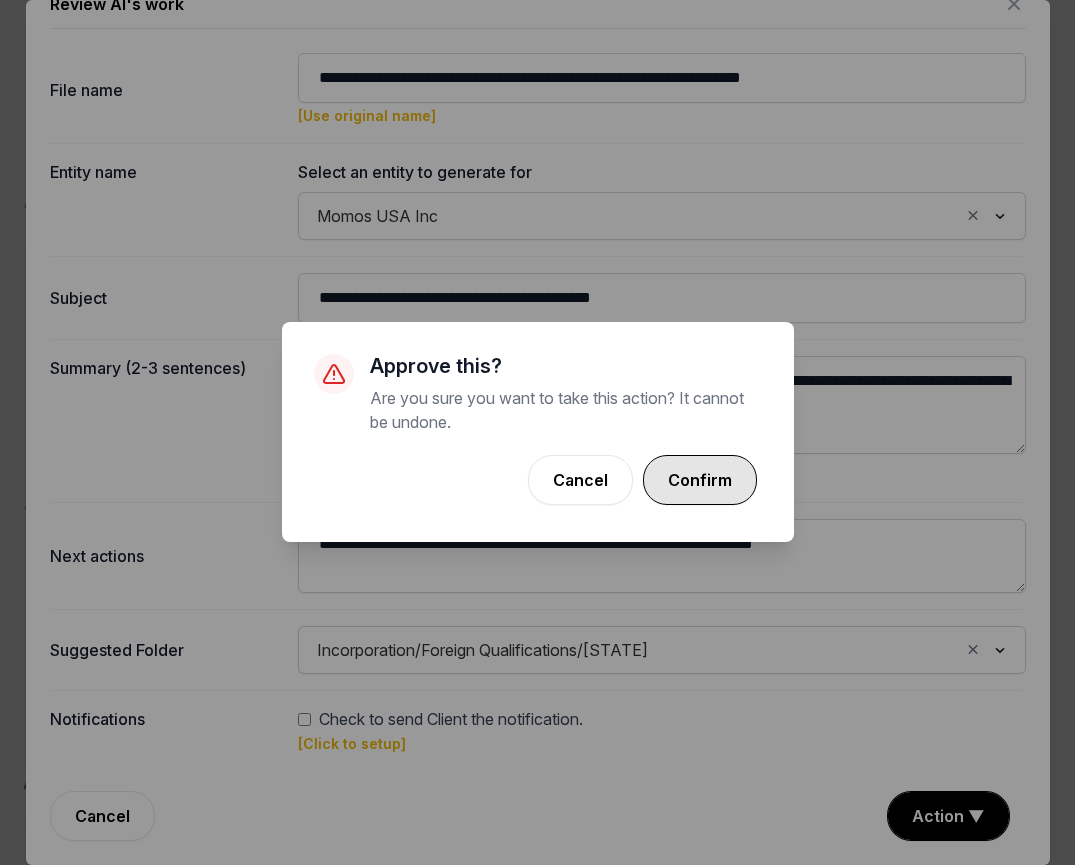 click on "Confirm" at bounding box center (700, 480) 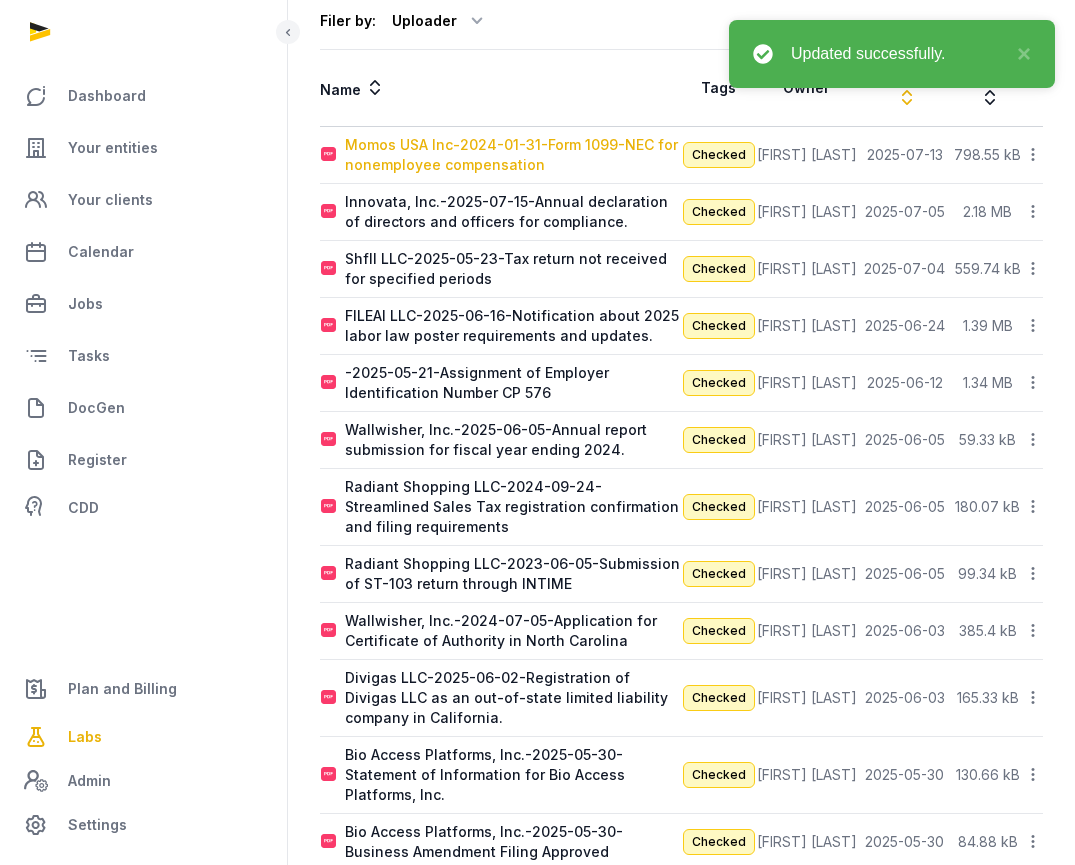 click on "Momos USA Inc-2024-01-31-Form 1099-NEC for nonemployee compensation" at bounding box center [513, 155] 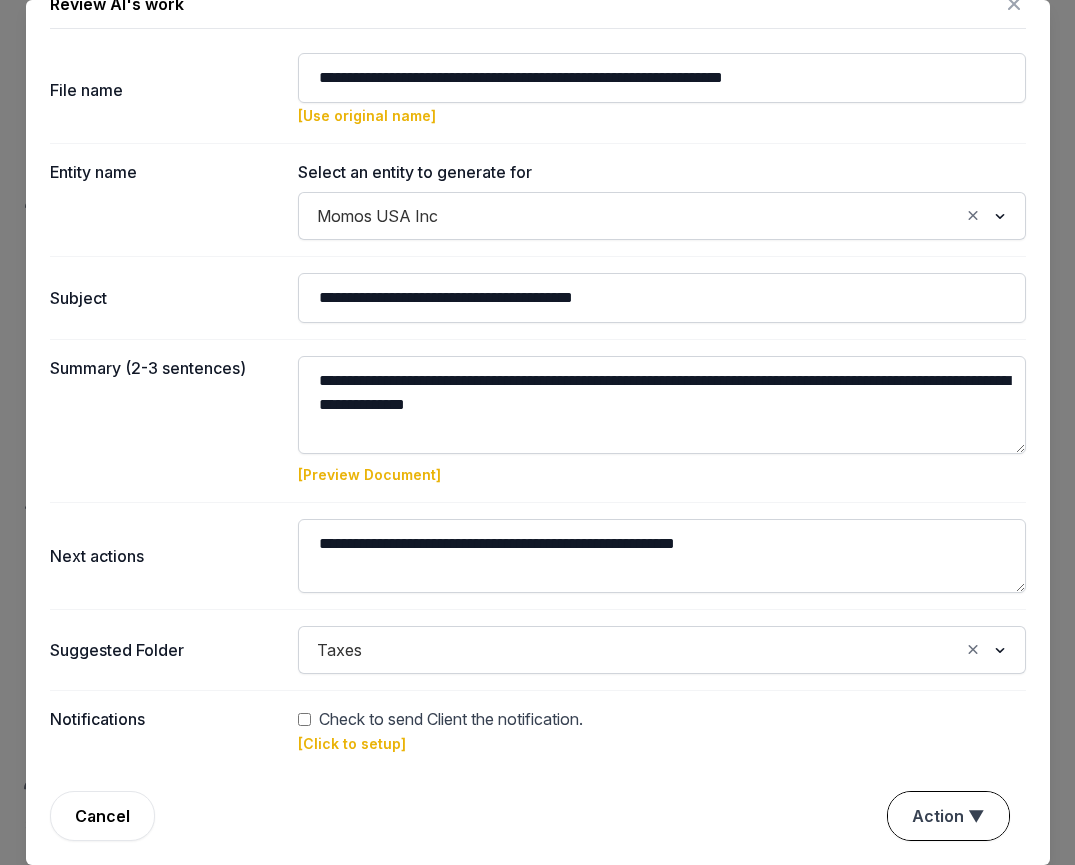 click on "Action ▼" at bounding box center (948, 816) 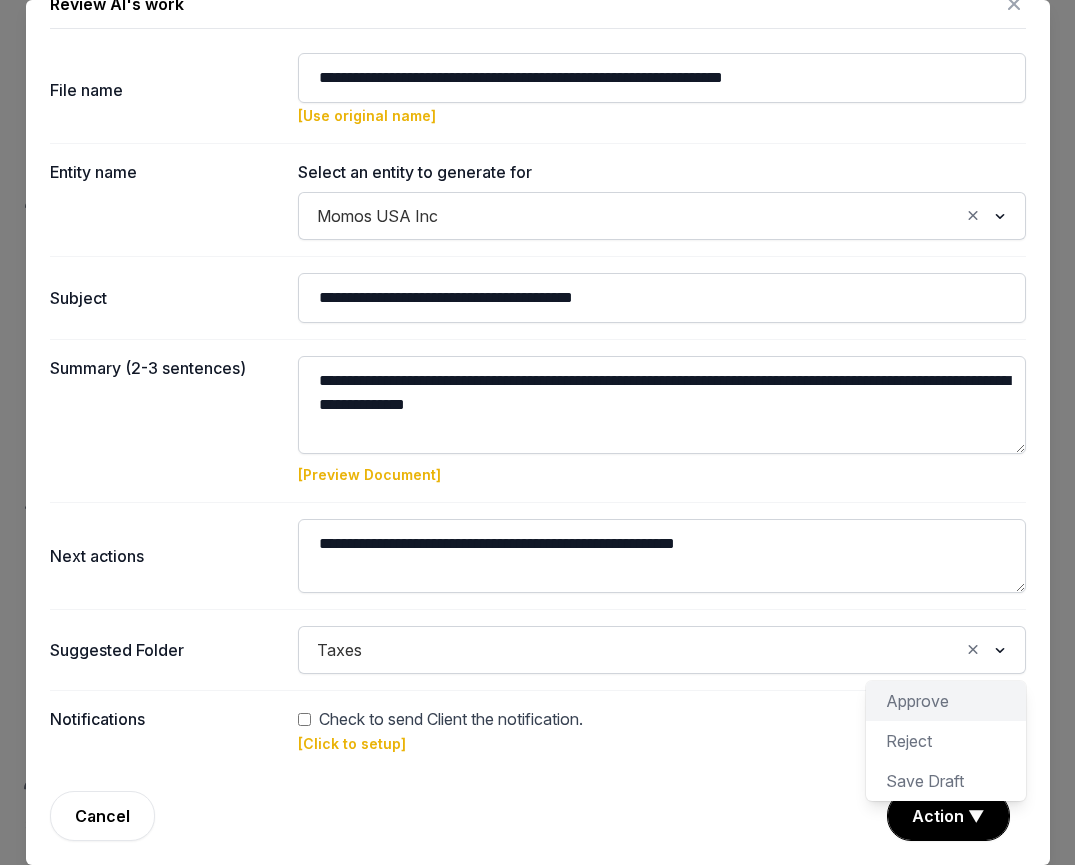 click on "Approve" 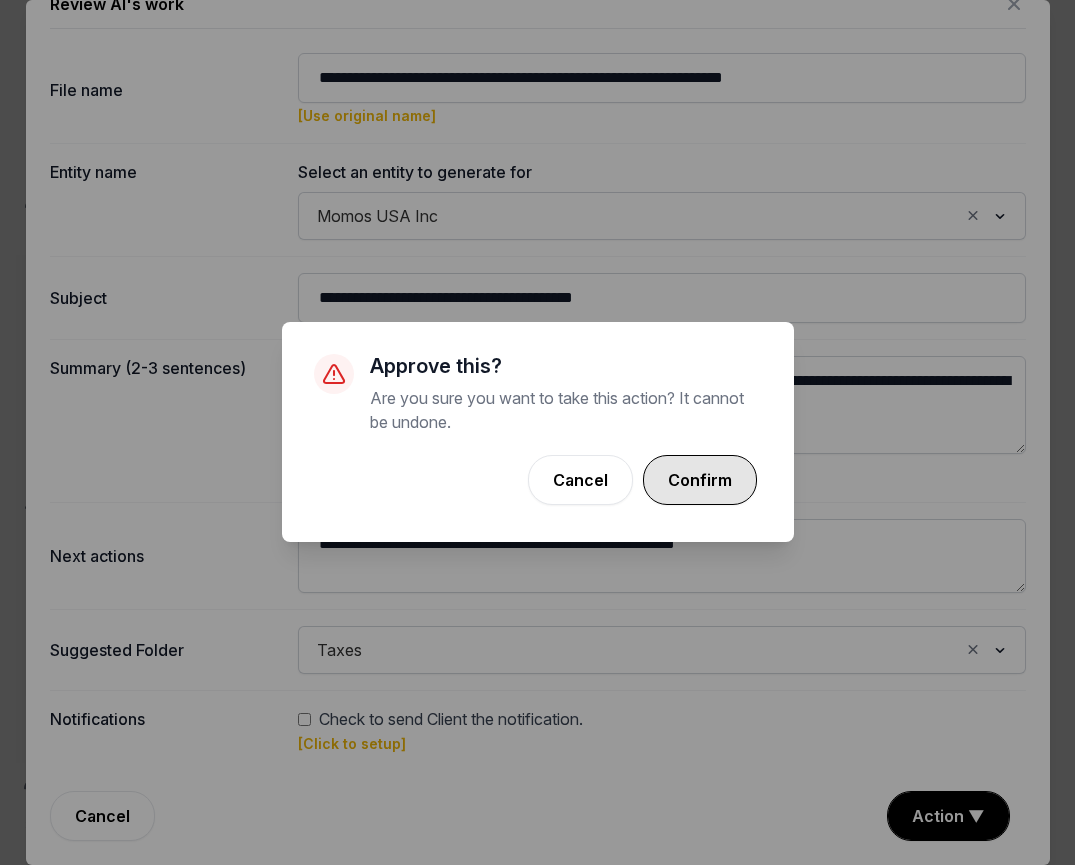 click on "Confirm" at bounding box center [700, 480] 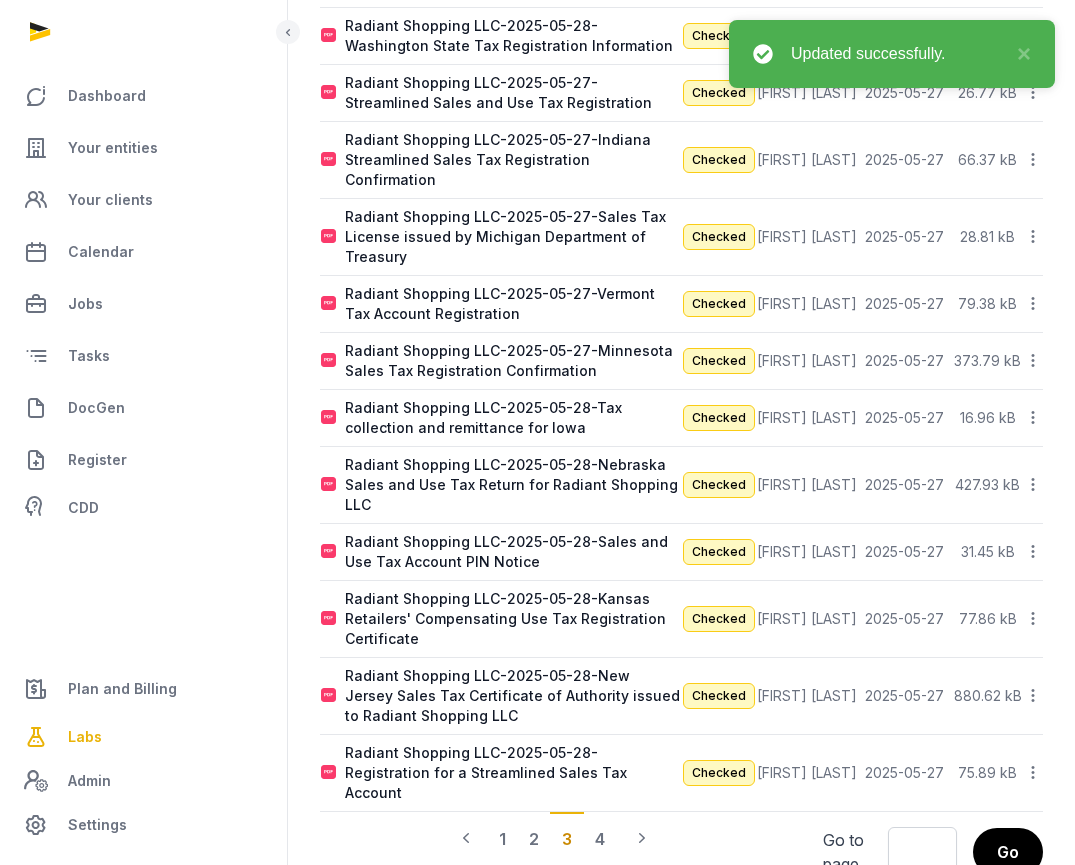 scroll, scrollTop: 1519, scrollLeft: 0, axis: vertical 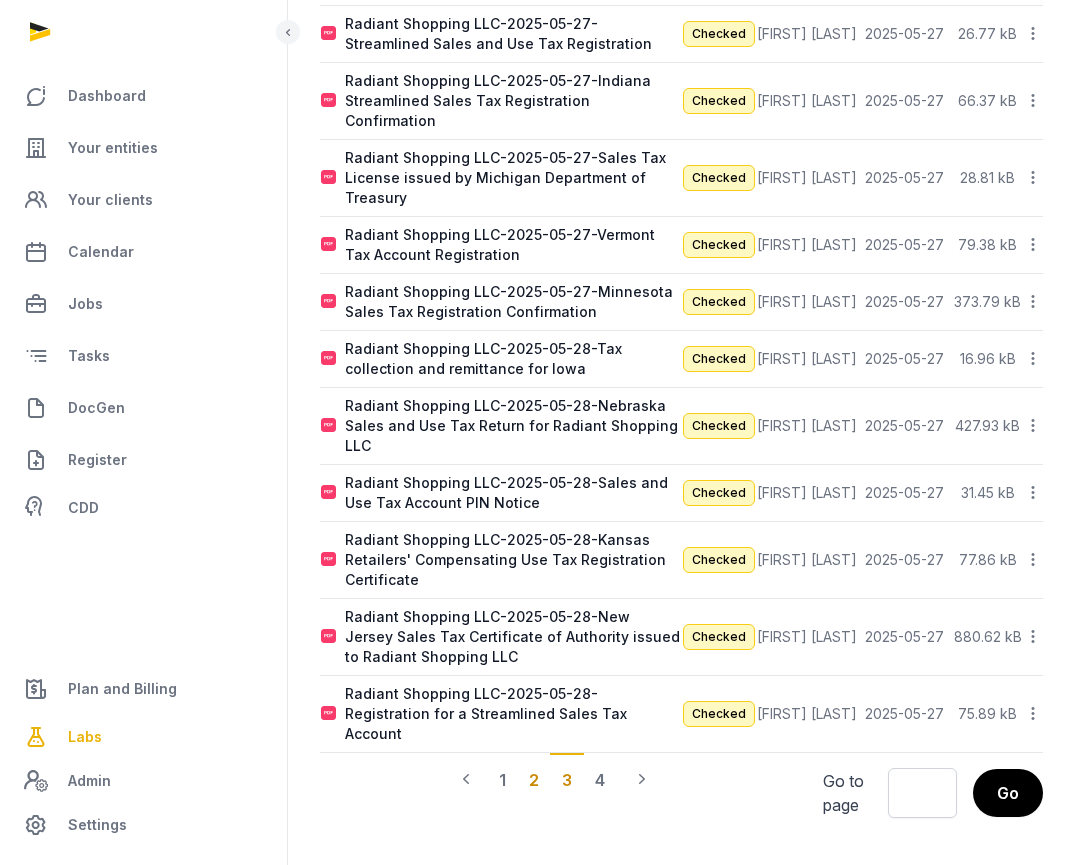 click on "2" 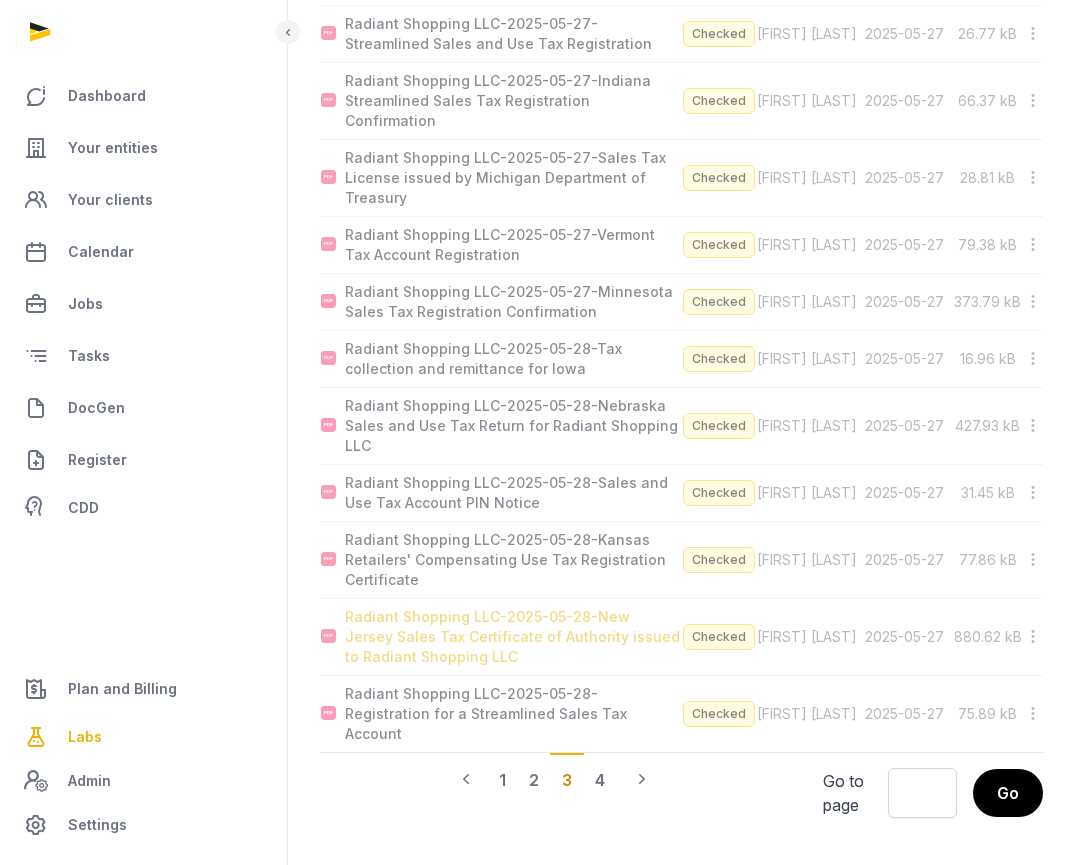 scroll, scrollTop: 1479, scrollLeft: 0, axis: vertical 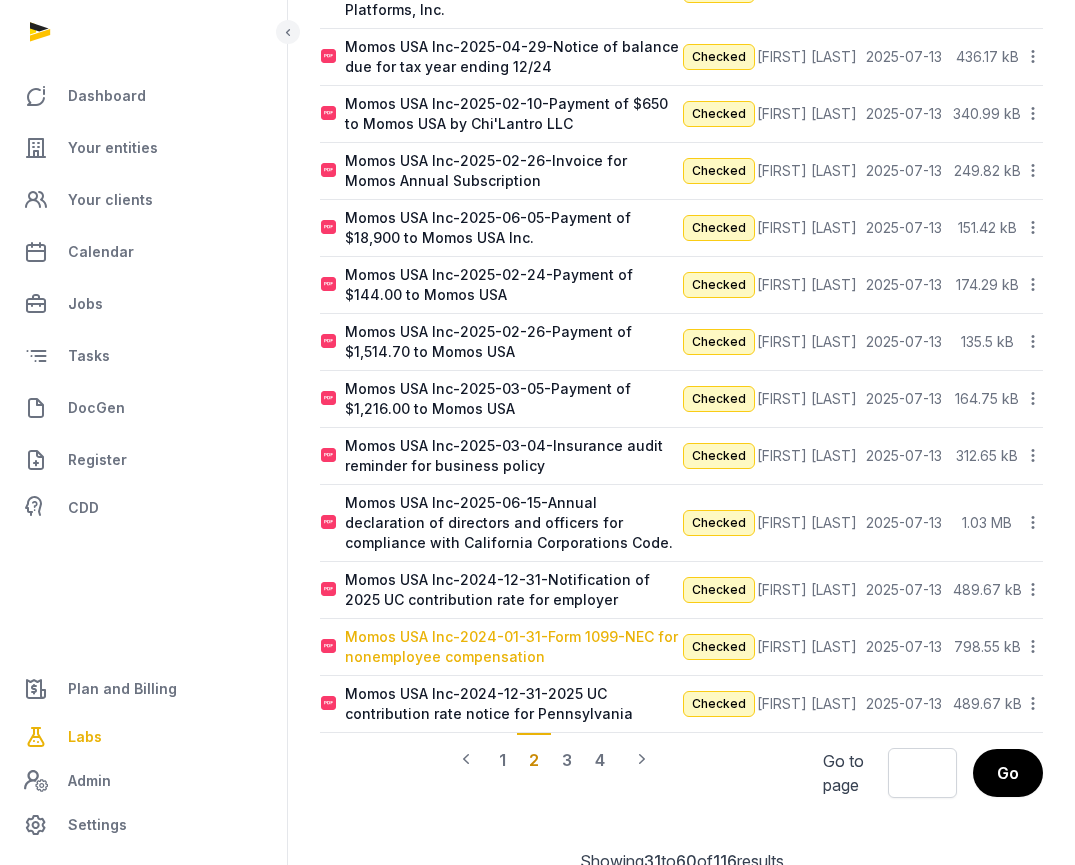 click on "Momos USA Inc-2024-01-31-Form 1099-NEC for nonemployee compensation" at bounding box center (513, 647) 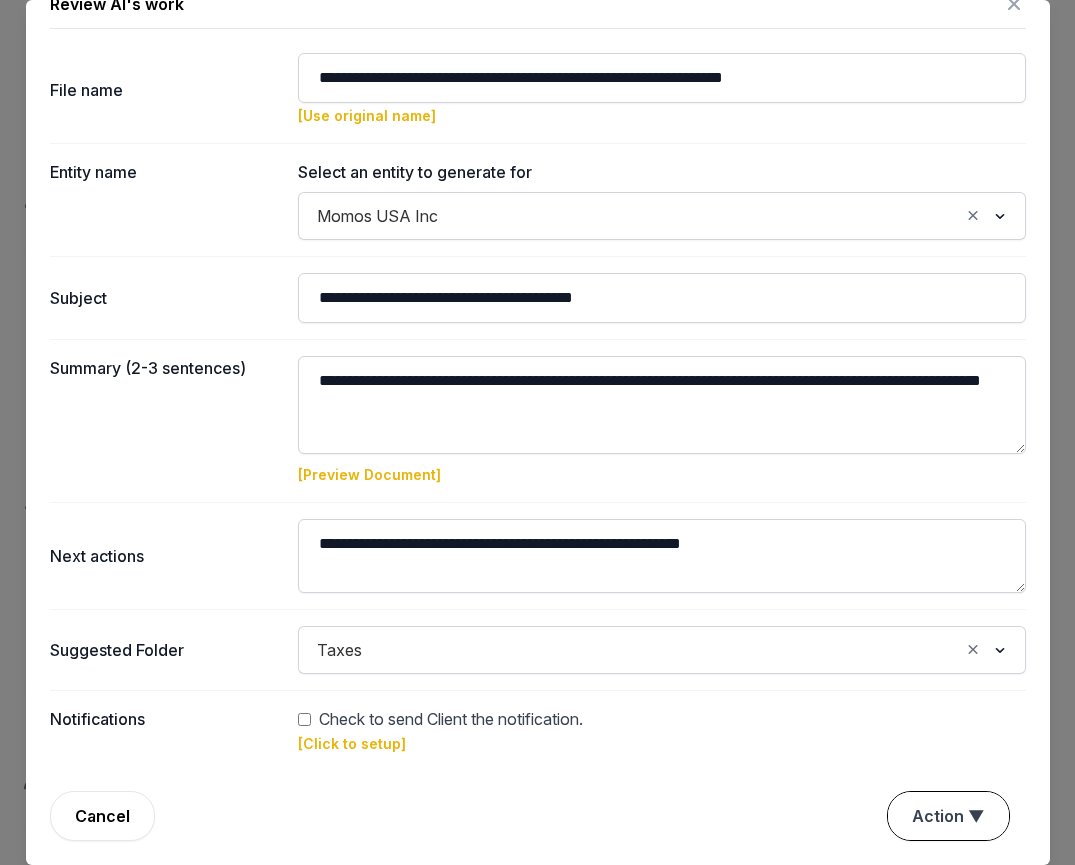 click on "Action ▼" at bounding box center [948, 816] 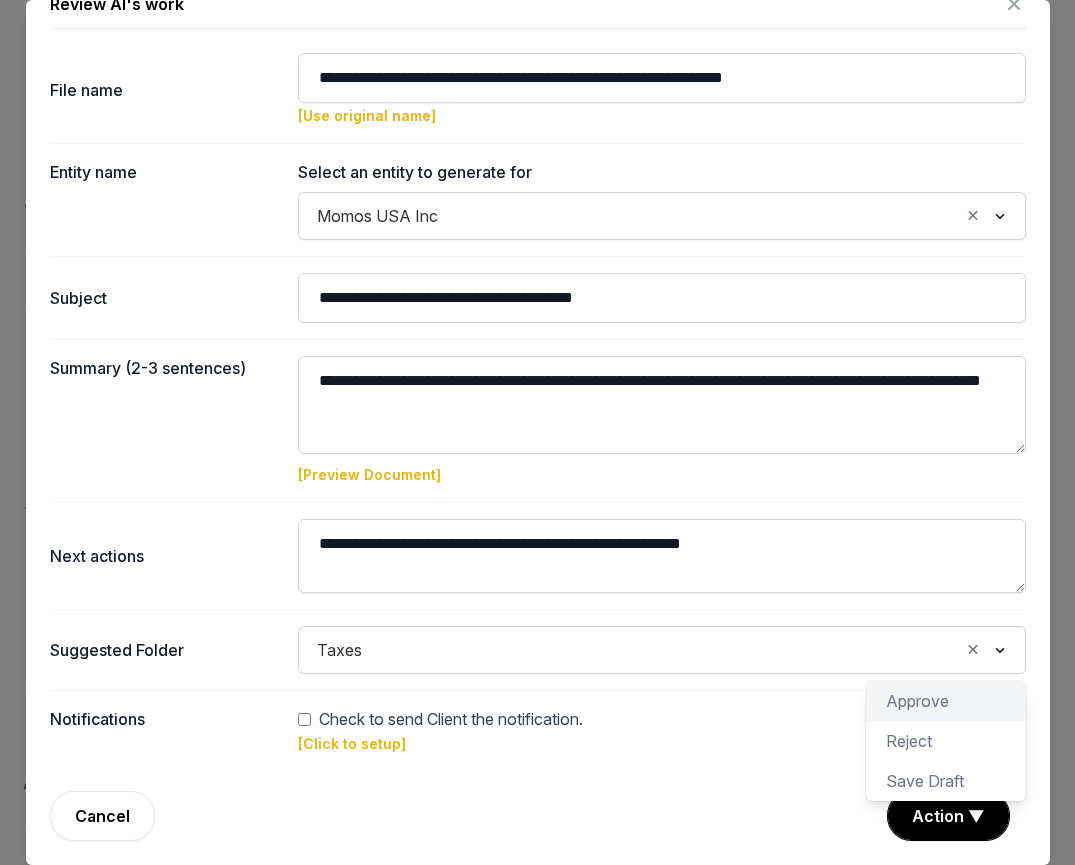 click on "Approve" 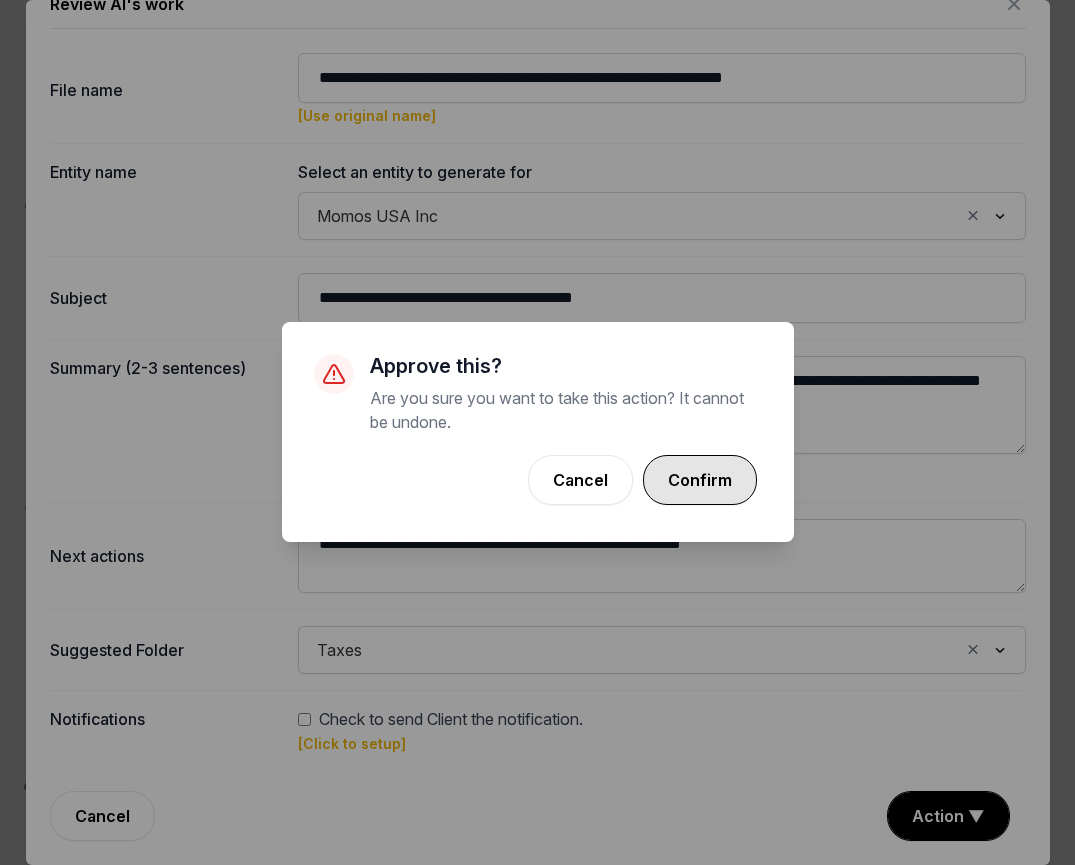 click on "Confirm" at bounding box center [700, 480] 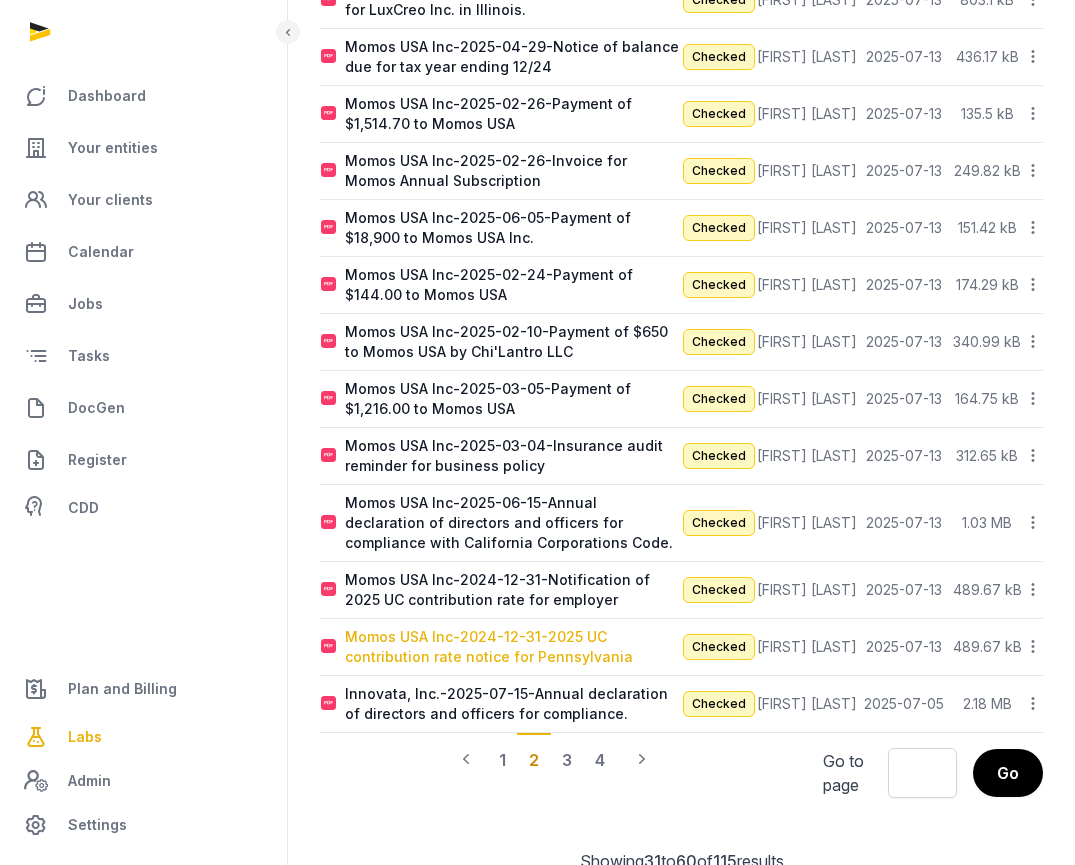 click on "Momos USA Inc-2024-12-31-2025 UC contribution rate notice for Pennsylvania" at bounding box center [513, 647] 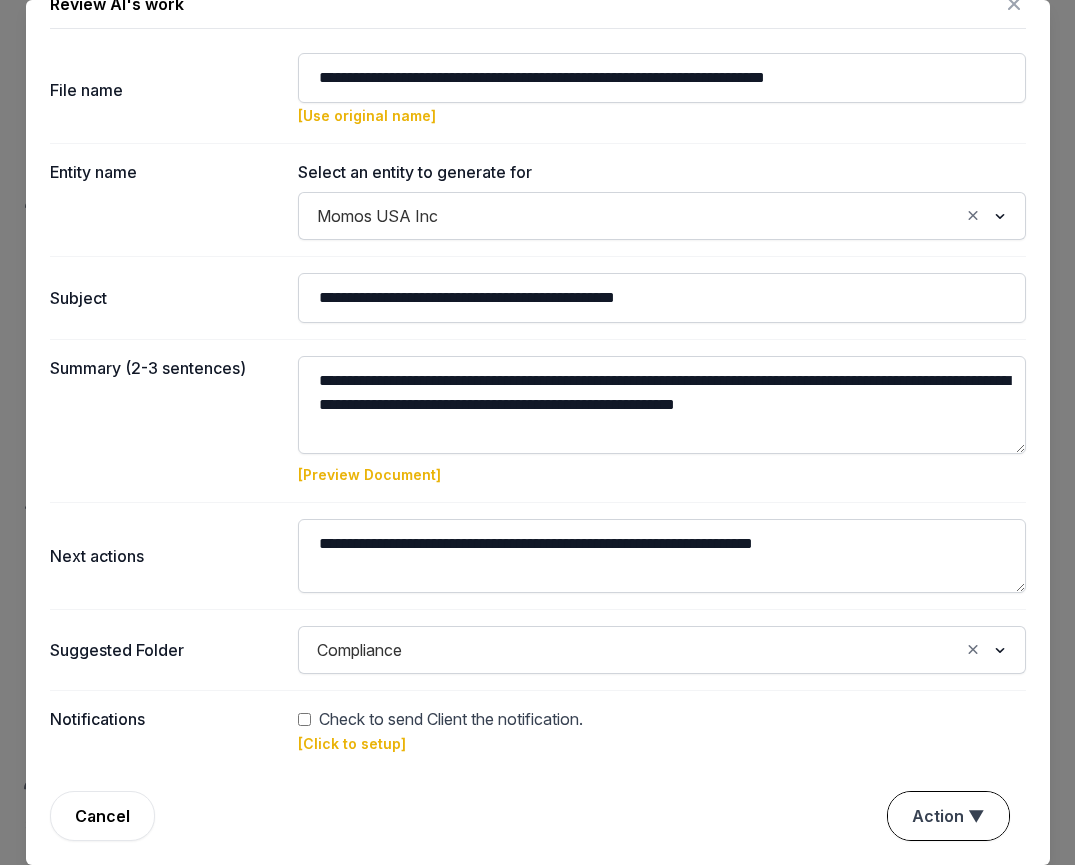 click on "Action ▼" at bounding box center (948, 816) 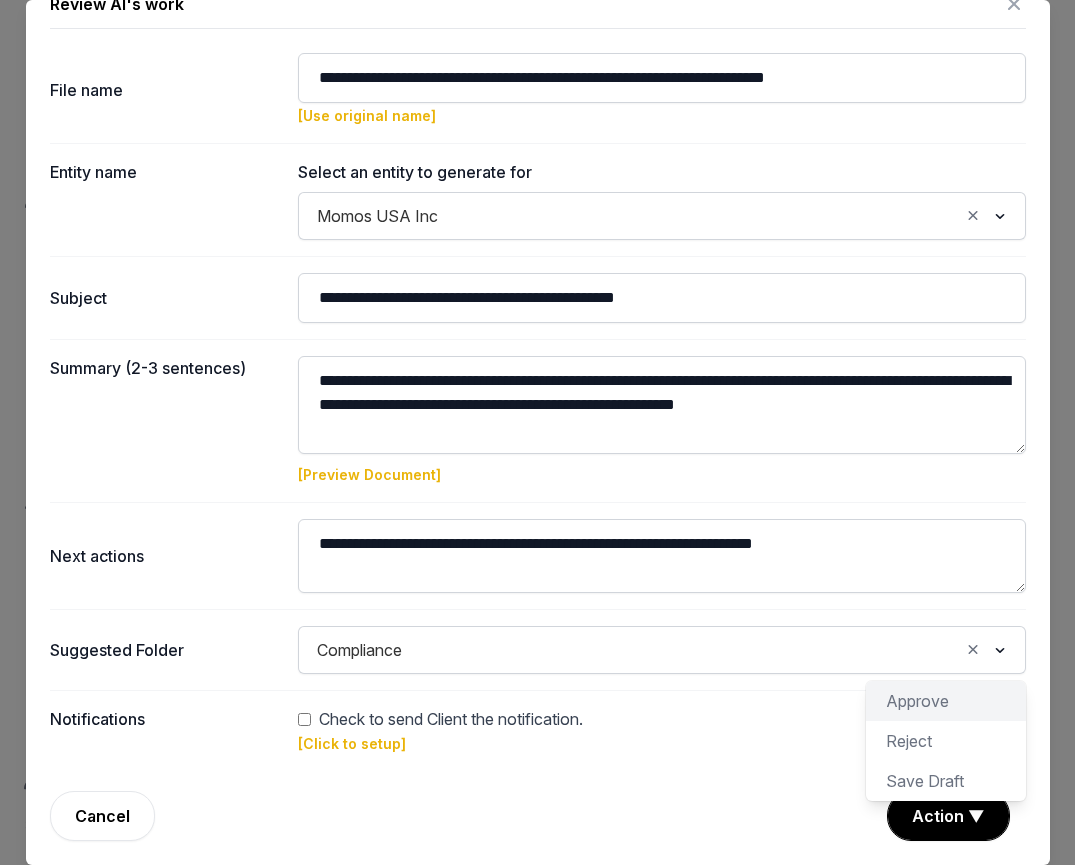 click on "Approve" 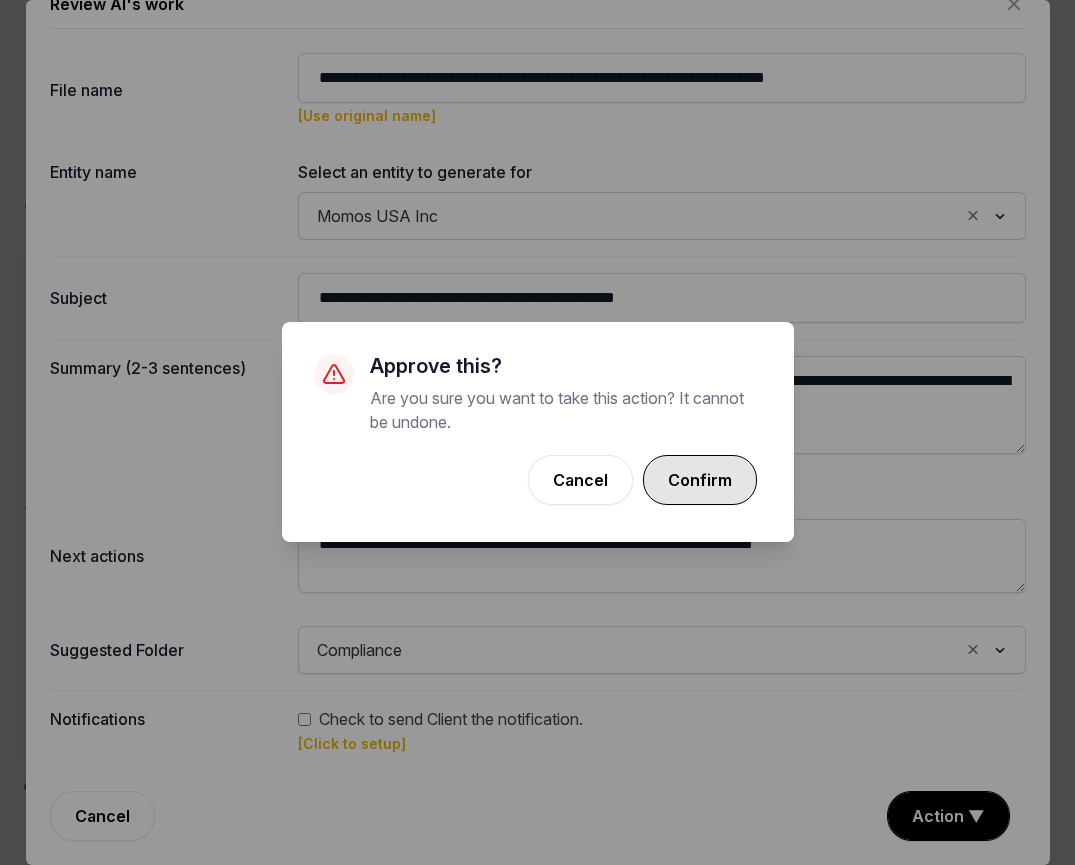 click on "Confirm" at bounding box center (700, 480) 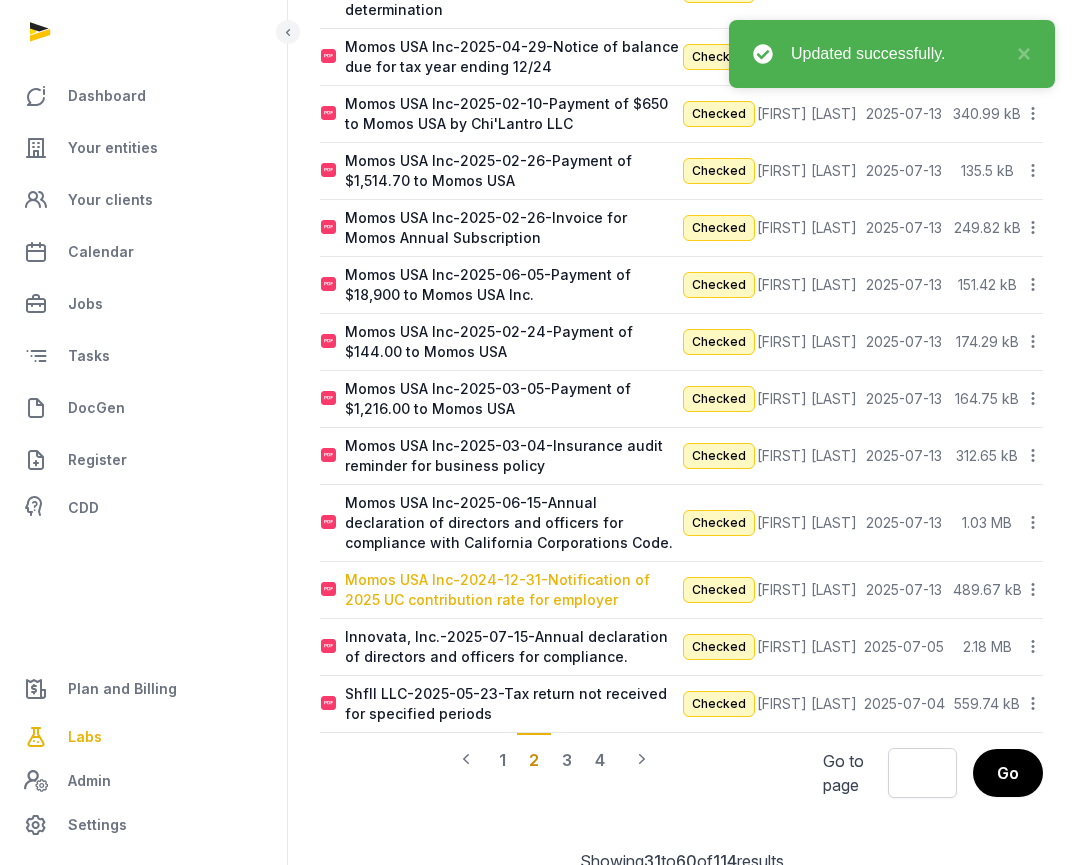 click on "Momos USA Inc-2024-12-31-Notification of 2025 UC contribution rate for employer" at bounding box center [513, 590] 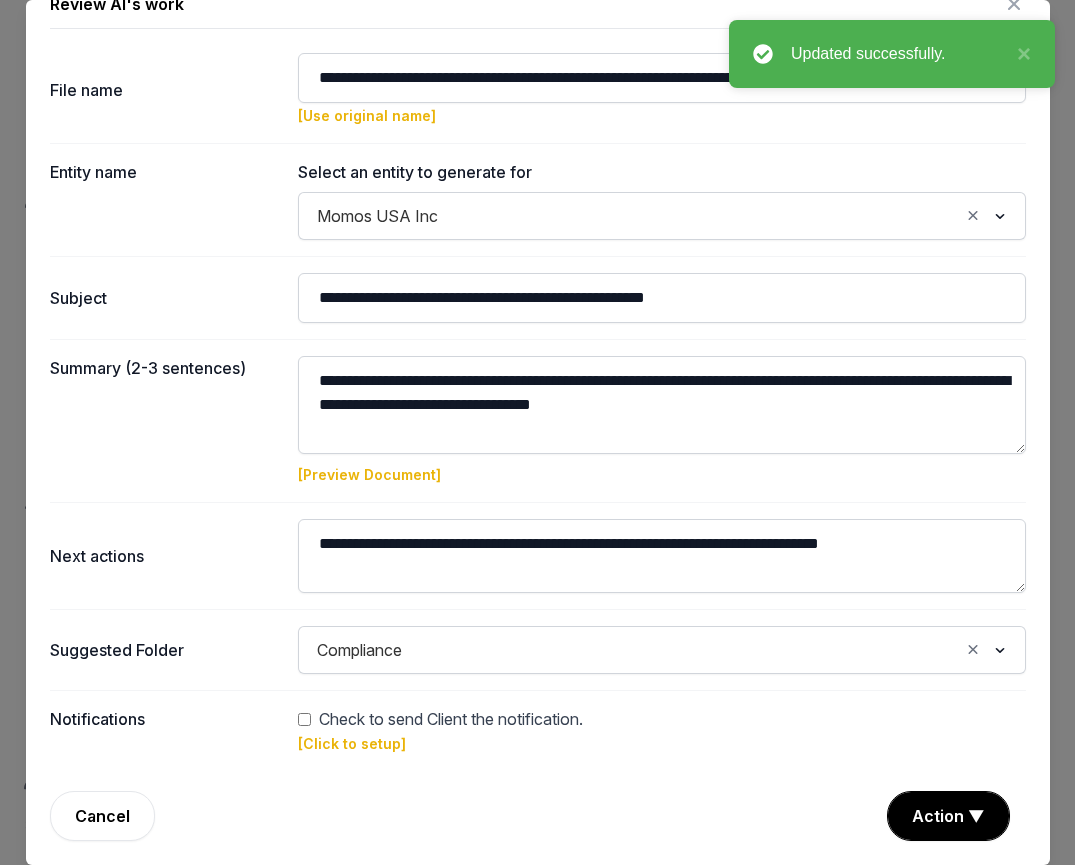click on "[Preview Document]" at bounding box center [369, 474] 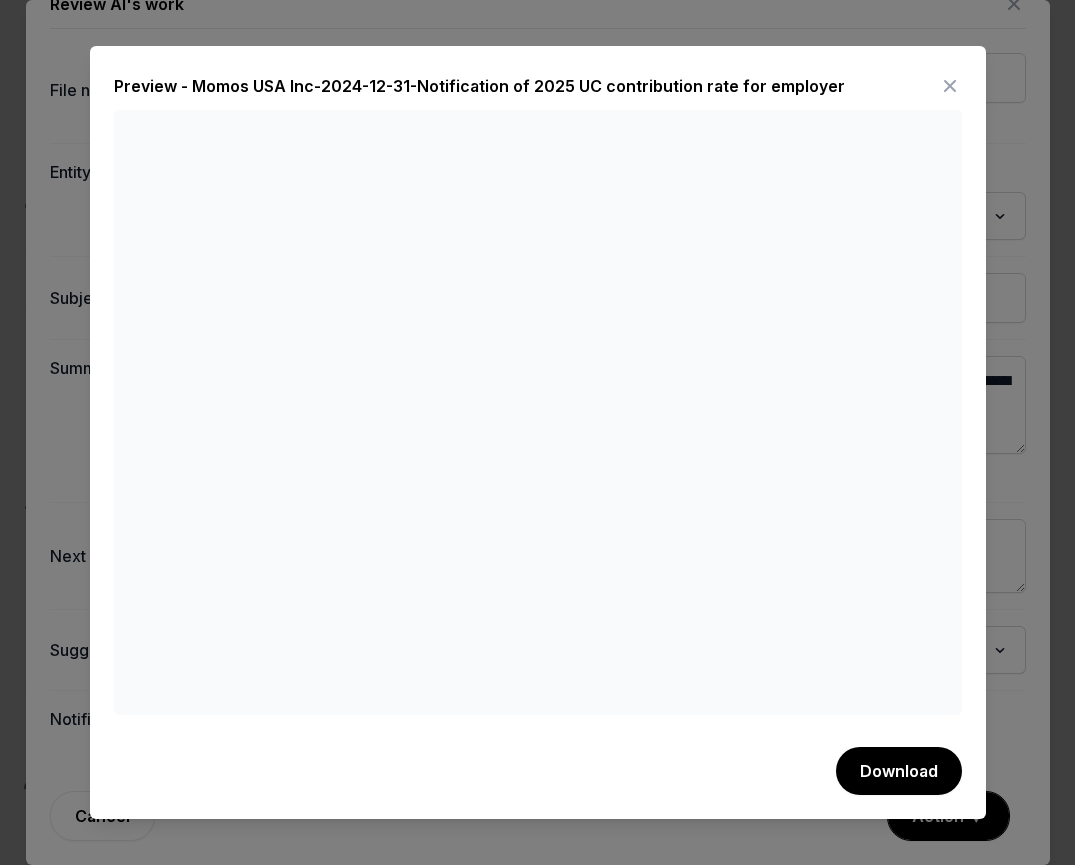 click at bounding box center (950, 86) 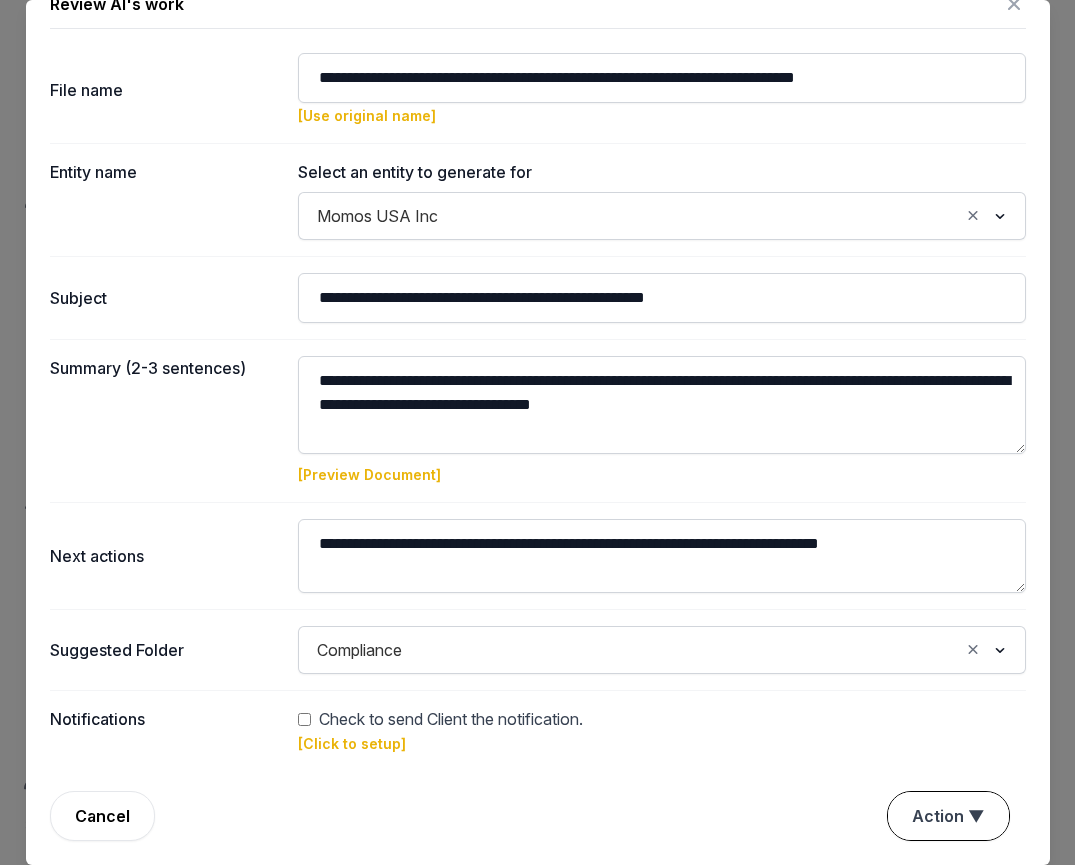 click on "Action ▼" at bounding box center [948, 816] 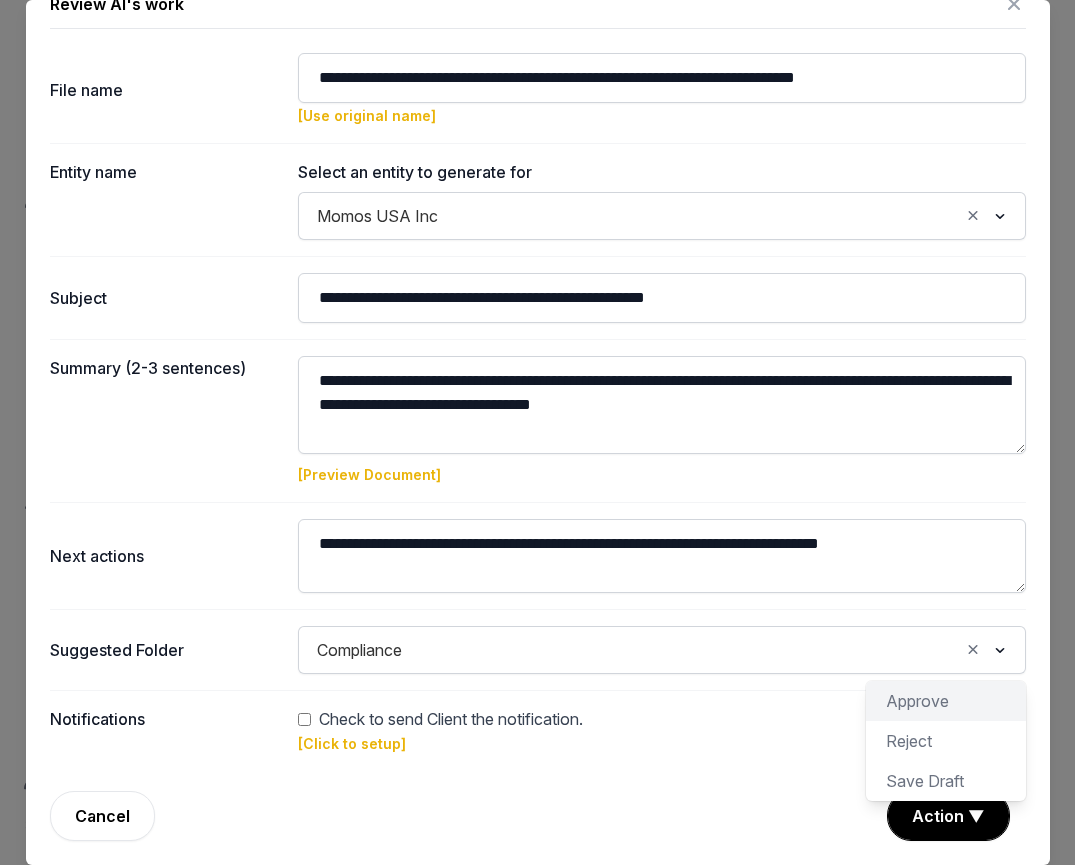 click on "Approve" 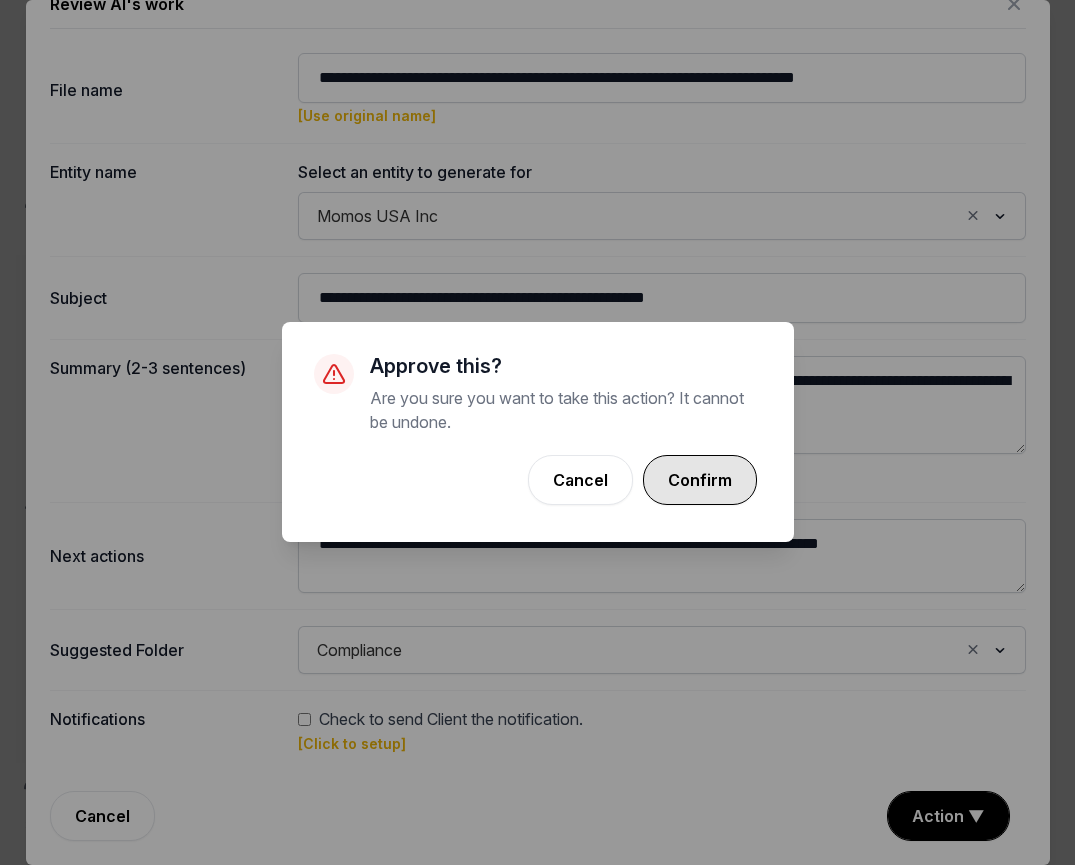 click on "Confirm" at bounding box center (700, 480) 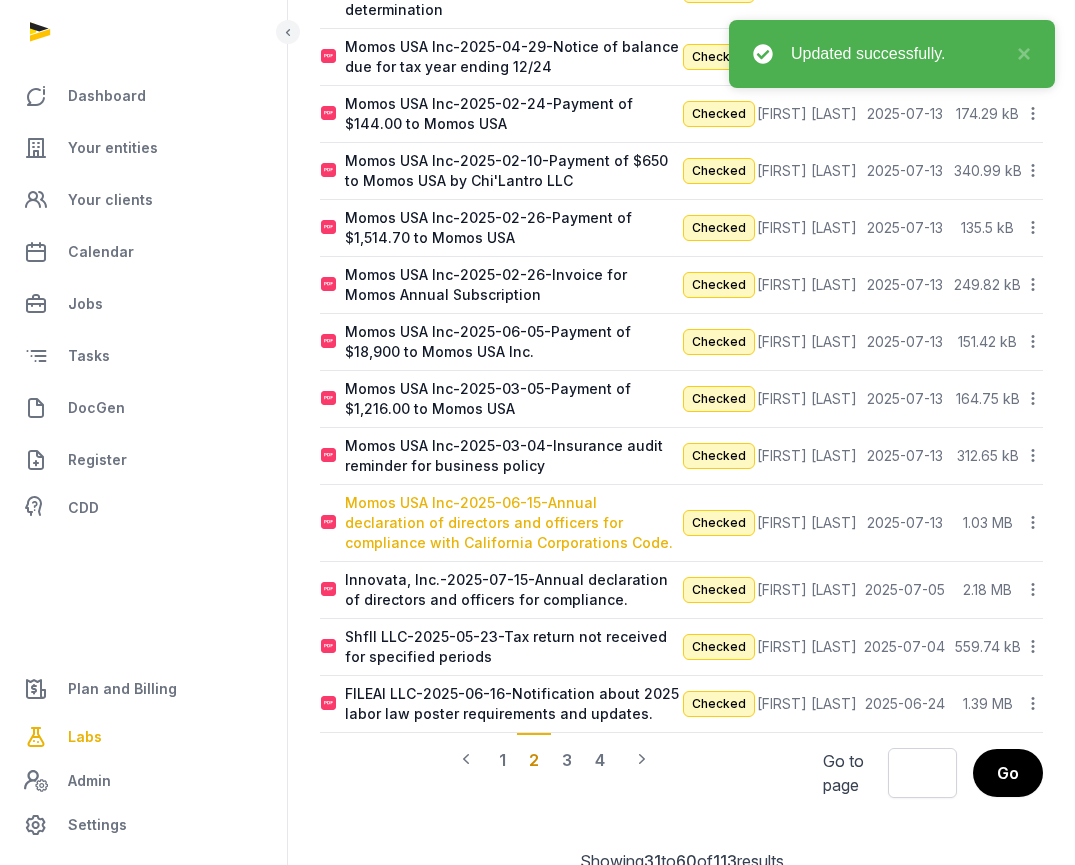 click on "Momos USA Inc-2025-06-15-Annual declaration of directors and officers for compliance with California Corporations Code." at bounding box center [513, 523] 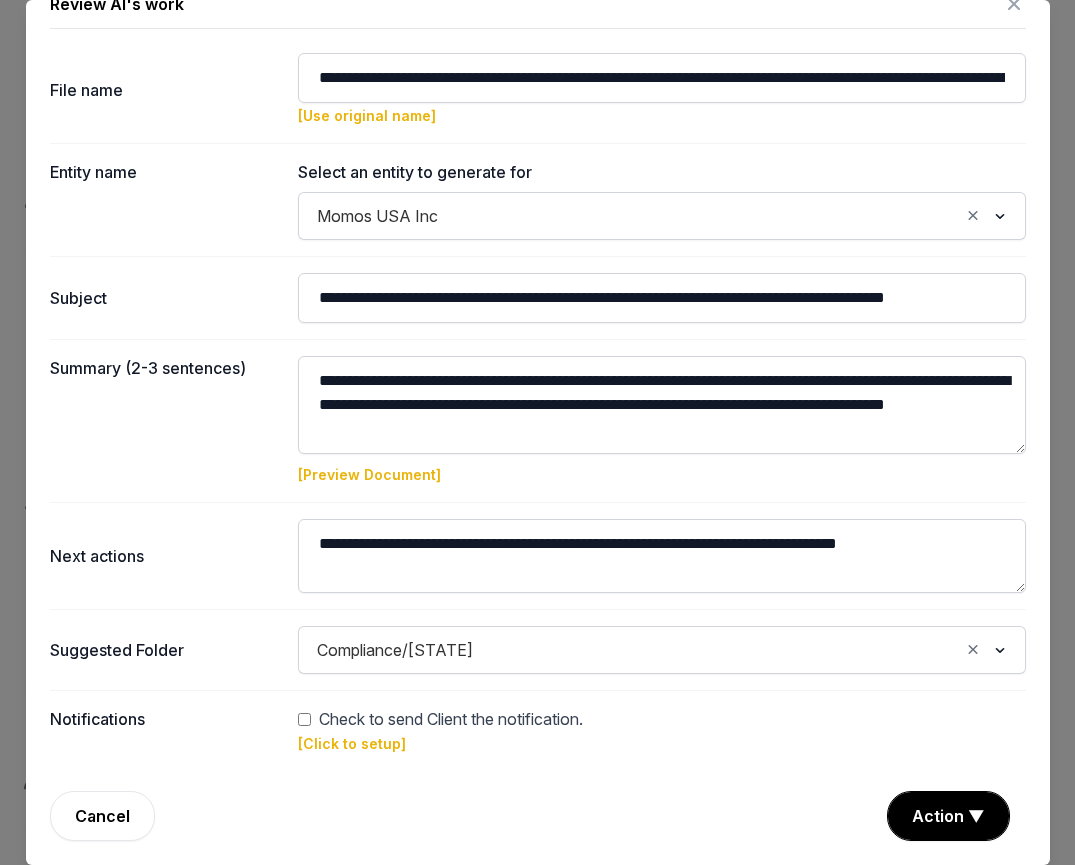 click on "[Preview Document]" at bounding box center (369, 474) 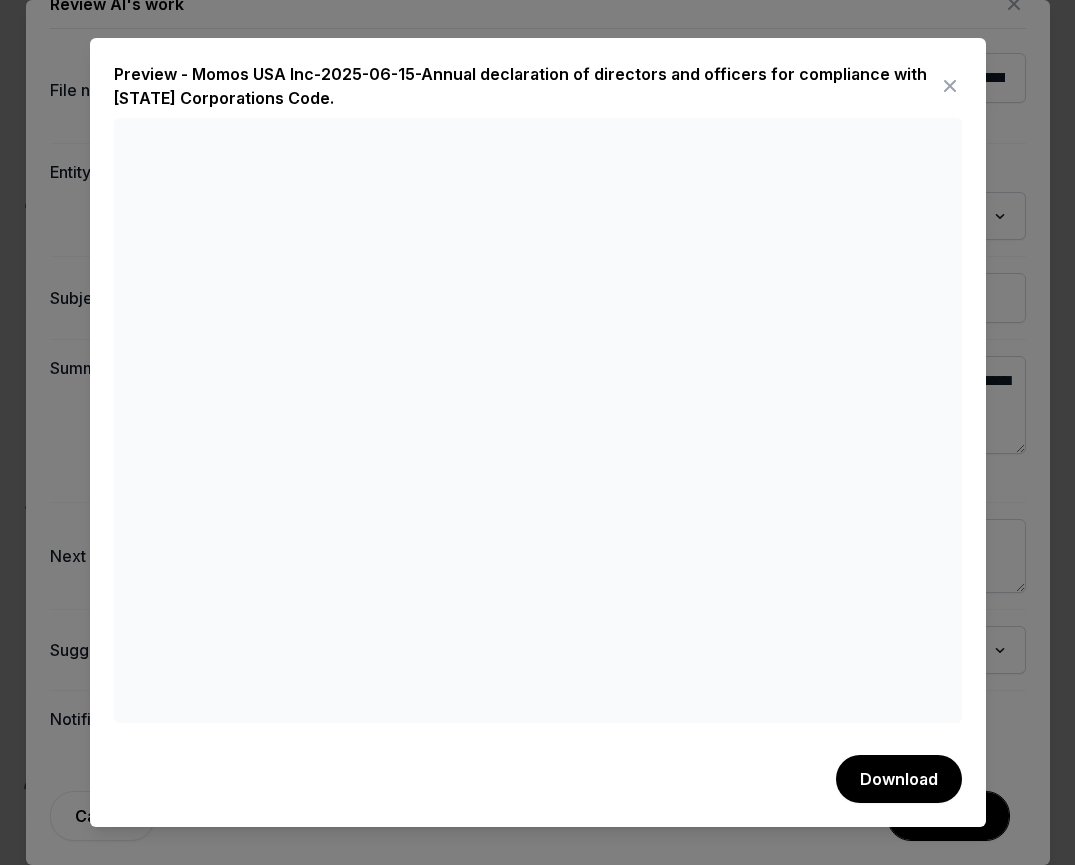 click on "Preview - Momos USA Inc-2025-06-15-Annual declaration of directors and officers for compliance with [STATE] Corporations Code." at bounding box center [526, 86] 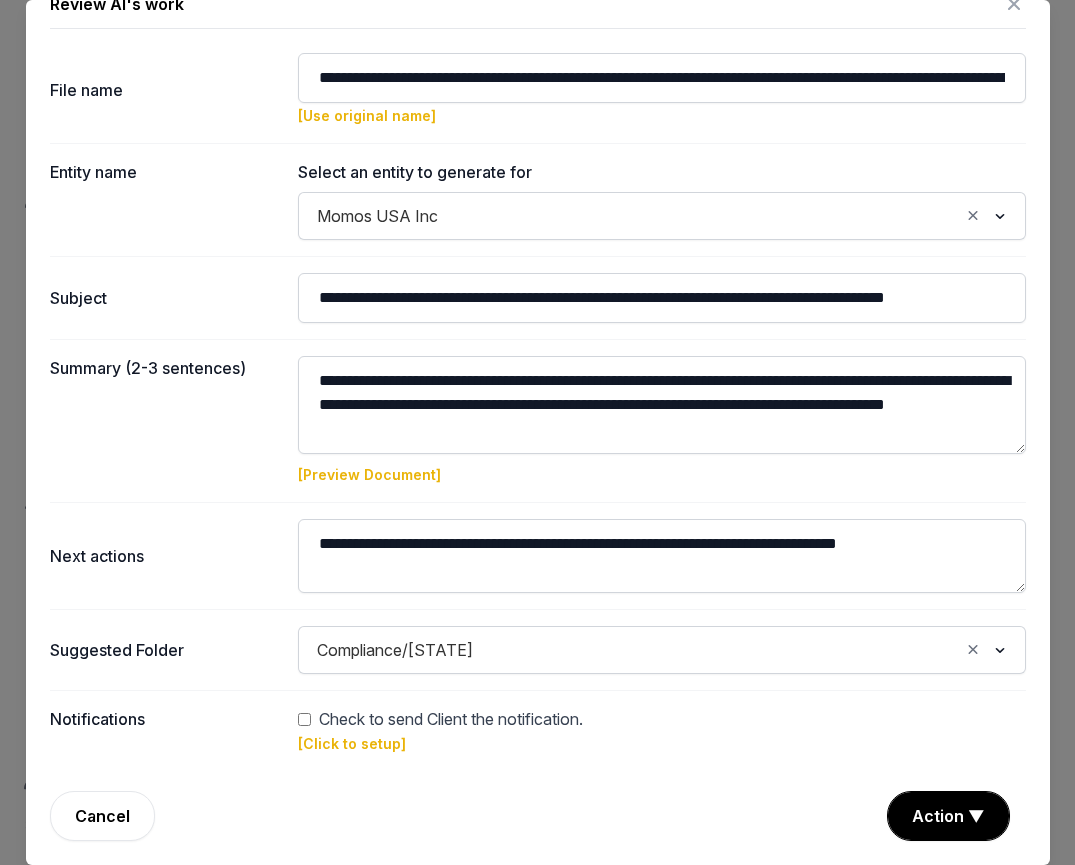 click 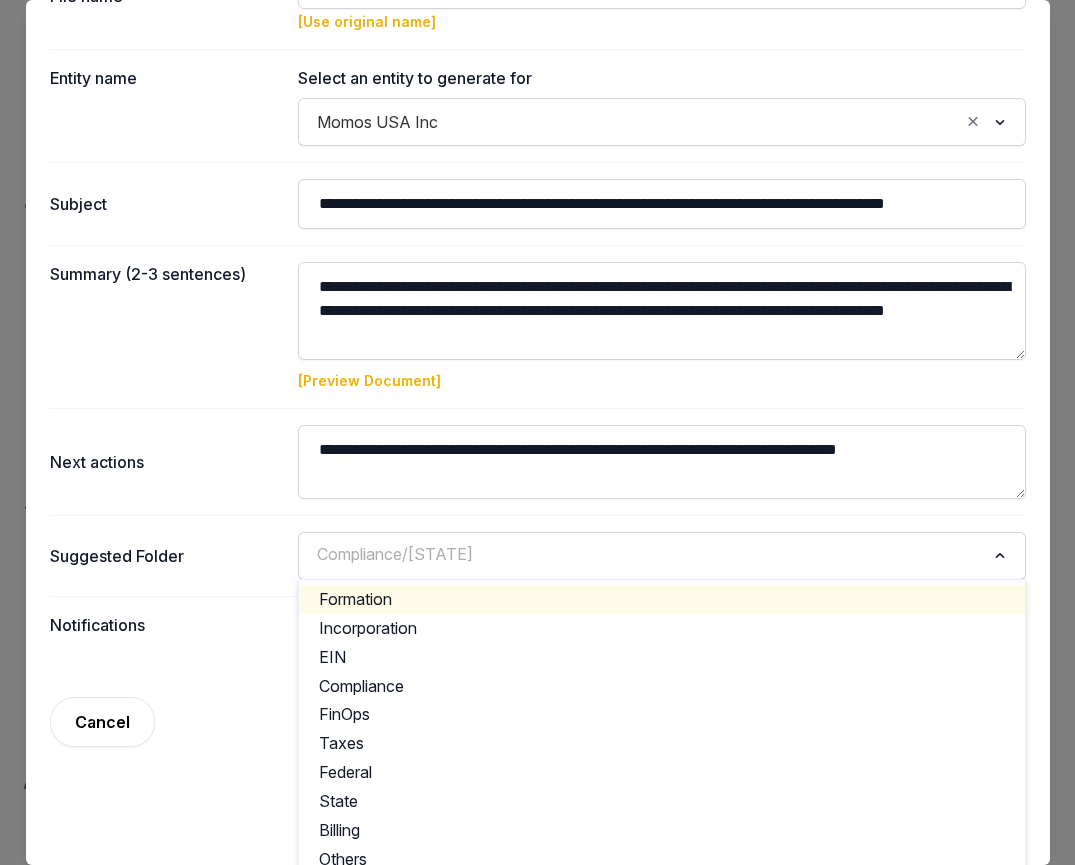 scroll, scrollTop: 144, scrollLeft: 0, axis: vertical 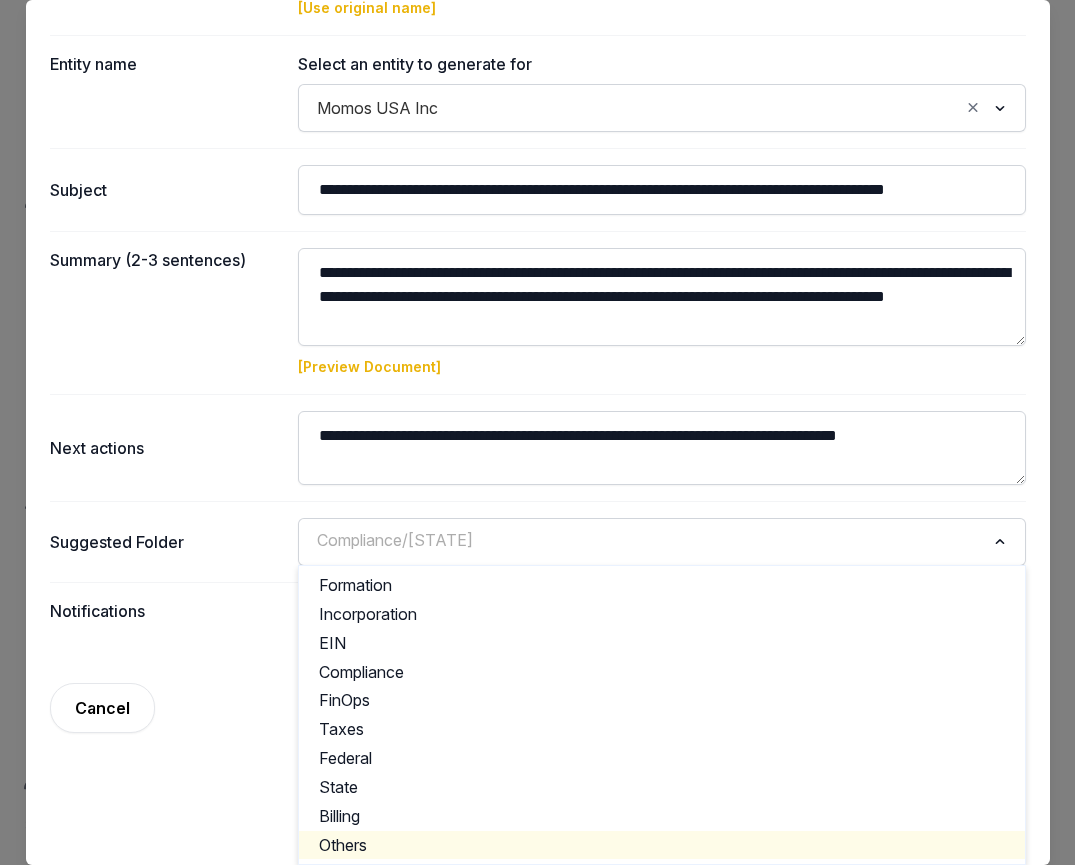 click on "Others" 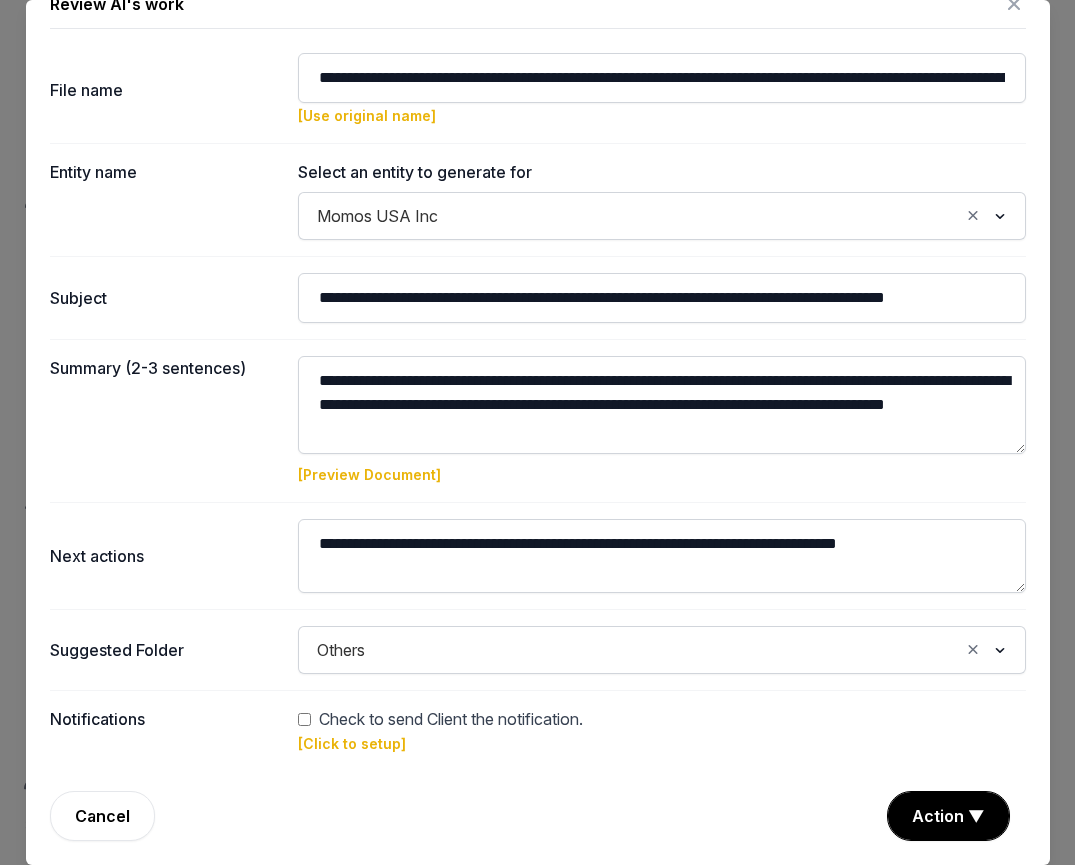 scroll, scrollTop: 36, scrollLeft: 0, axis: vertical 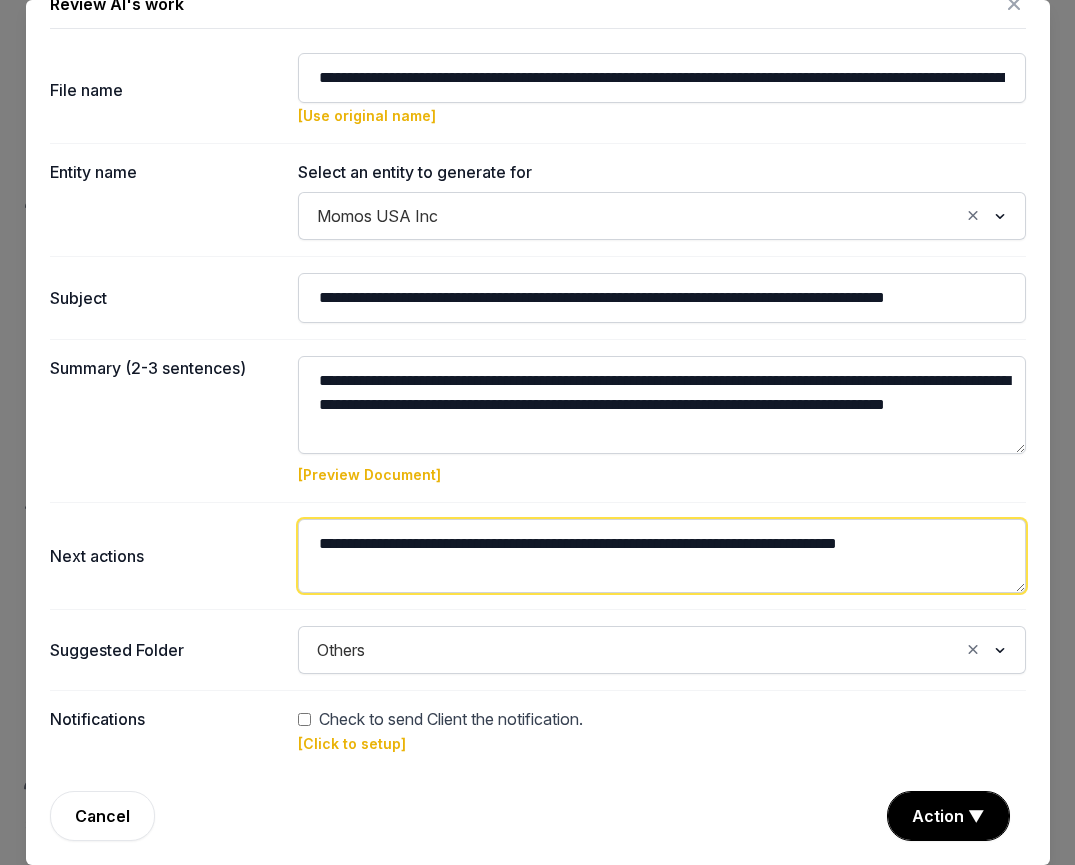 click at bounding box center [662, 556] 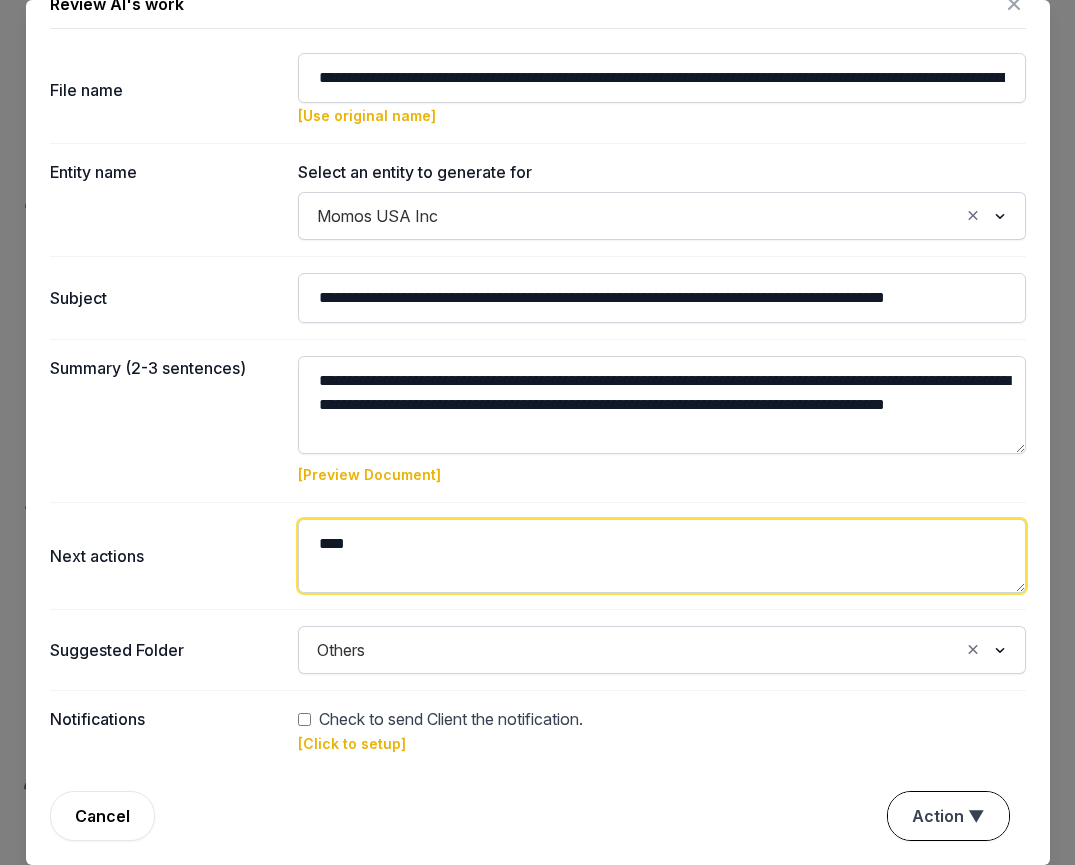 type on "****" 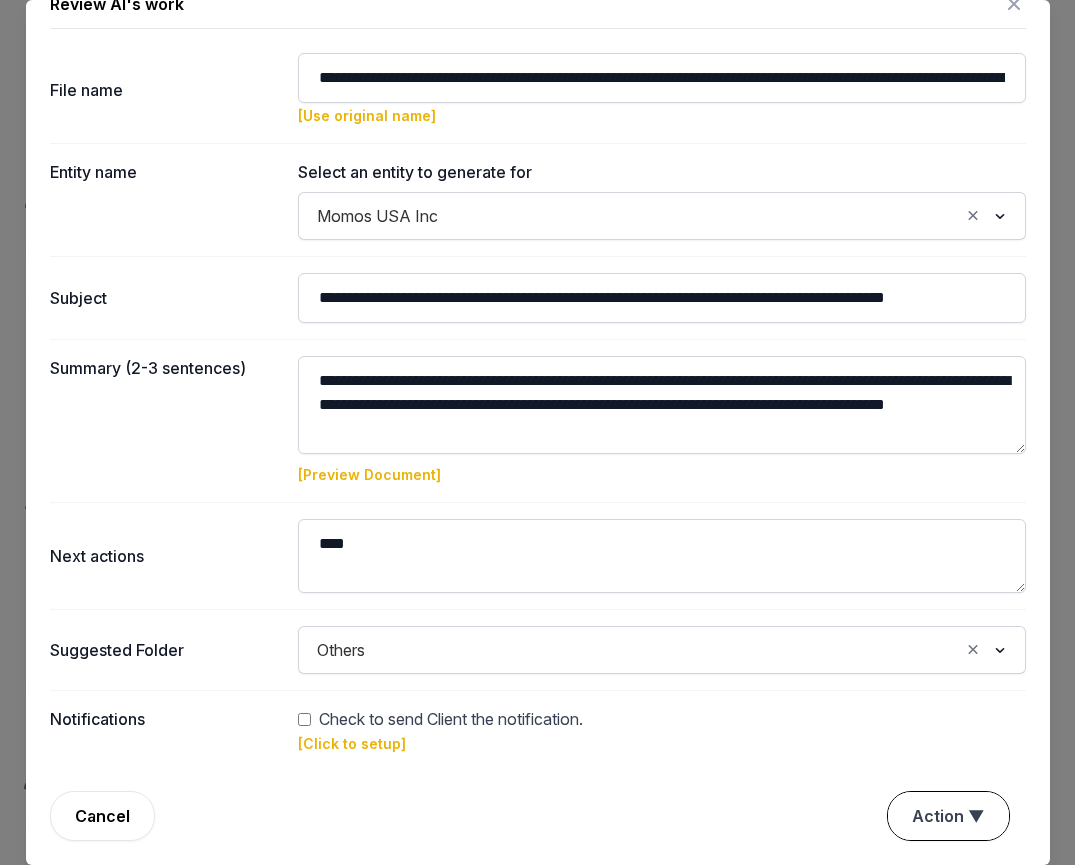 click on "Action ▼" at bounding box center [948, 816] 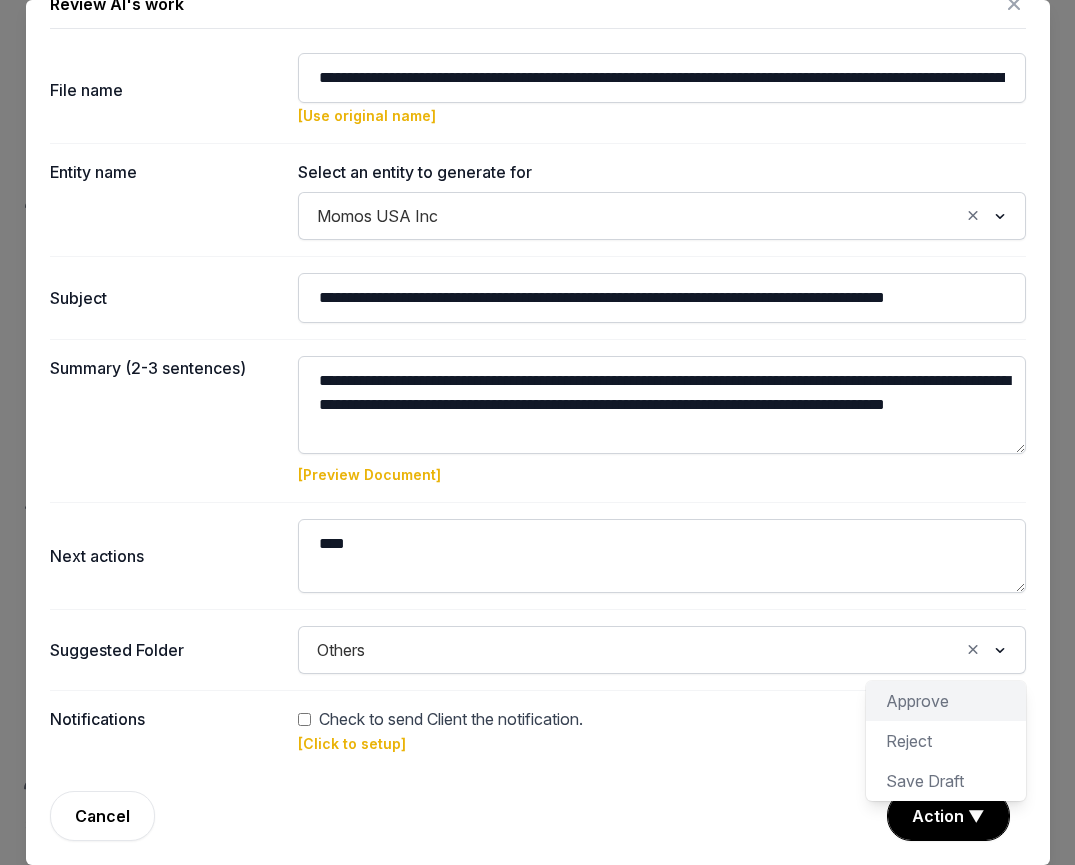 click on "Approve" 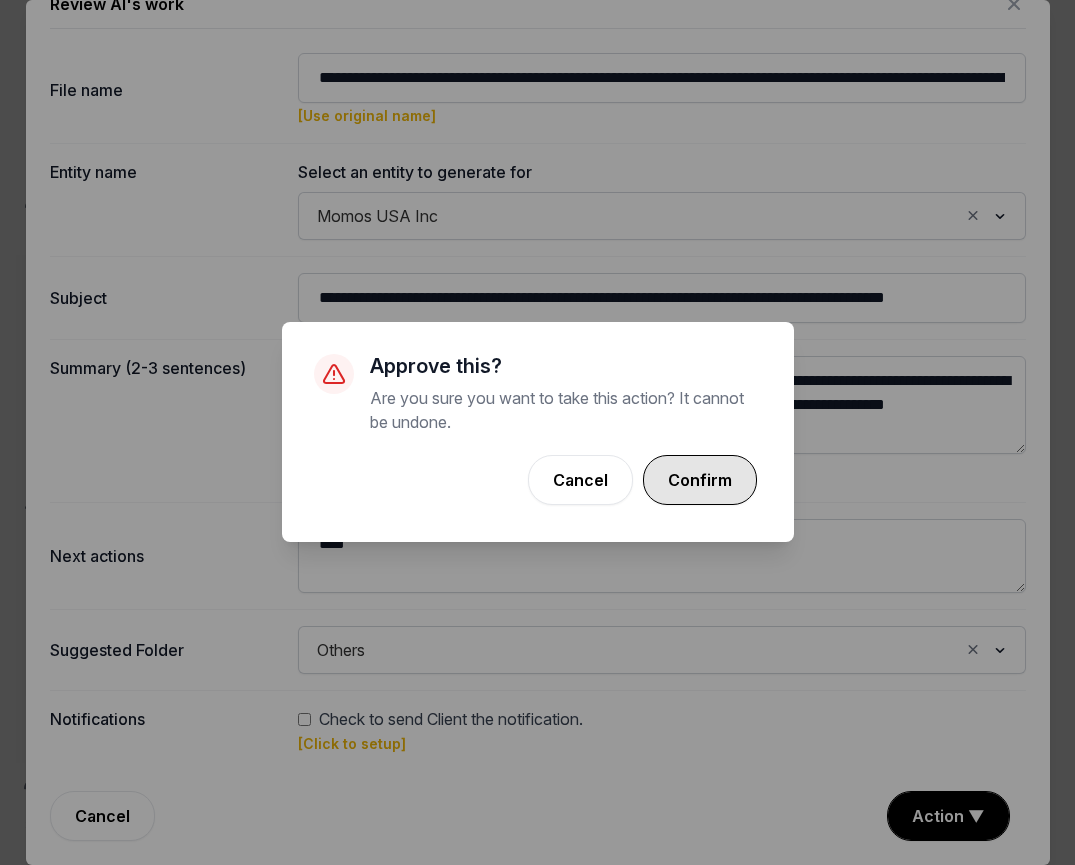 click on "Confirm" at bounding box center [700, 480] 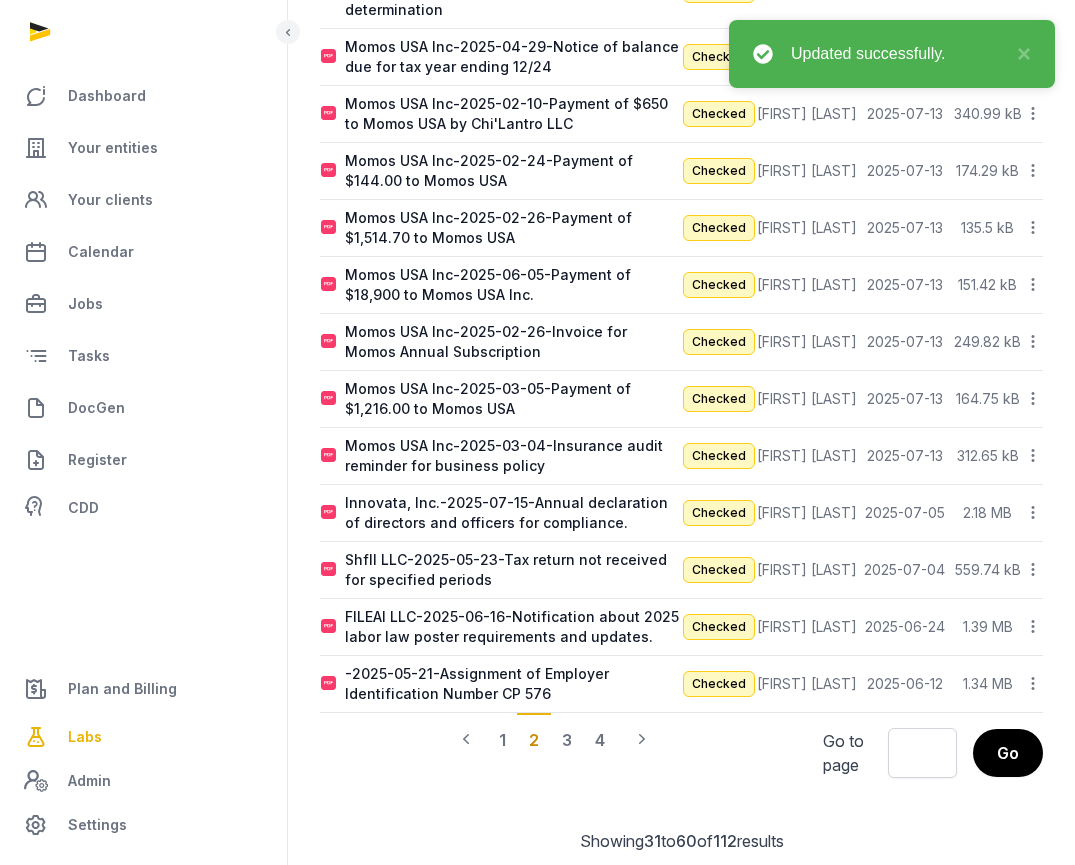 scroll, scrollTop: 1459, scrollLeft: 0, axis: vertical 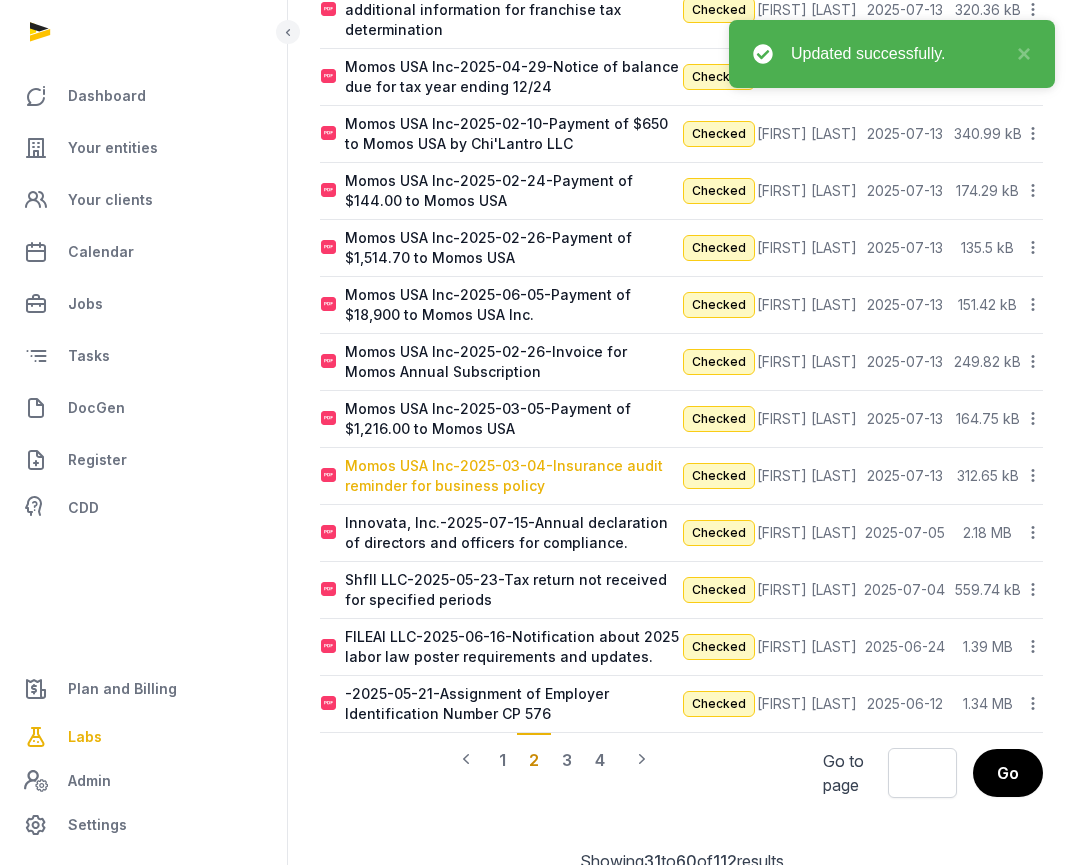 click on "Momos USA Inc-2025-03-04-Insurance audit reminder for business policy" at bounding box center (513, 476) 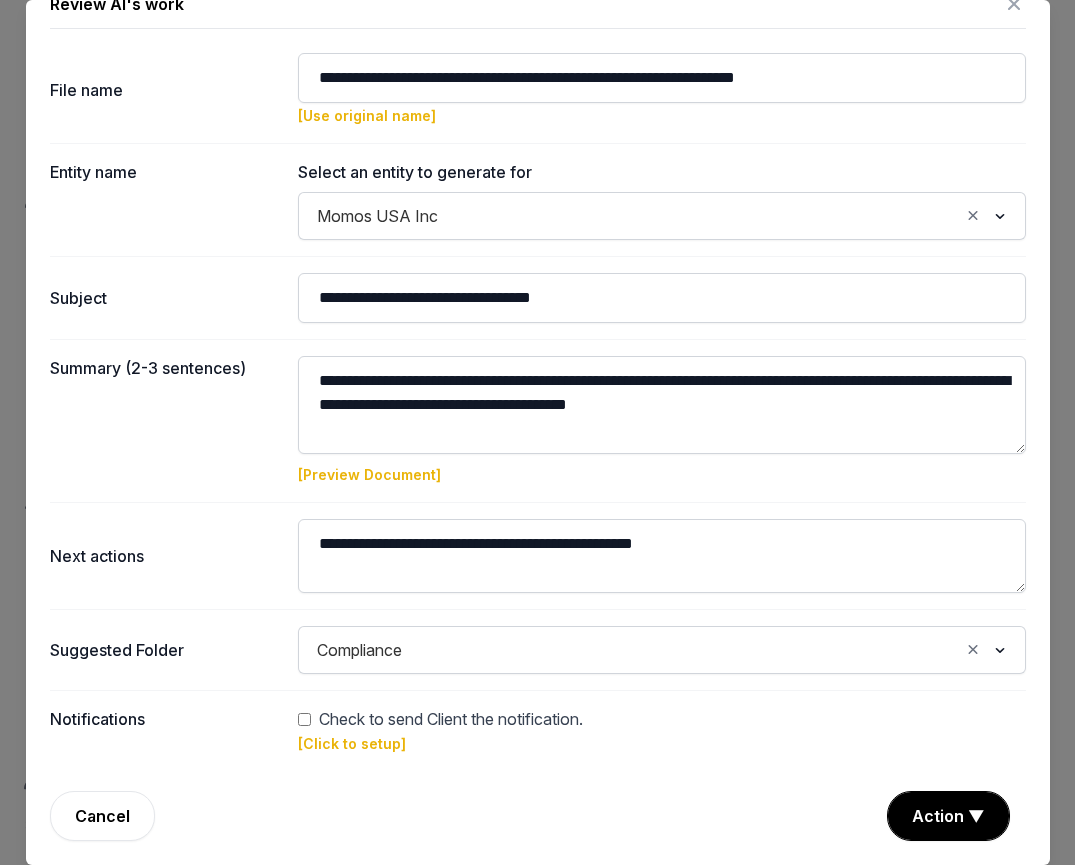 click on "[Preview Document]" at bounding box center (369, 474) 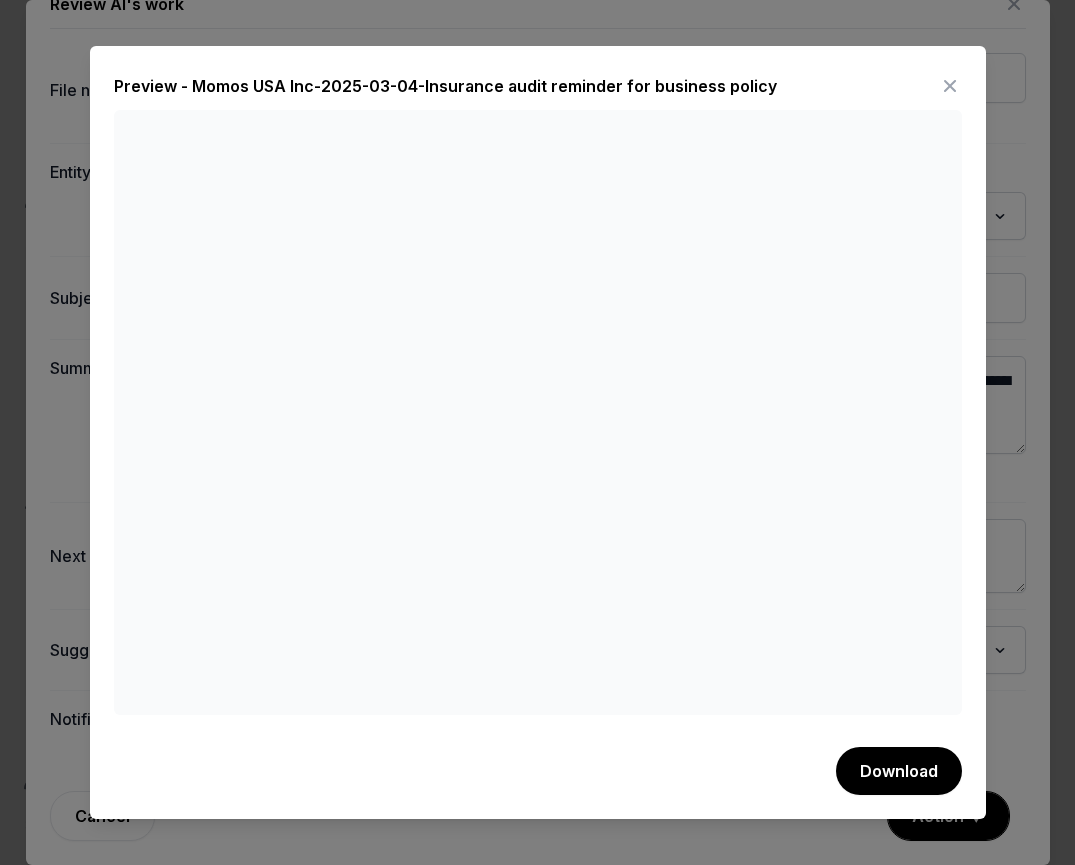 click at bounding box center (537, 432) 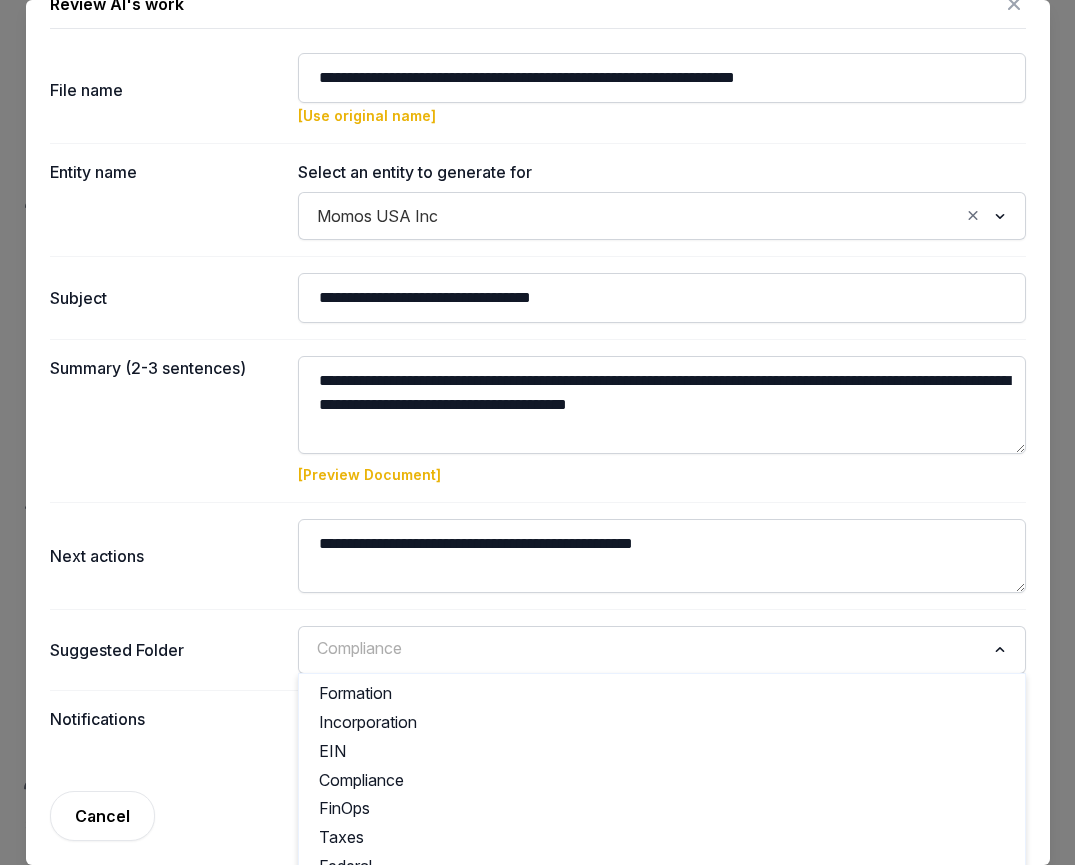 click on "Compliance Loading..." 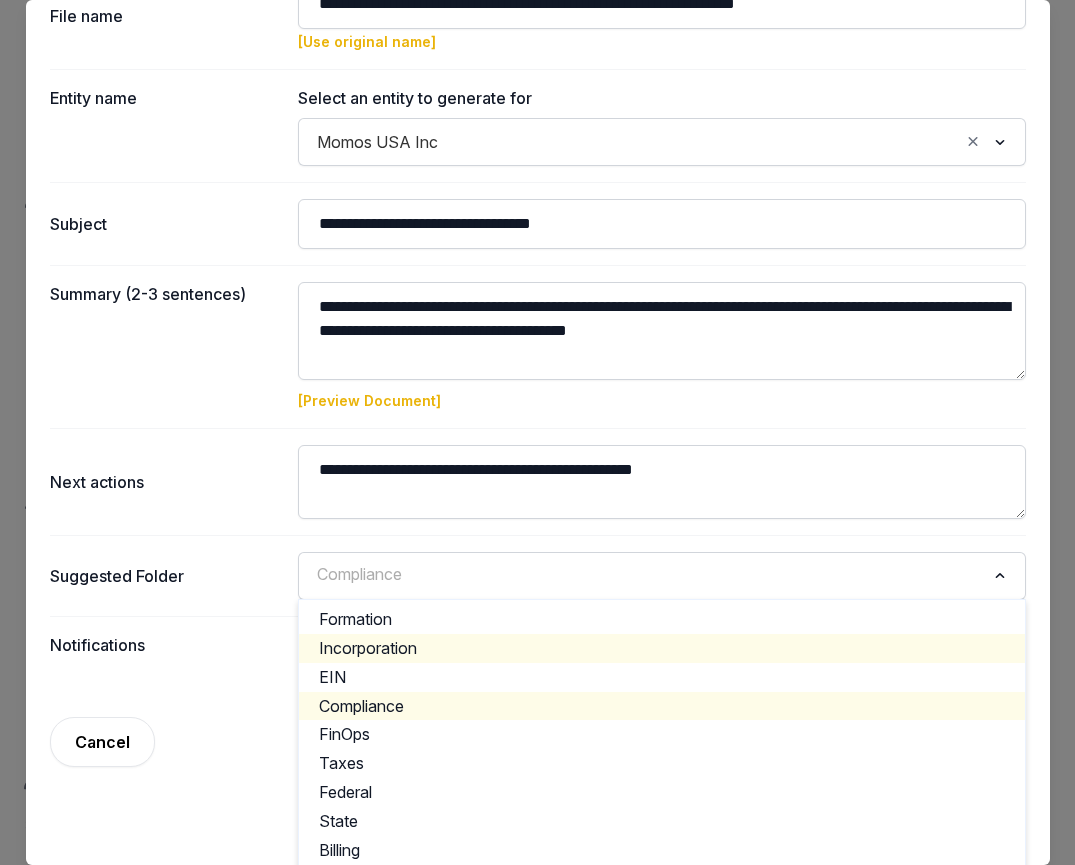 scroll, scrollTop: 144, scrollLeft: 0, axis: vertical 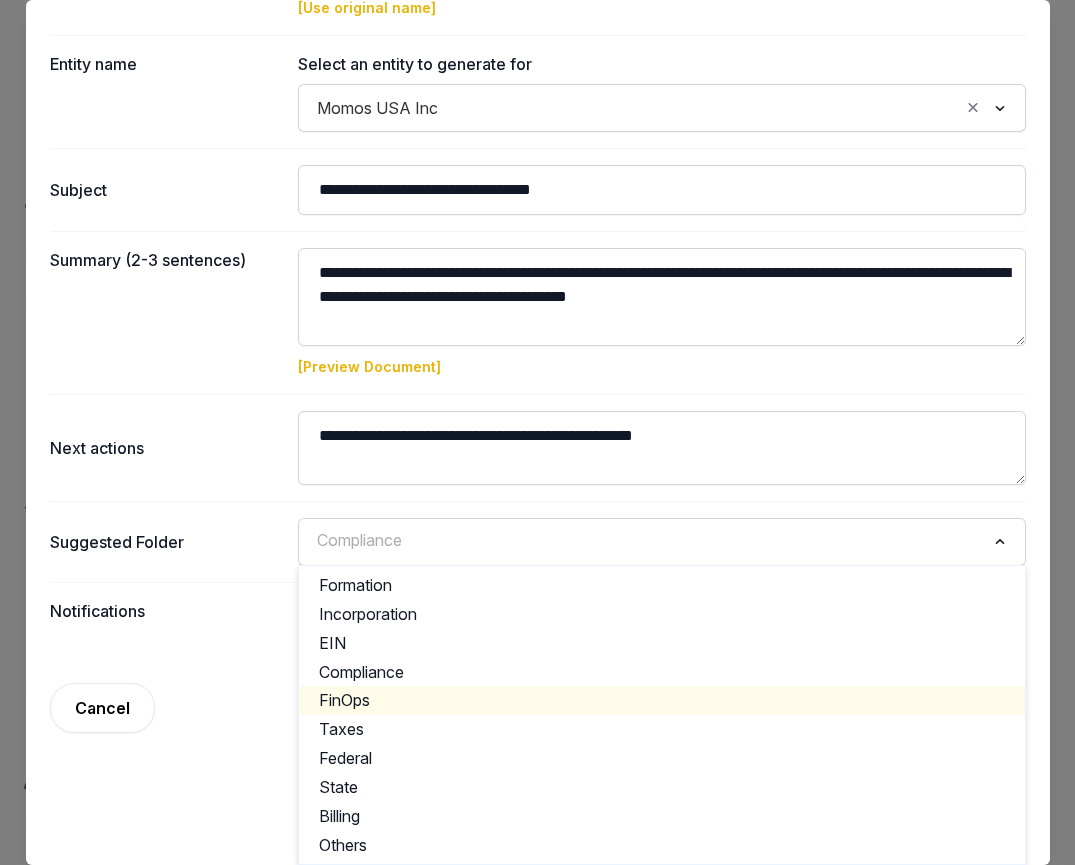 click on "FinOps" 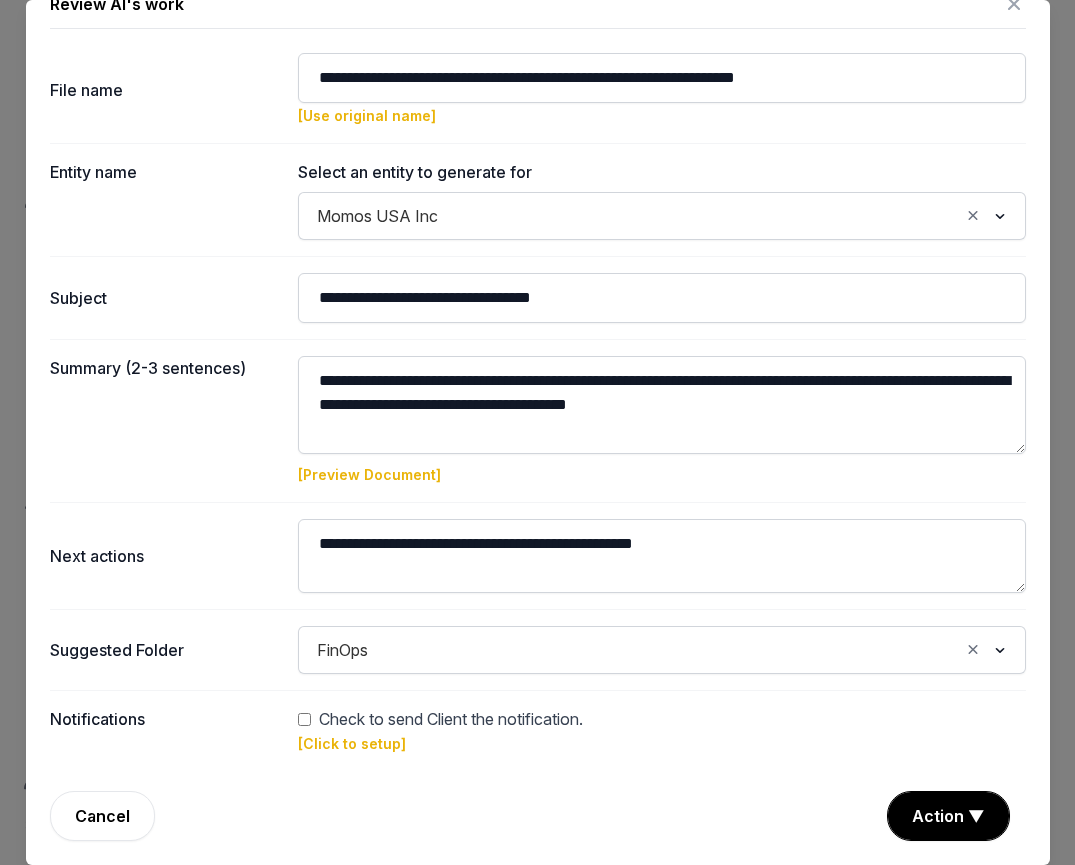 scroll, scrollTop: 36, scrollLeft: 0, axis: vertical 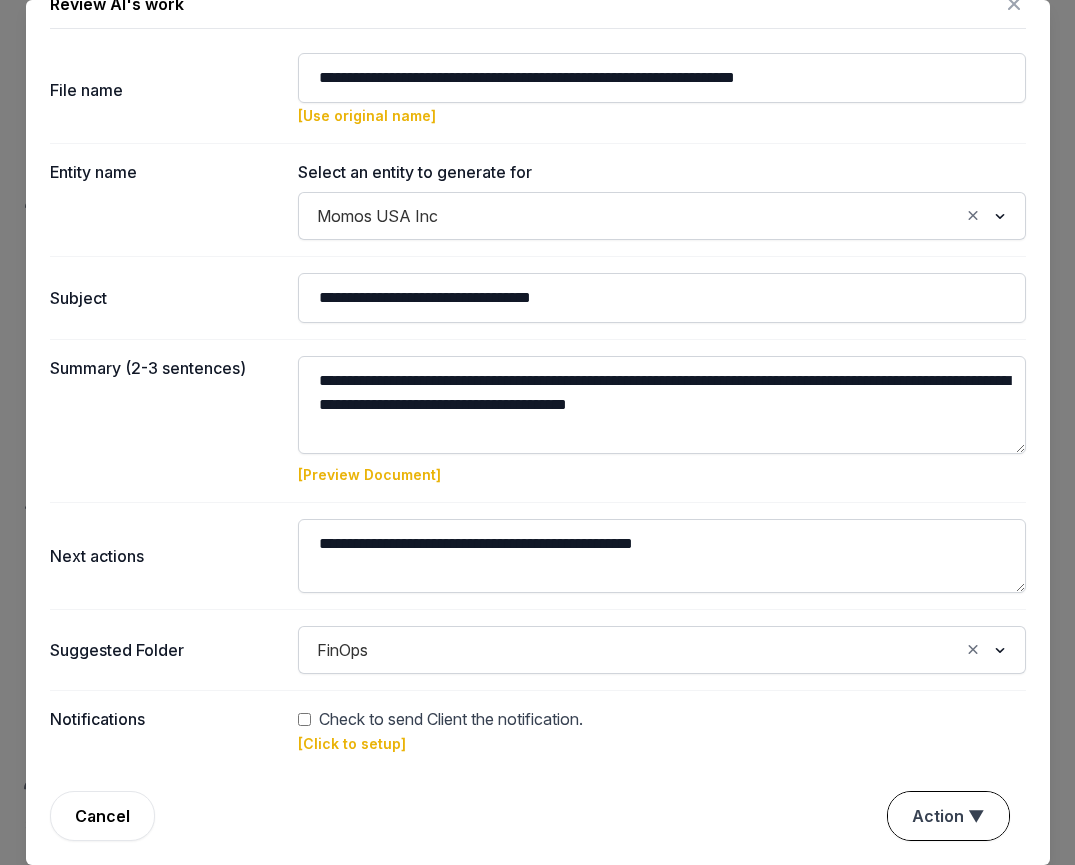 click on "Action ▼" at bounding box center (948, 816) 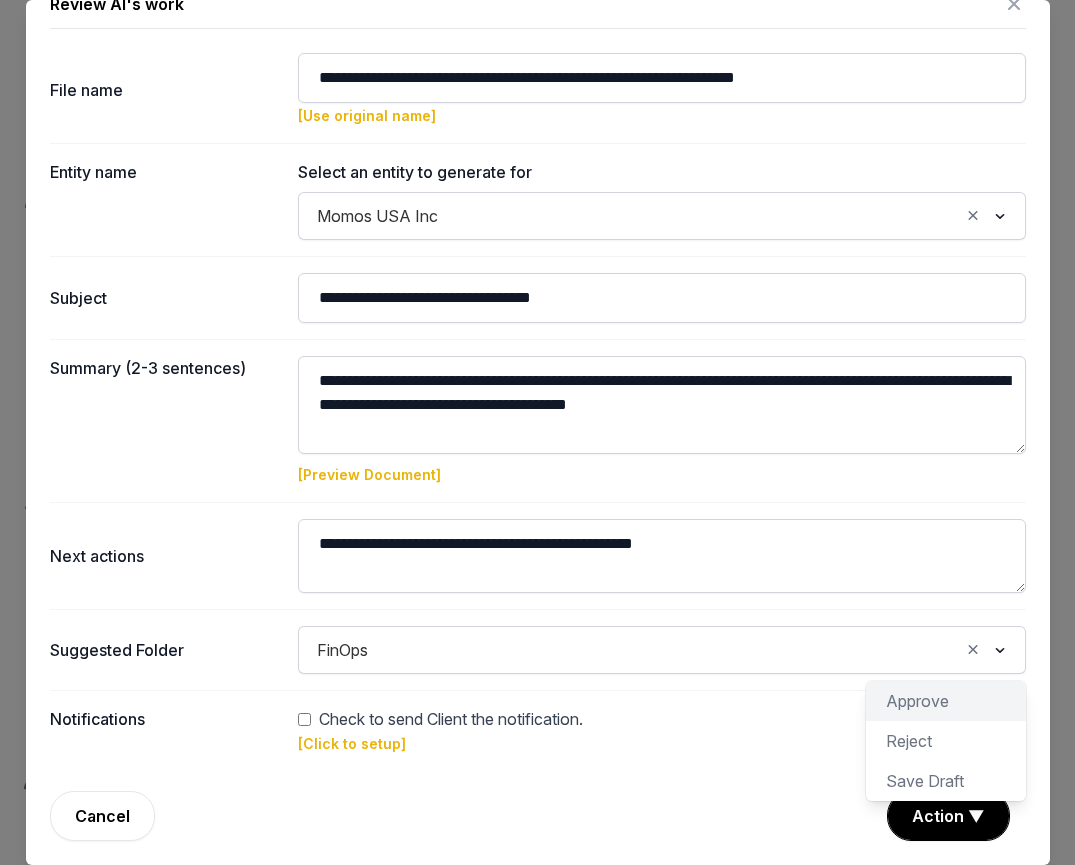 click on "Approve" 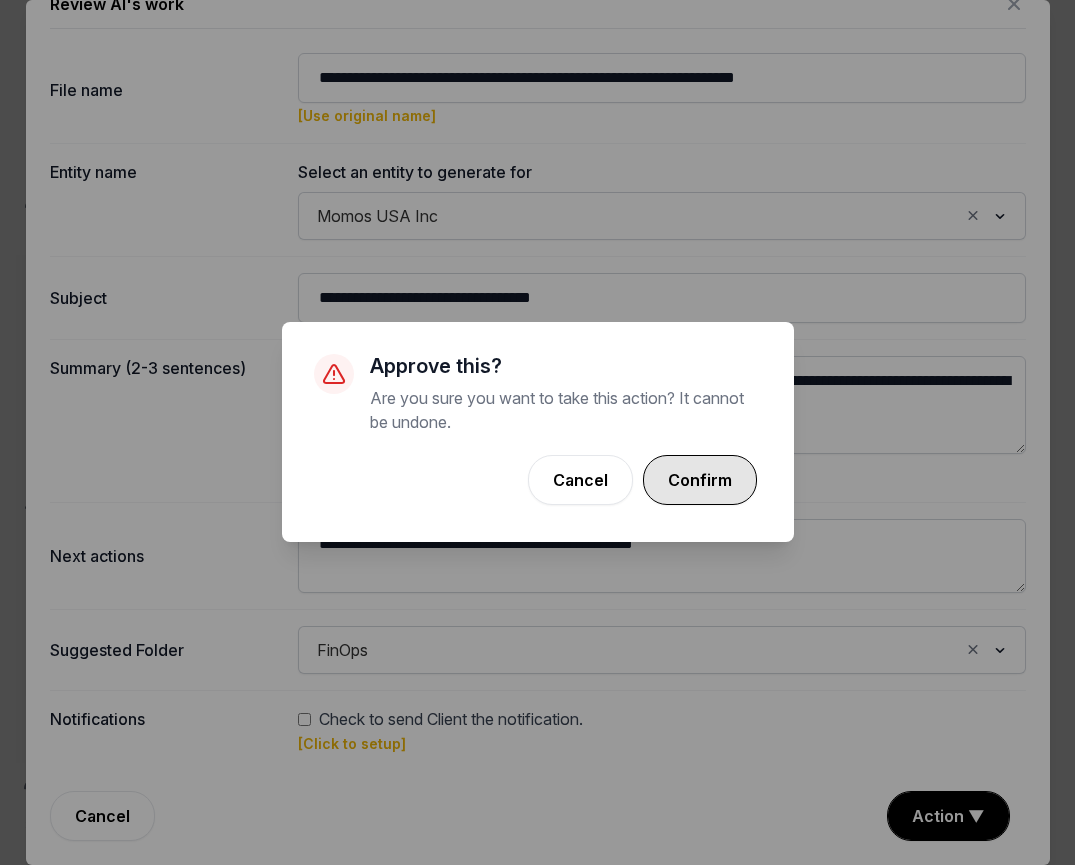 click on "Confirm" at bounding box center [700, 480] 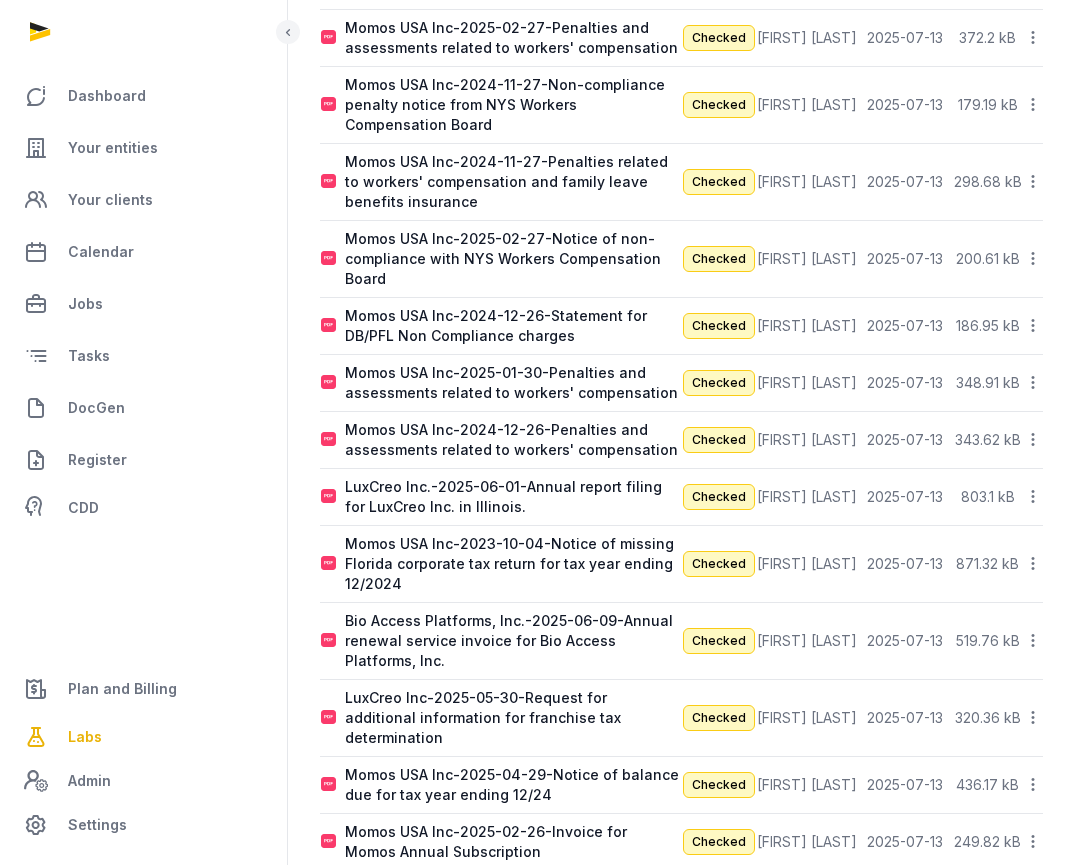 scroll, scrollTop: 749, scrollLeft: 0, axis: vertical 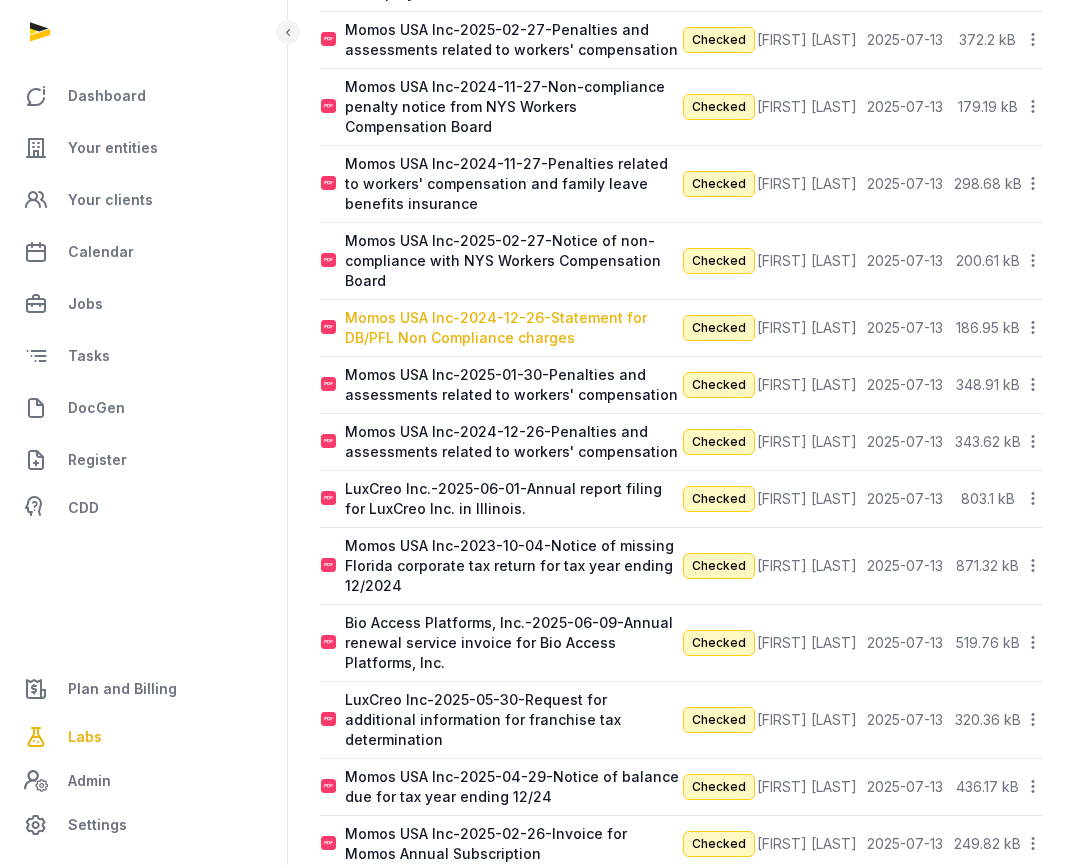 click on "Momos USA Inc-2024-12-26-Statement for DB/PFL Non Compliance charges" at bounding box center [513, 328] 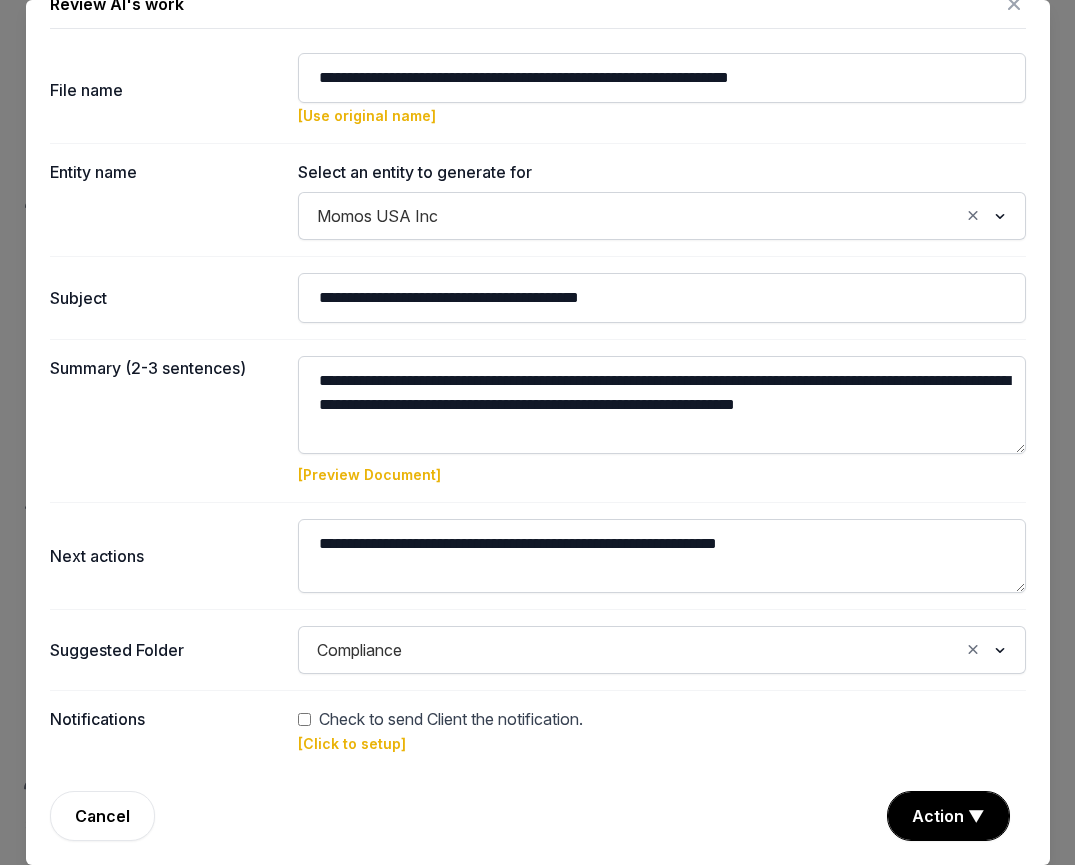 click at bounding box center [1014, 4] 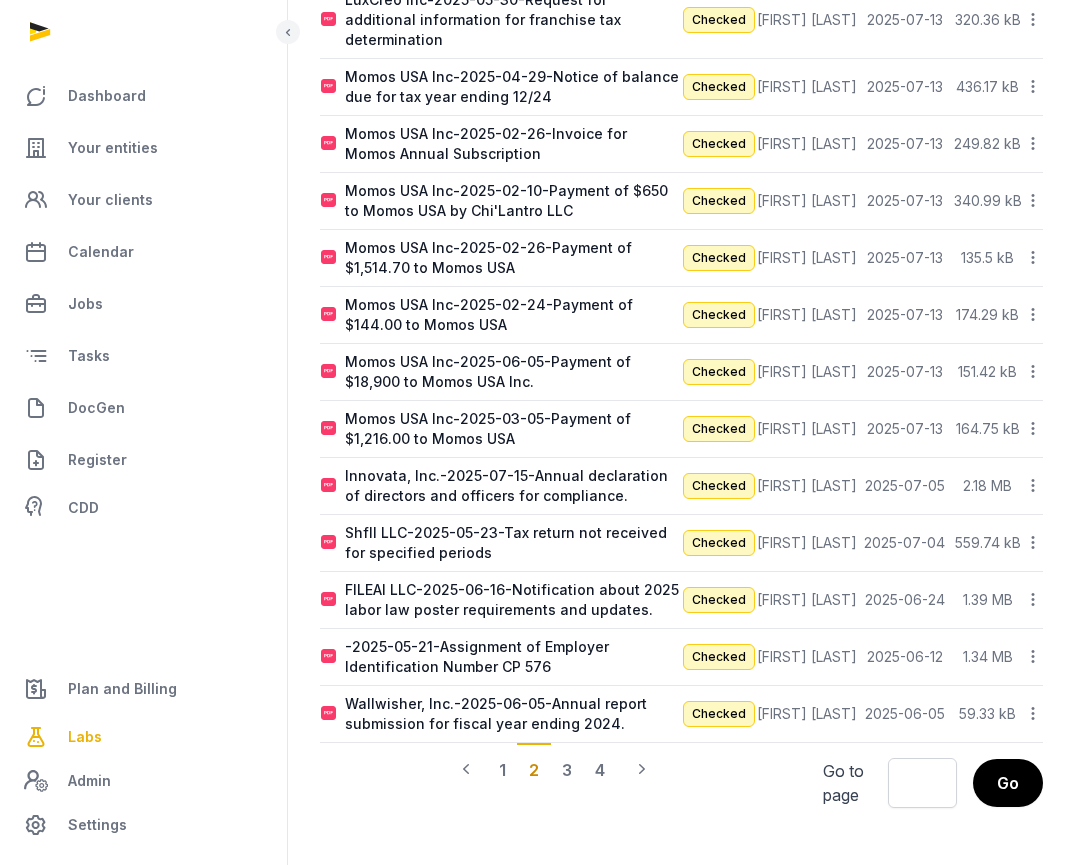 scroll, scrollTop: 1459, scrollLeft: 0, axis: vertical 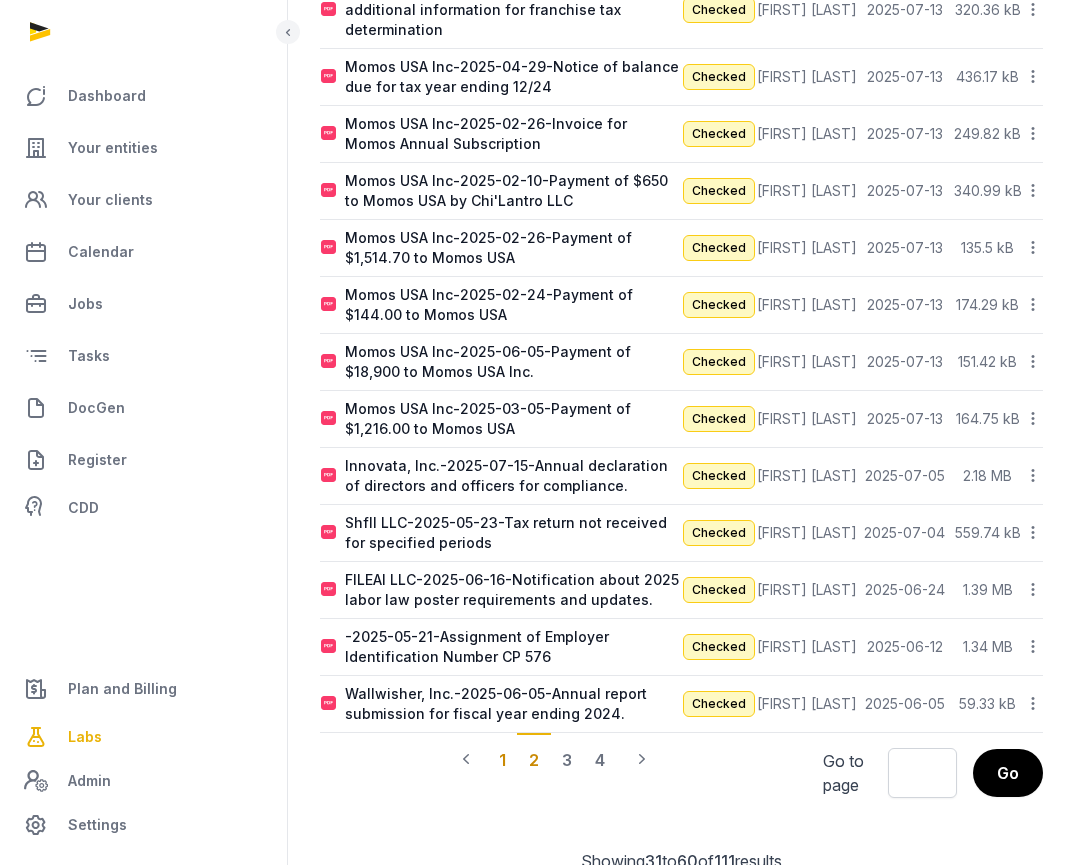 click on "1" 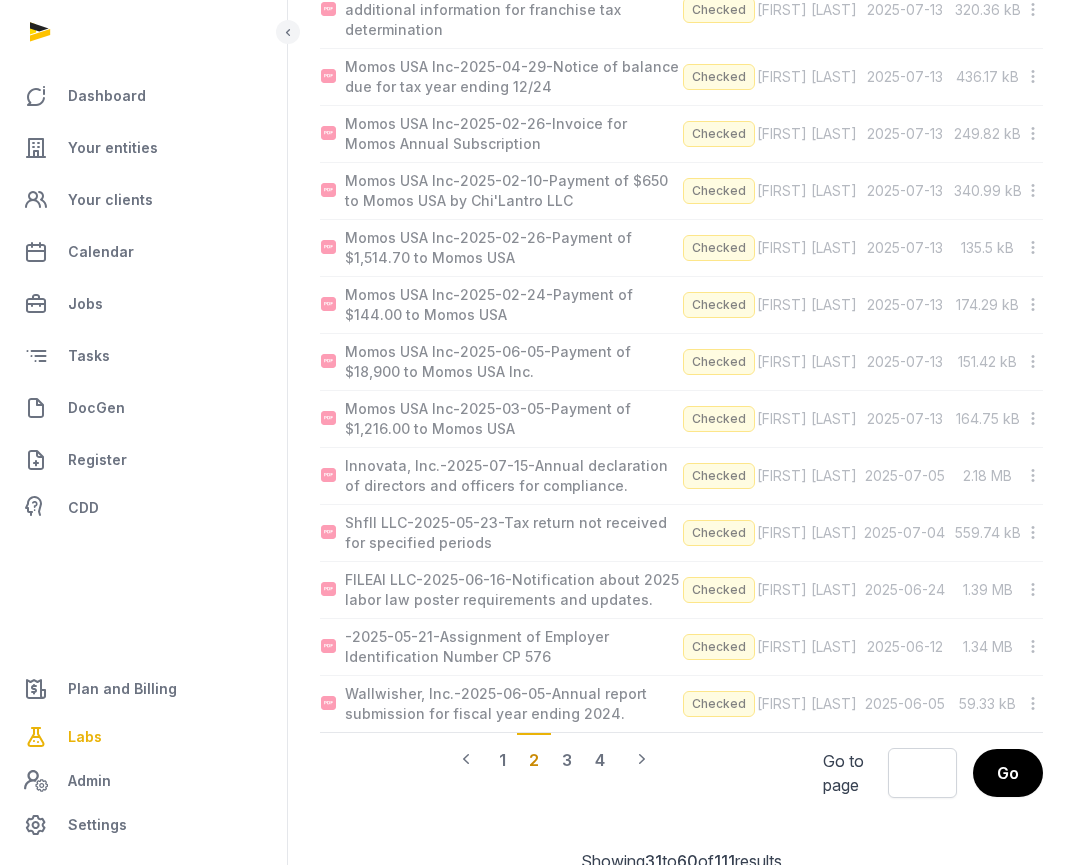 scroll, scrollTop: 1387, scrollLeft: 0, axis: vertical 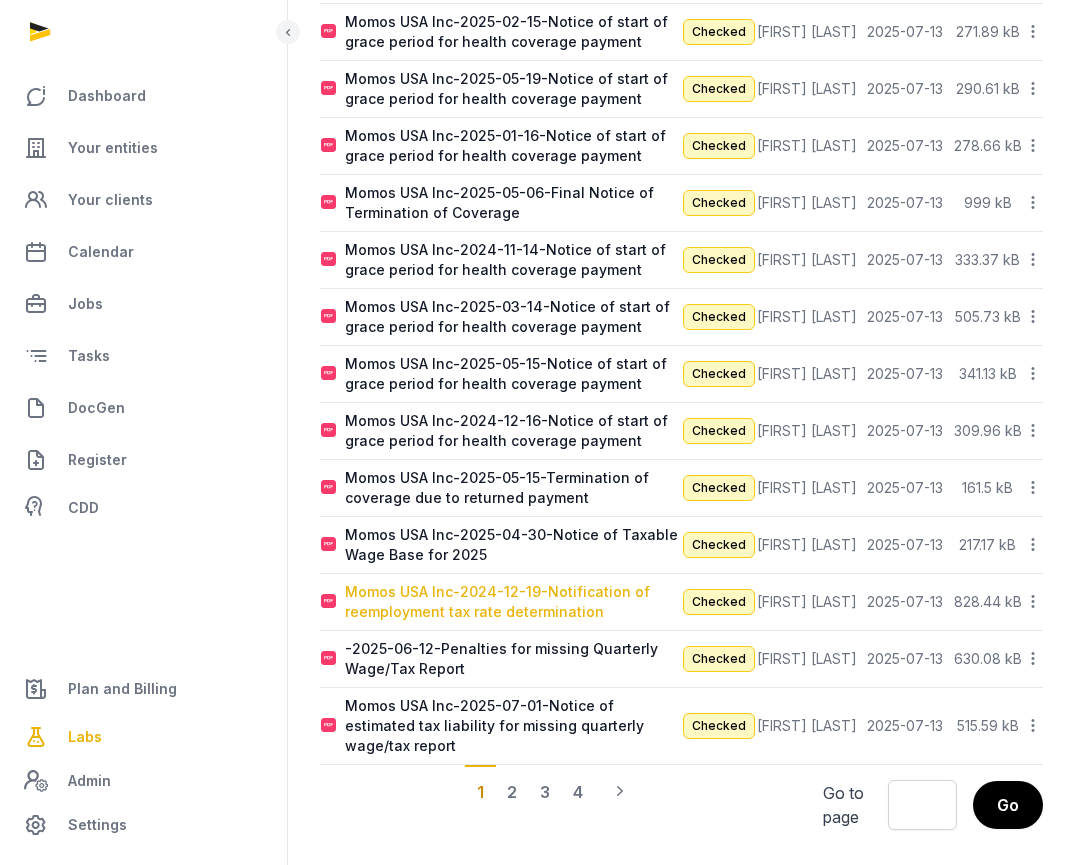 click on "Momos USA Inc-2024-12-19-Notification of reemployment tax rate determination" at bounding box center (513, 602) 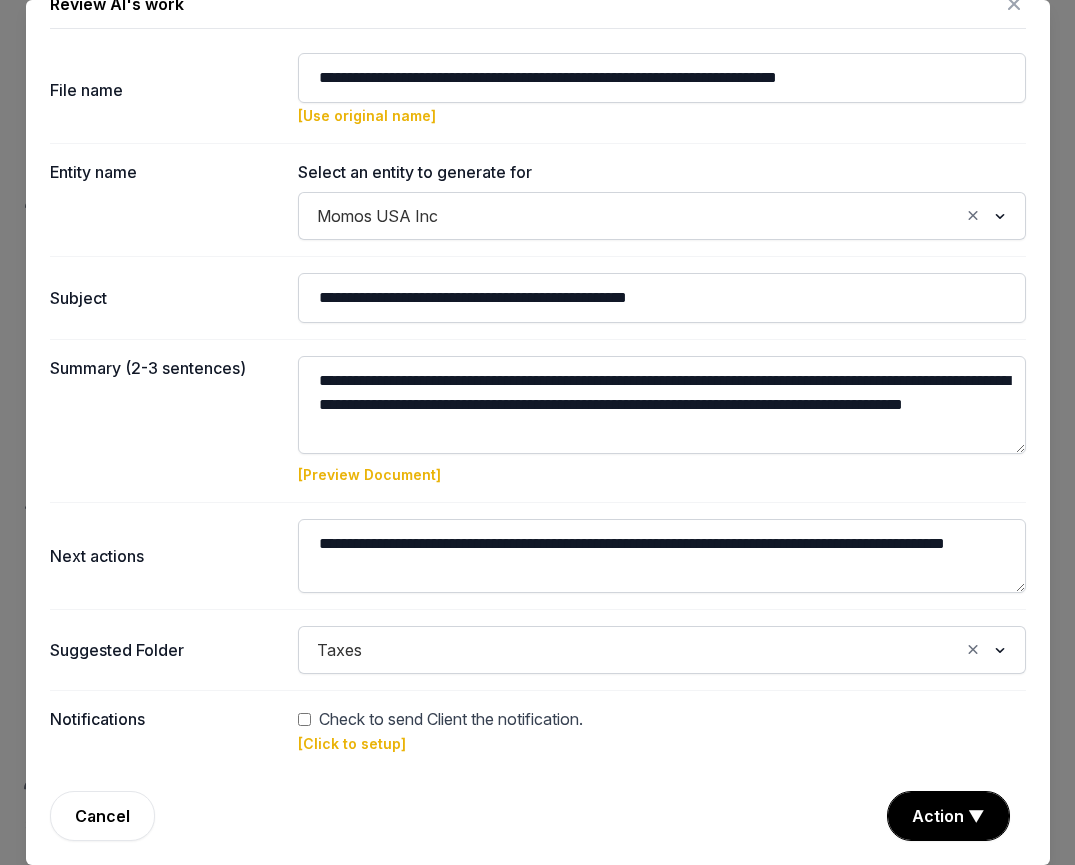 click on "[Preview Document]" at bounding box center [369, 474] 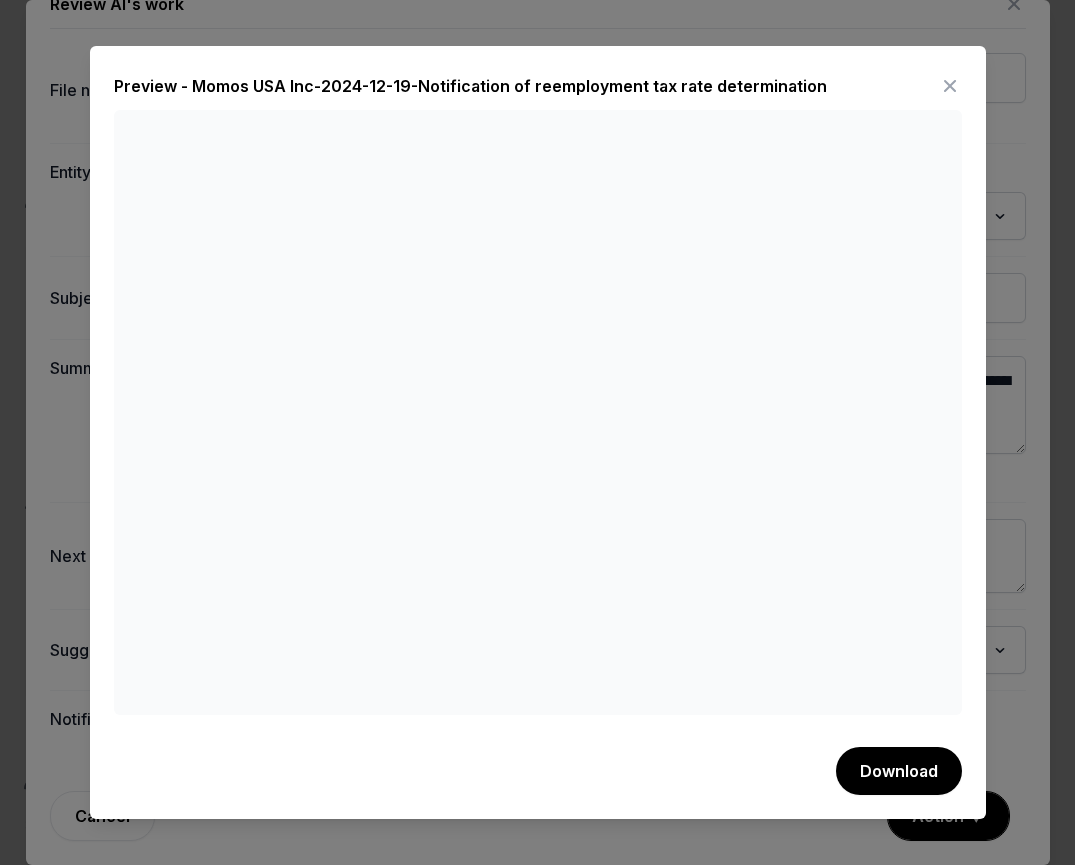 click at bounding box center (950, 86) 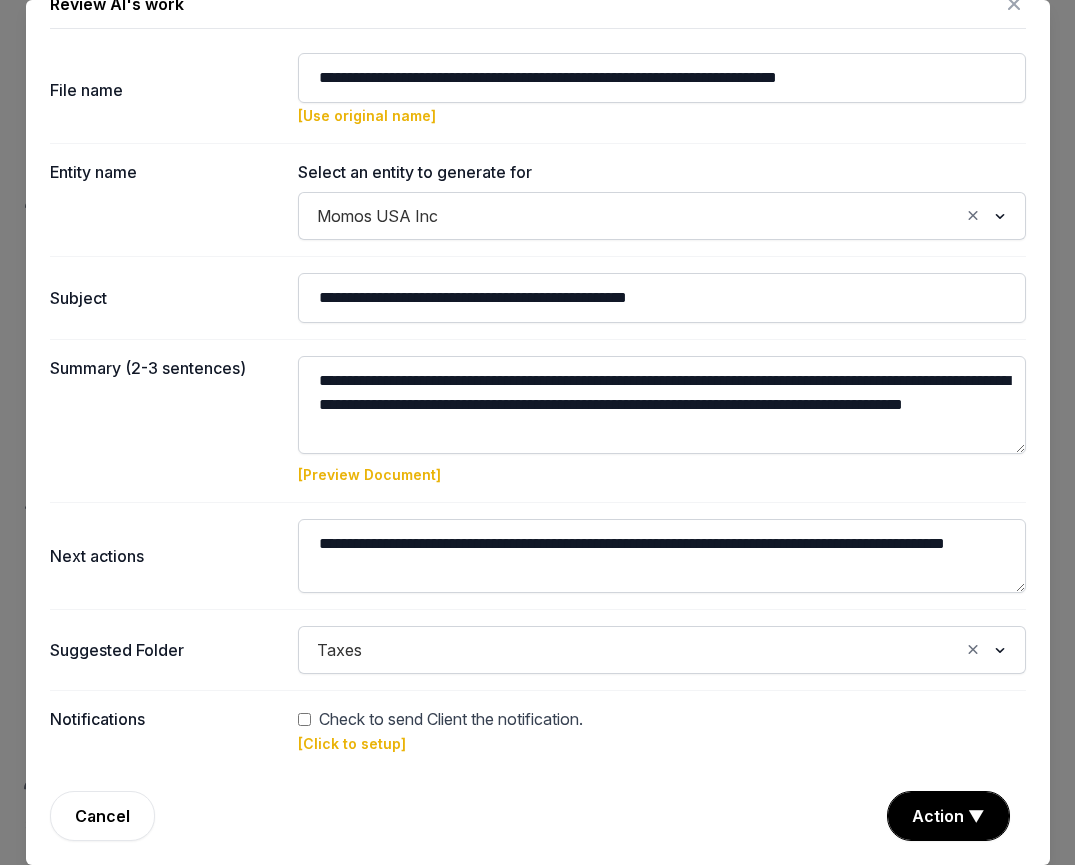 click on "Review AI's work" at bounding box center (538, 8) 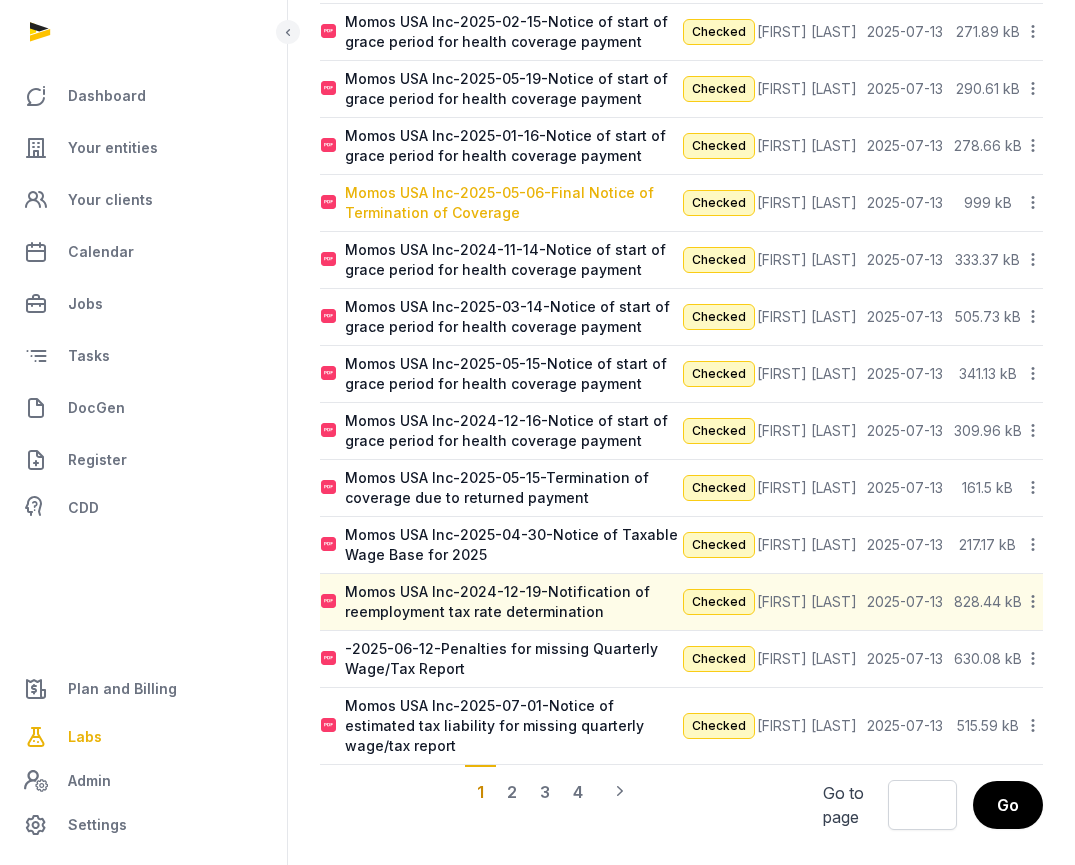 click on "Momos USA Inc-2025-05-06-Final Notice of Termination of Coverage" at bounding box center (513, 203) 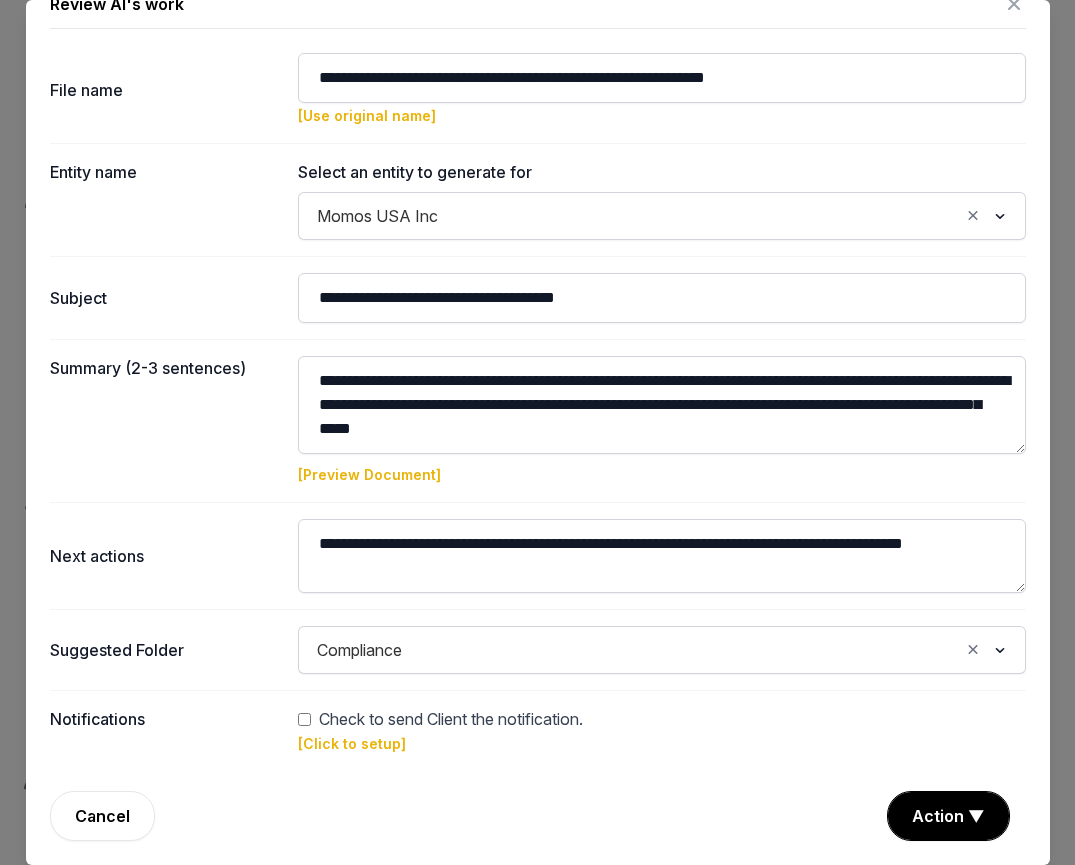 click at bounding box center [1014, 4] 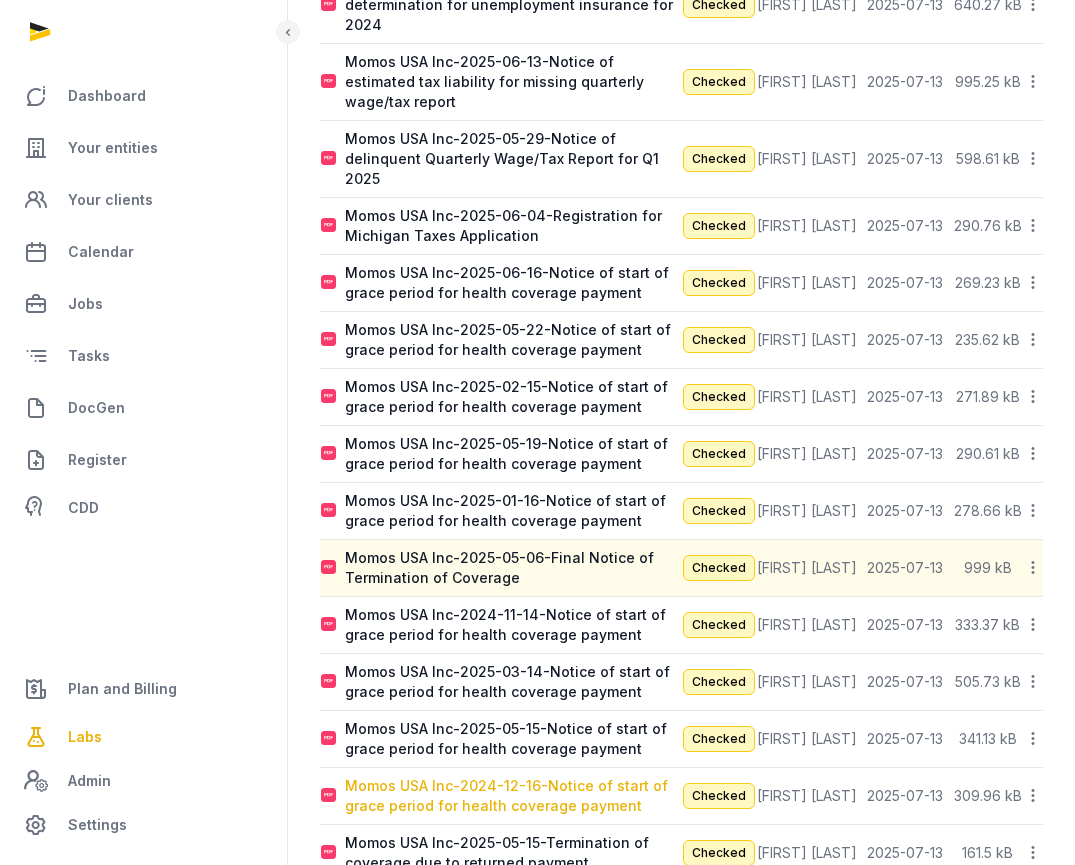 scroll, scrollTop: 1012, scrollLeft: 0, axis: vertical 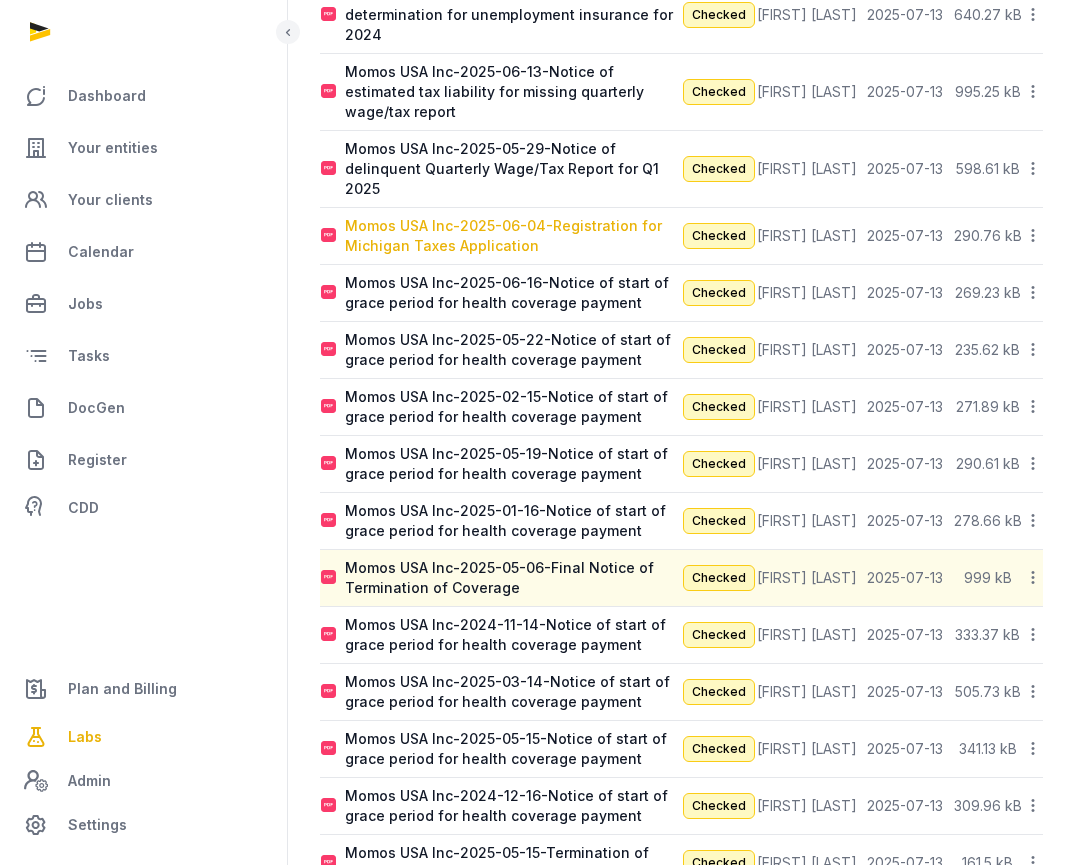 click on "Momos USA Inc-2025-06-04-Registration for Michigan Taxes Application" at bounding box center [513, 236] 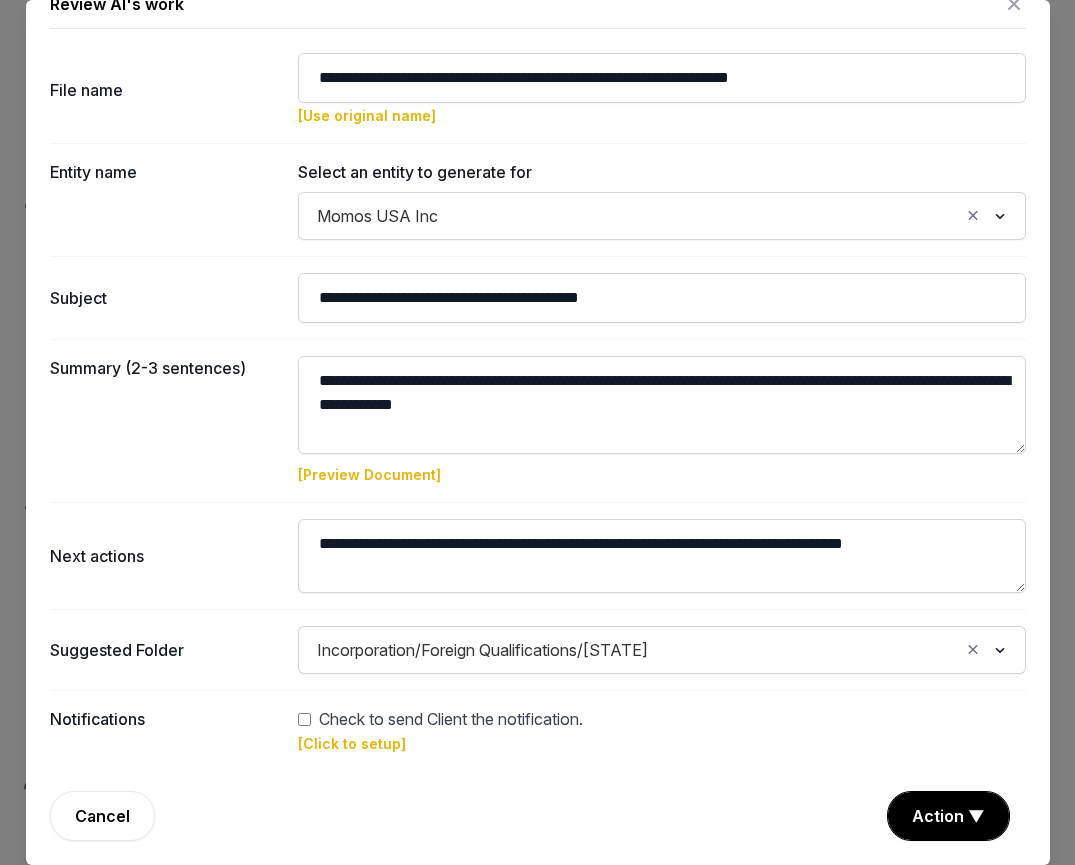 click on "[Preview Document]" at bounding box center (369, 474) 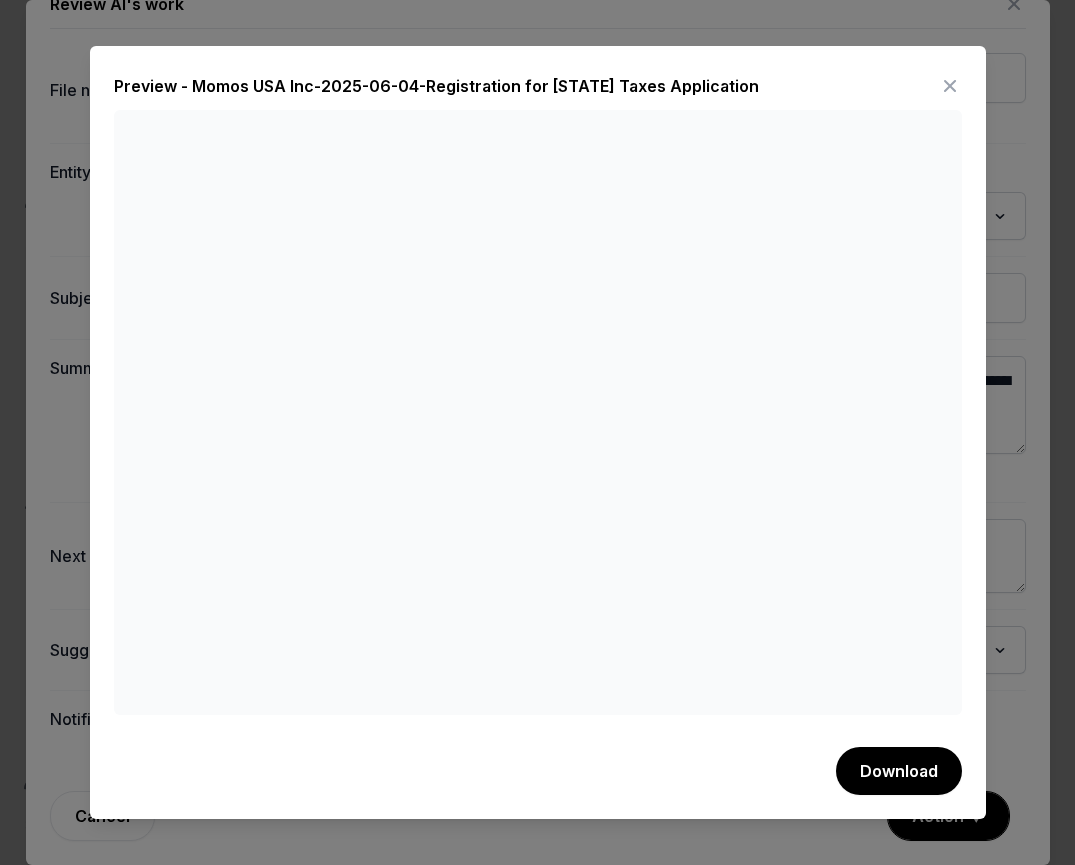 scroll, scrollTop: 1200, scrollLeft: 0, axis: vertical 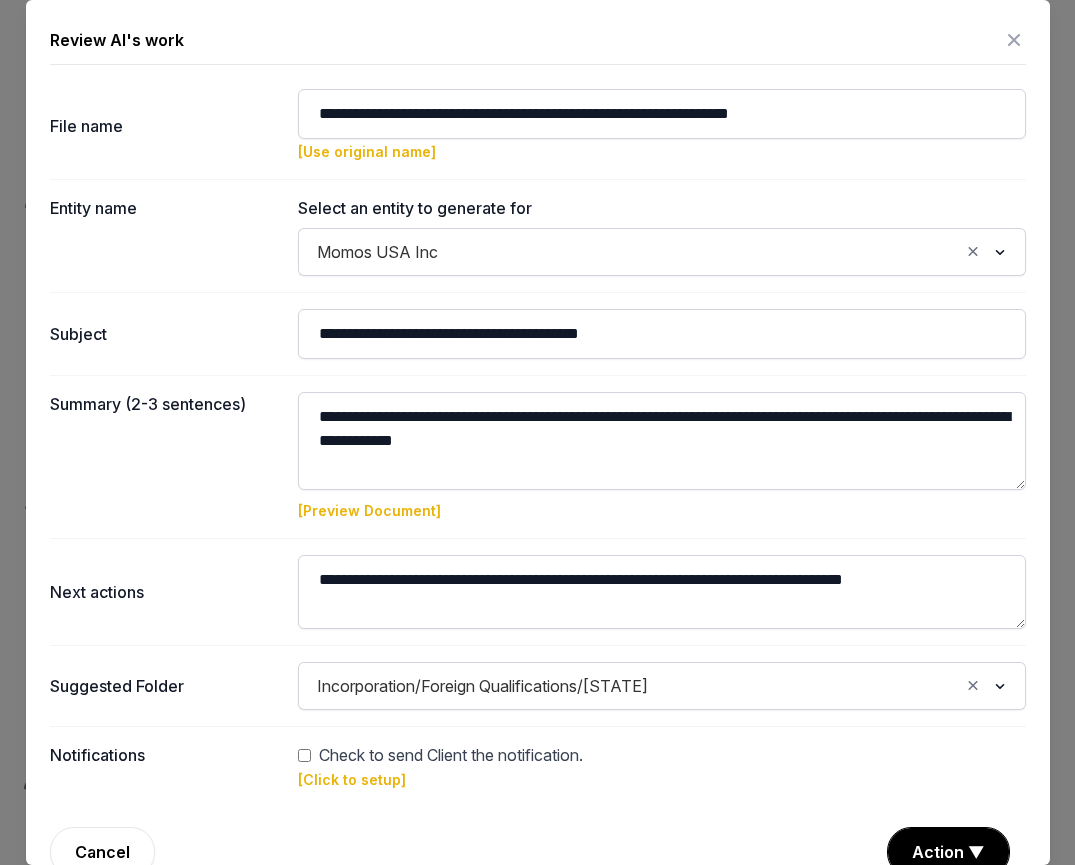 click on "Review AI's work" at bounding box center (538, 44) 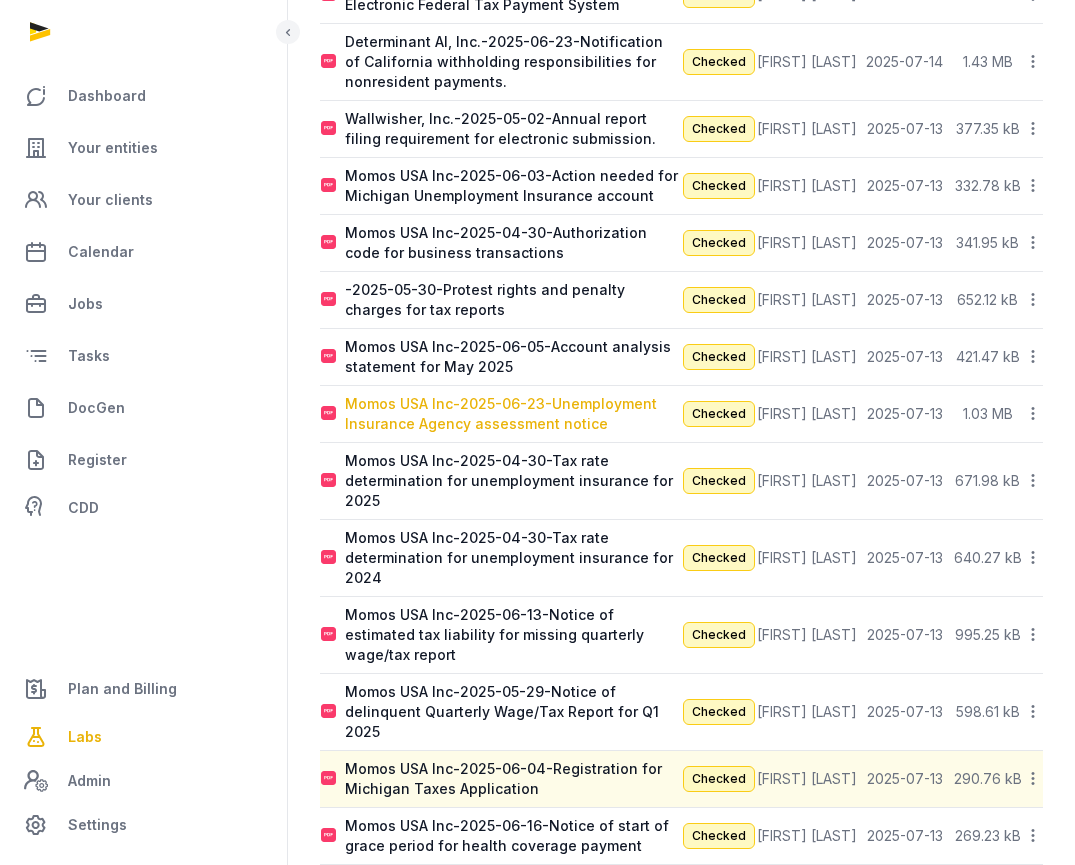 scroll, scrollTop: 468, scrollLeft: 0, axis: vertical 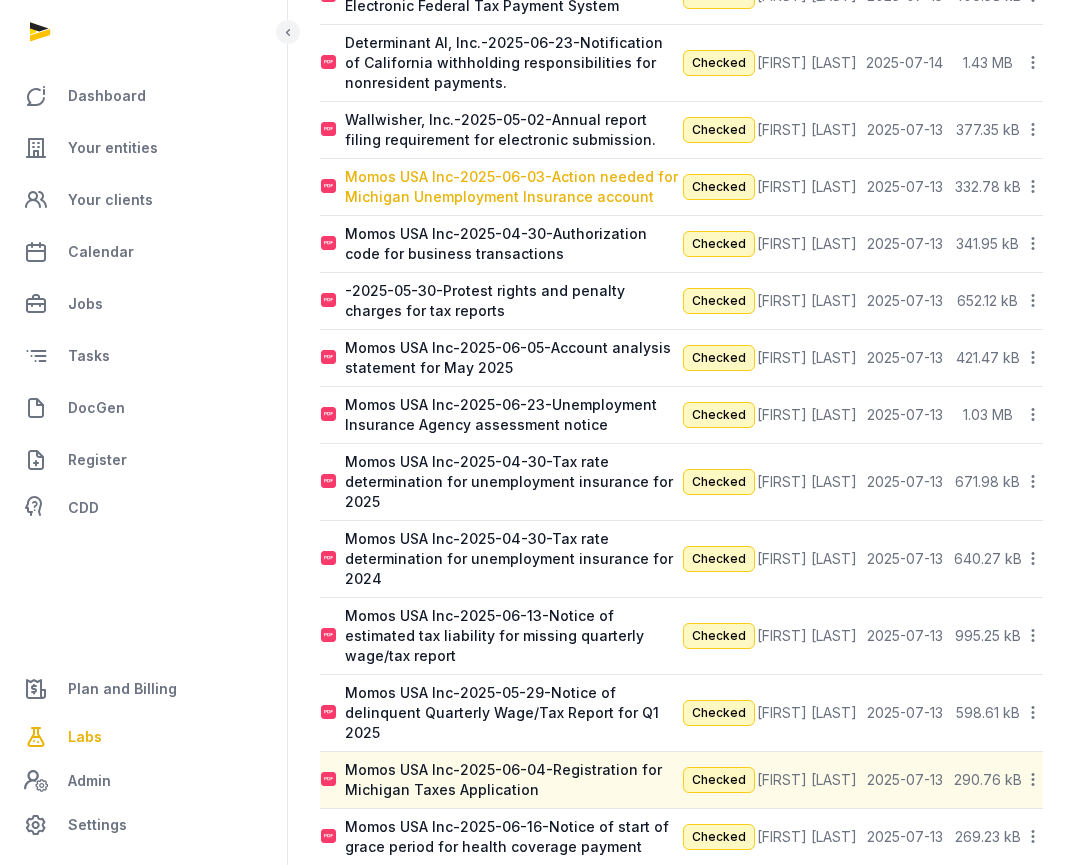 click on "Momos USA Inc-2025-06-03-Action needed for Michigan Unemployment Insurance account" at bounding box center (513, 187) 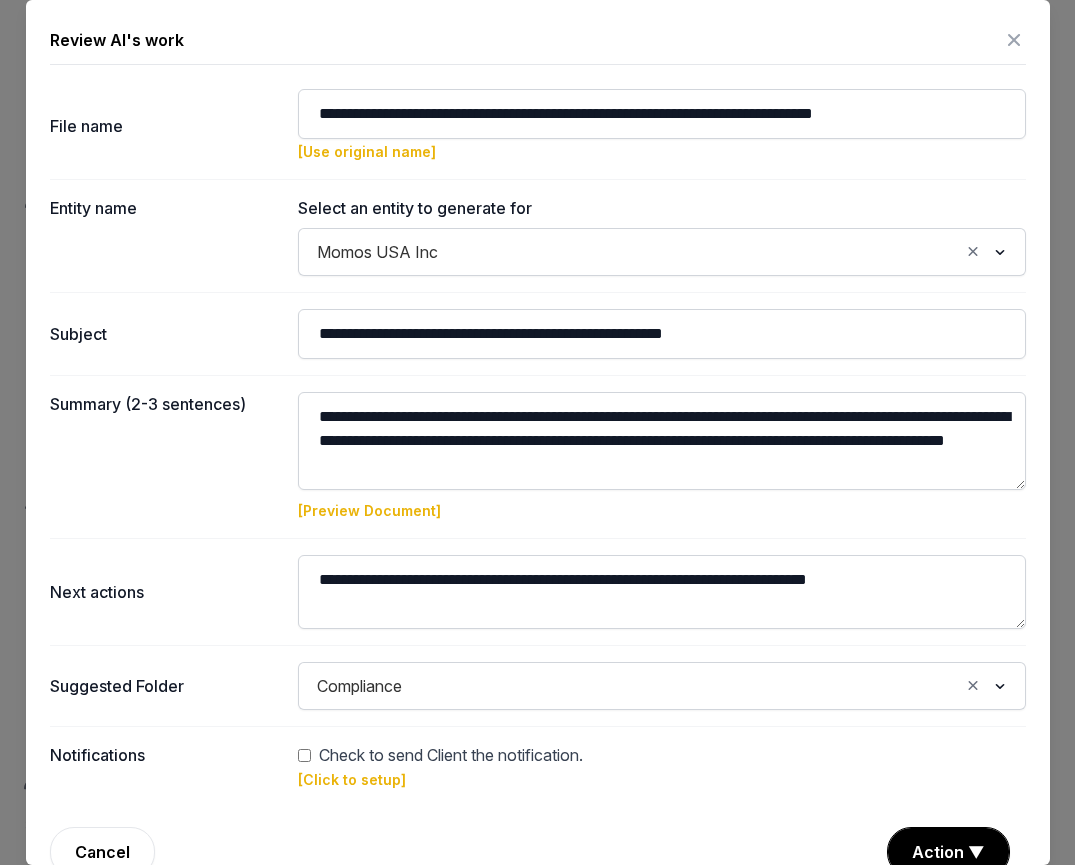 click on "[Preview Document]" at bounding box center [369, 510] 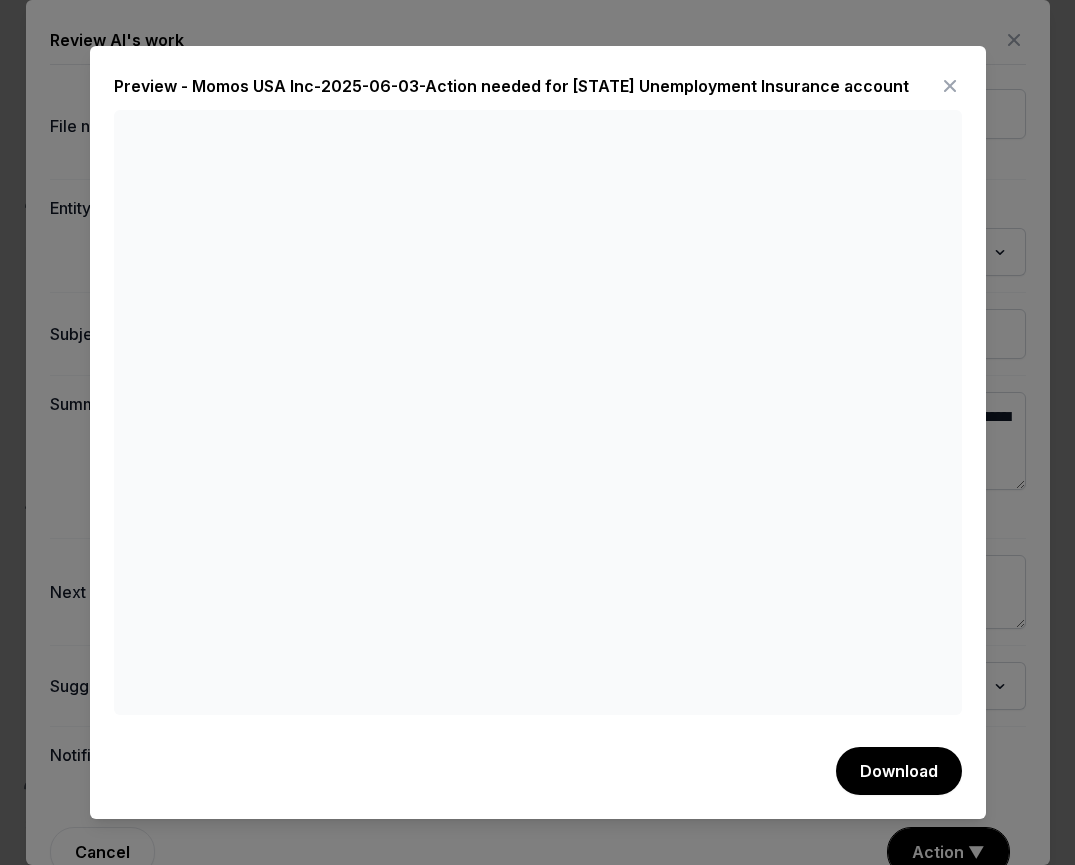 click at bounding box center (950, 86) 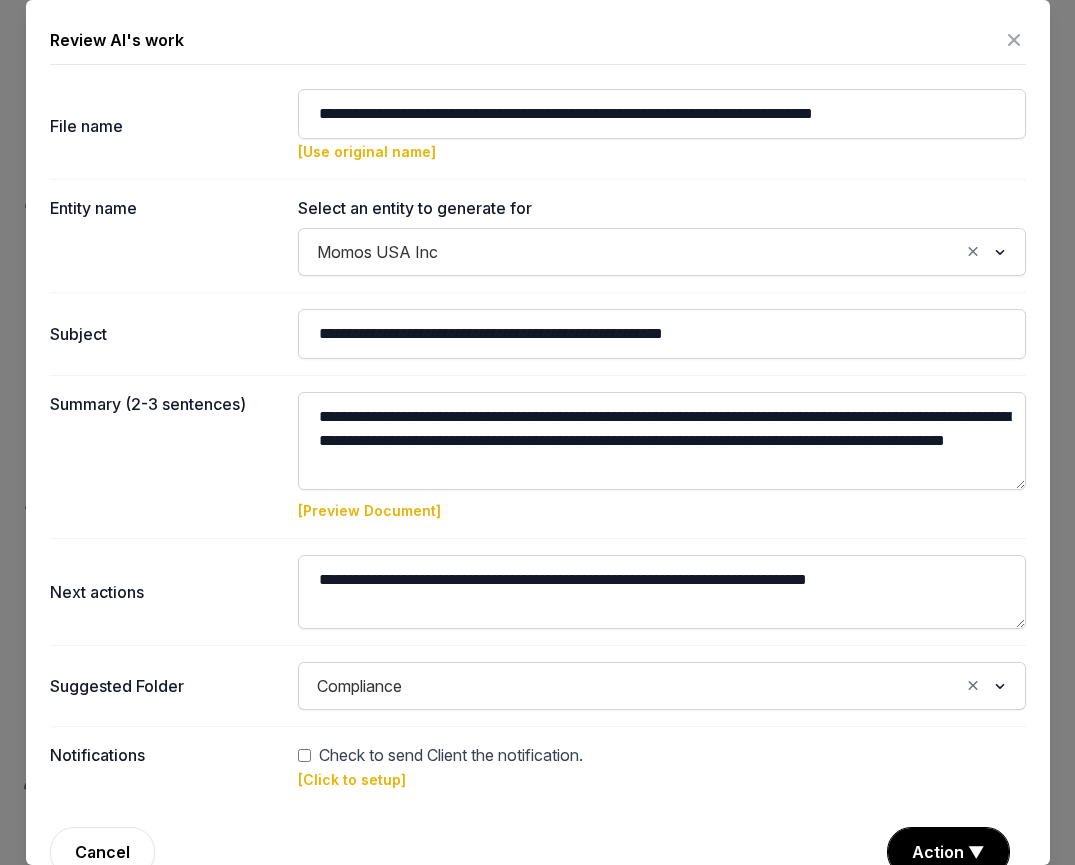scroll, scrollTop: 270, scrollLeft: 0, axis: vertical 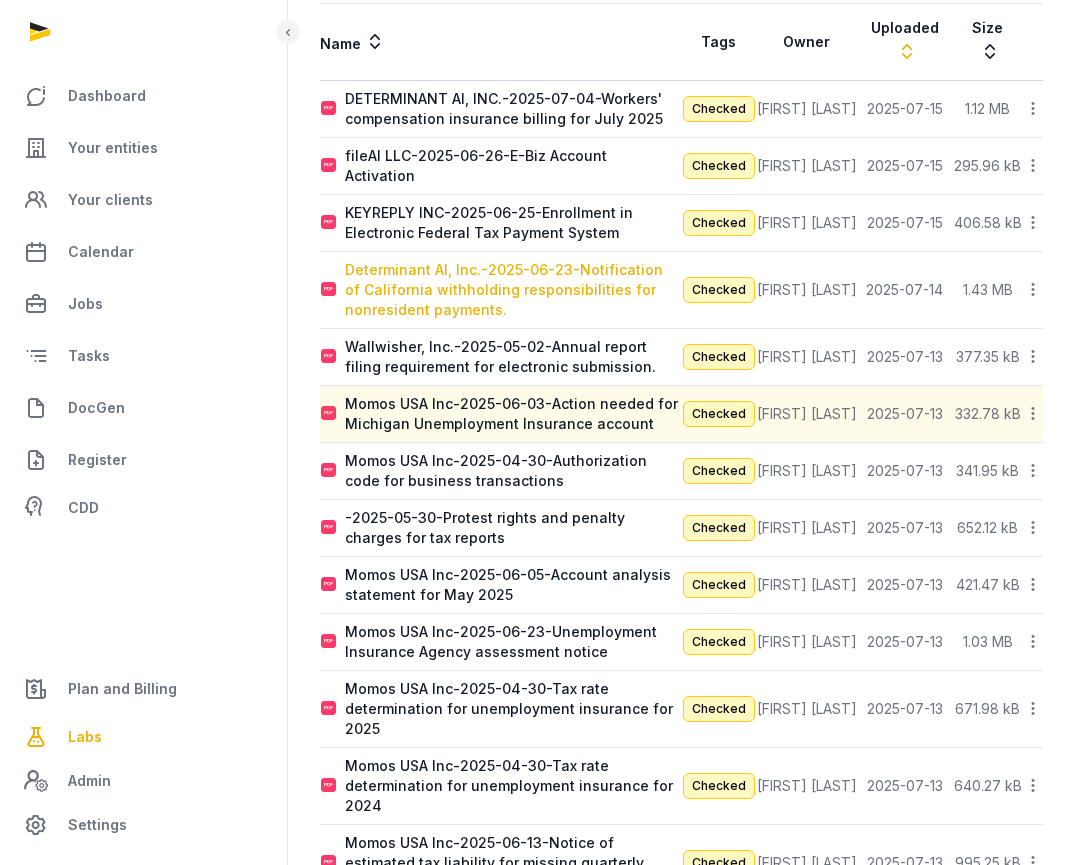 click on "Determinant AI, Inc.-2025-06-23-Notification of California withholding responsibilities for nonresident payments." at bounding box center (513, 290) 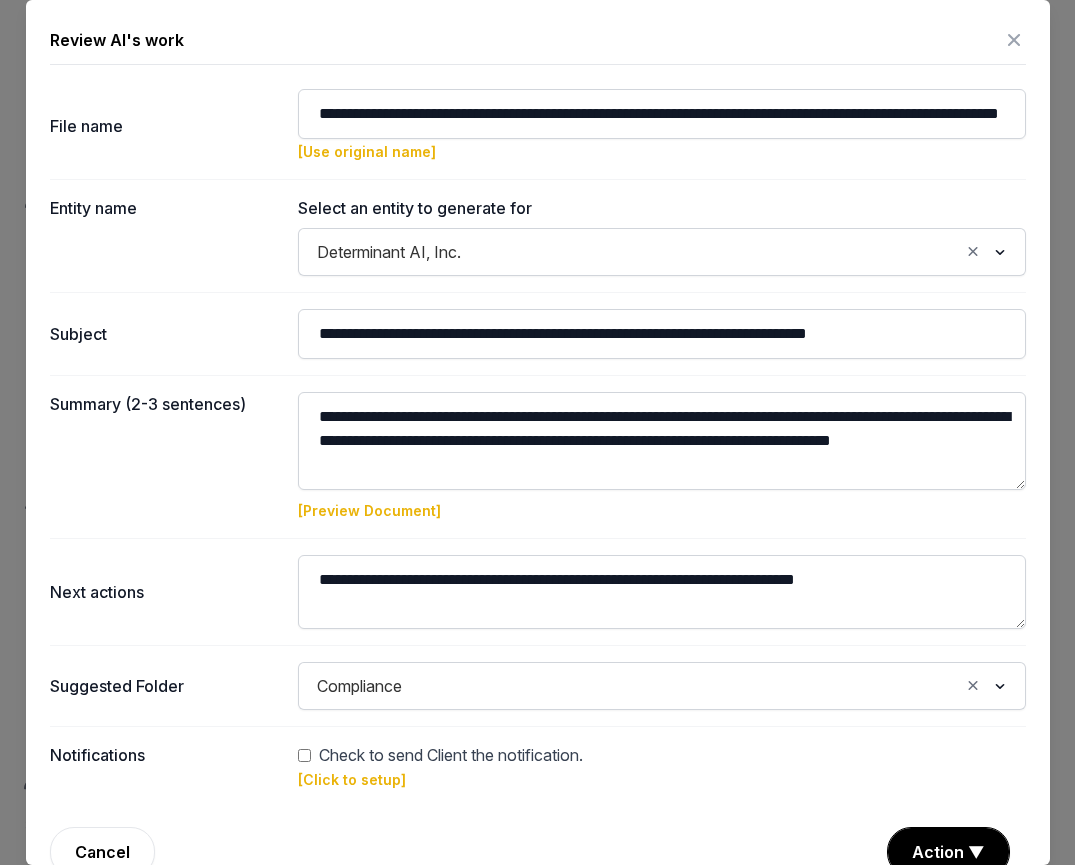 click on "[Preview Document]" at bounding box center (369, 510) 